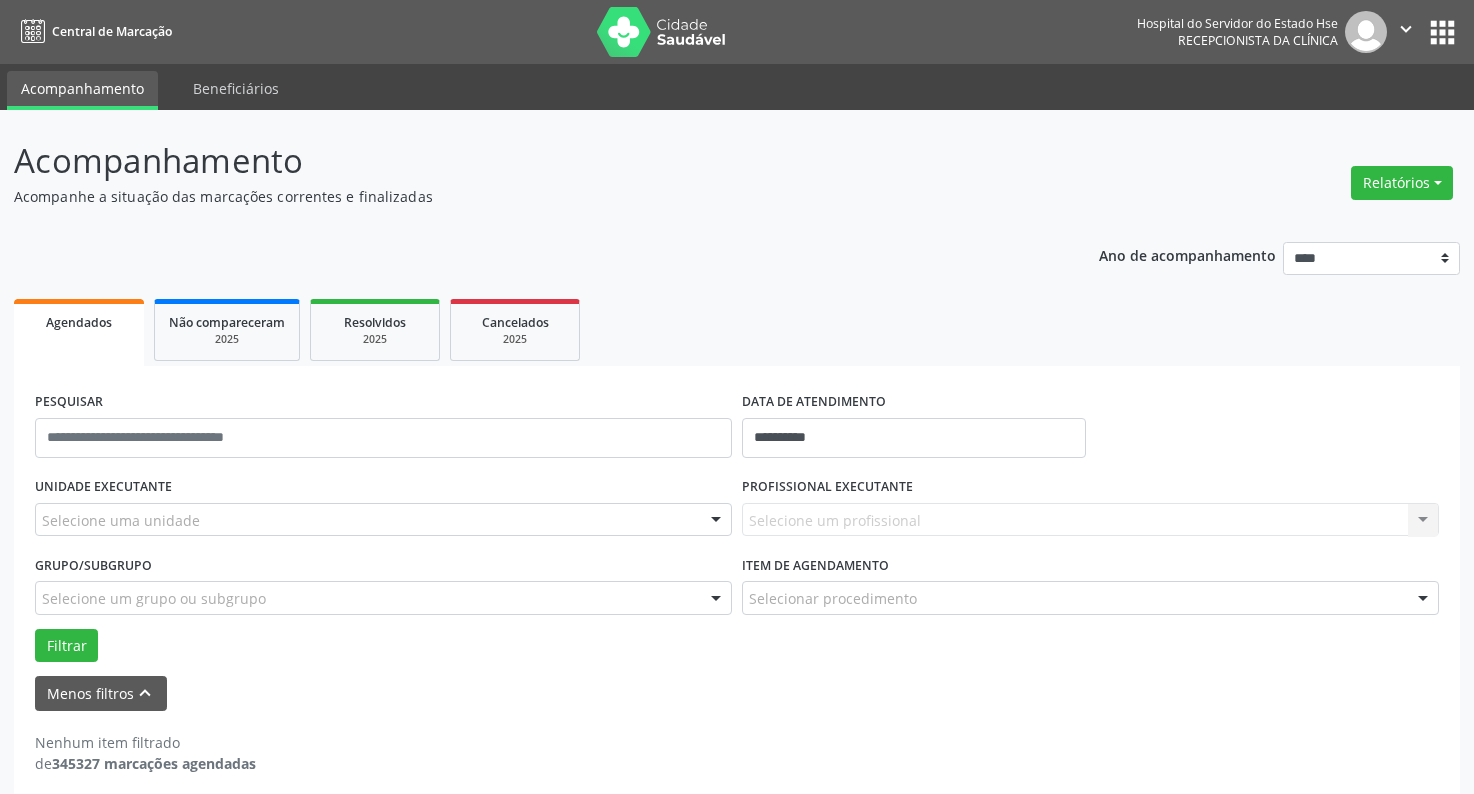 select on "*" 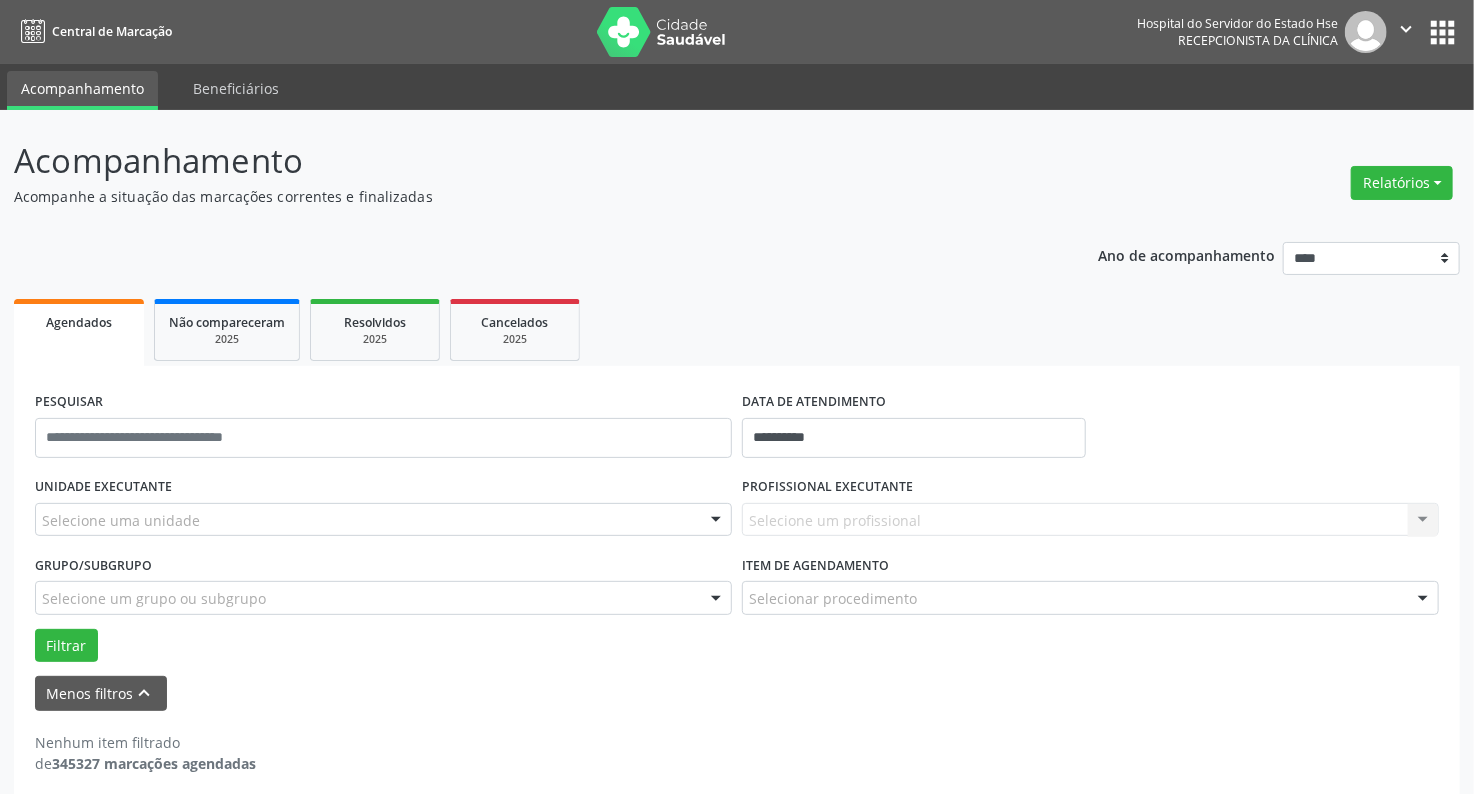 click on "Selecione um profissional
Nenhum resultado encontrado para: "   "
Não há nenhuma opção para ser exibida." at bounding box center [1090, 520] 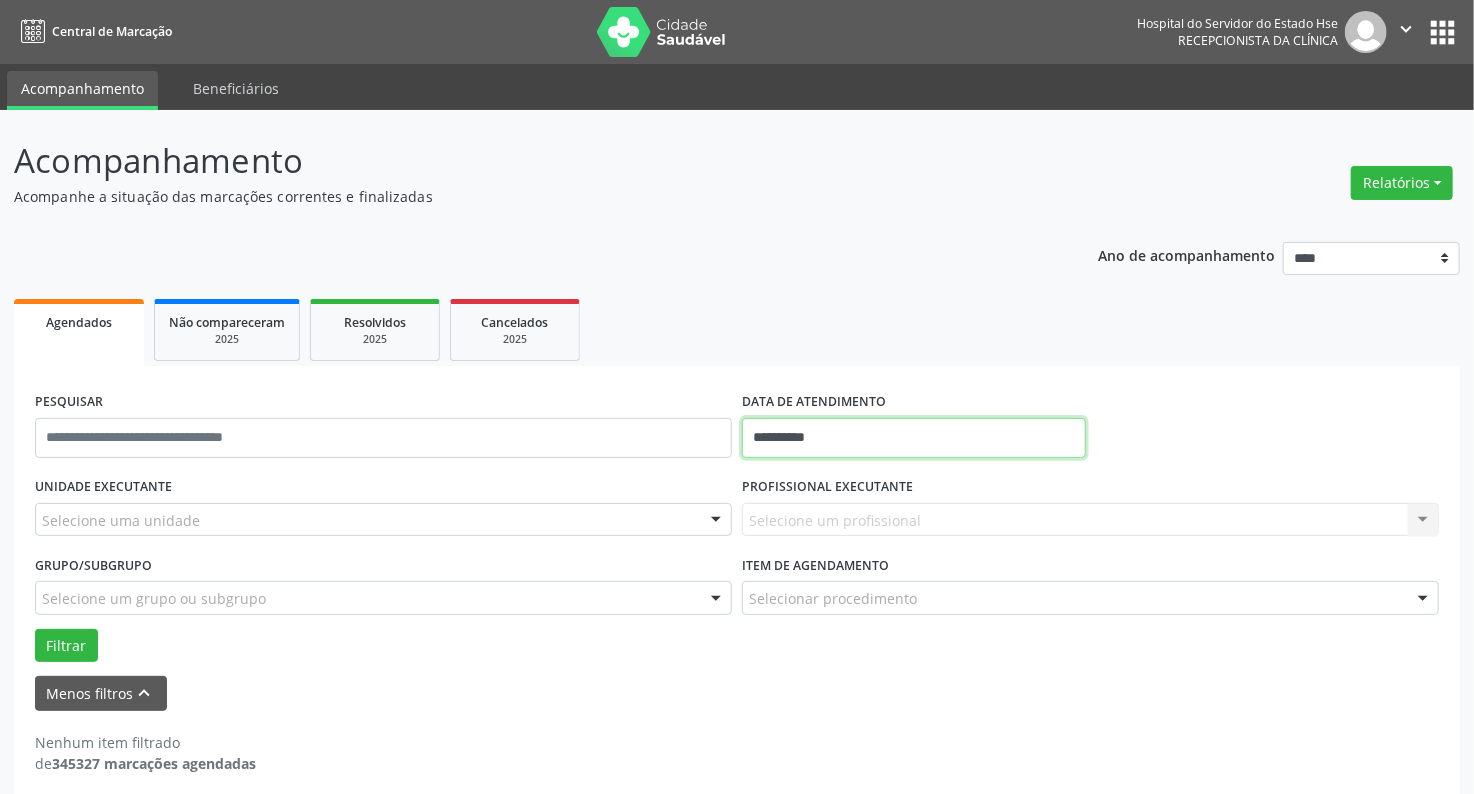 click on "**********" at bounding box center (914, 438) 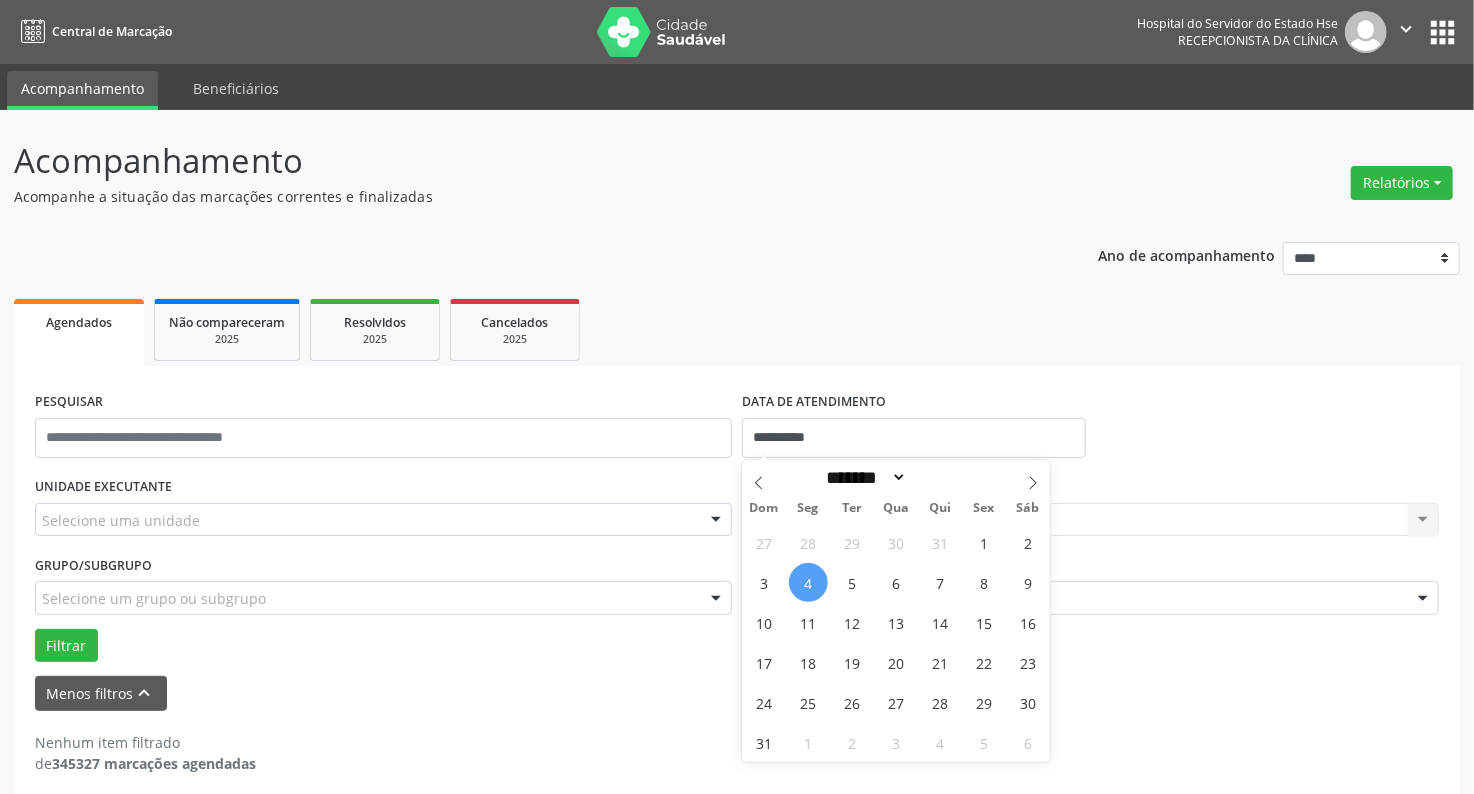 click on "4" at bounding box center [808, 582] 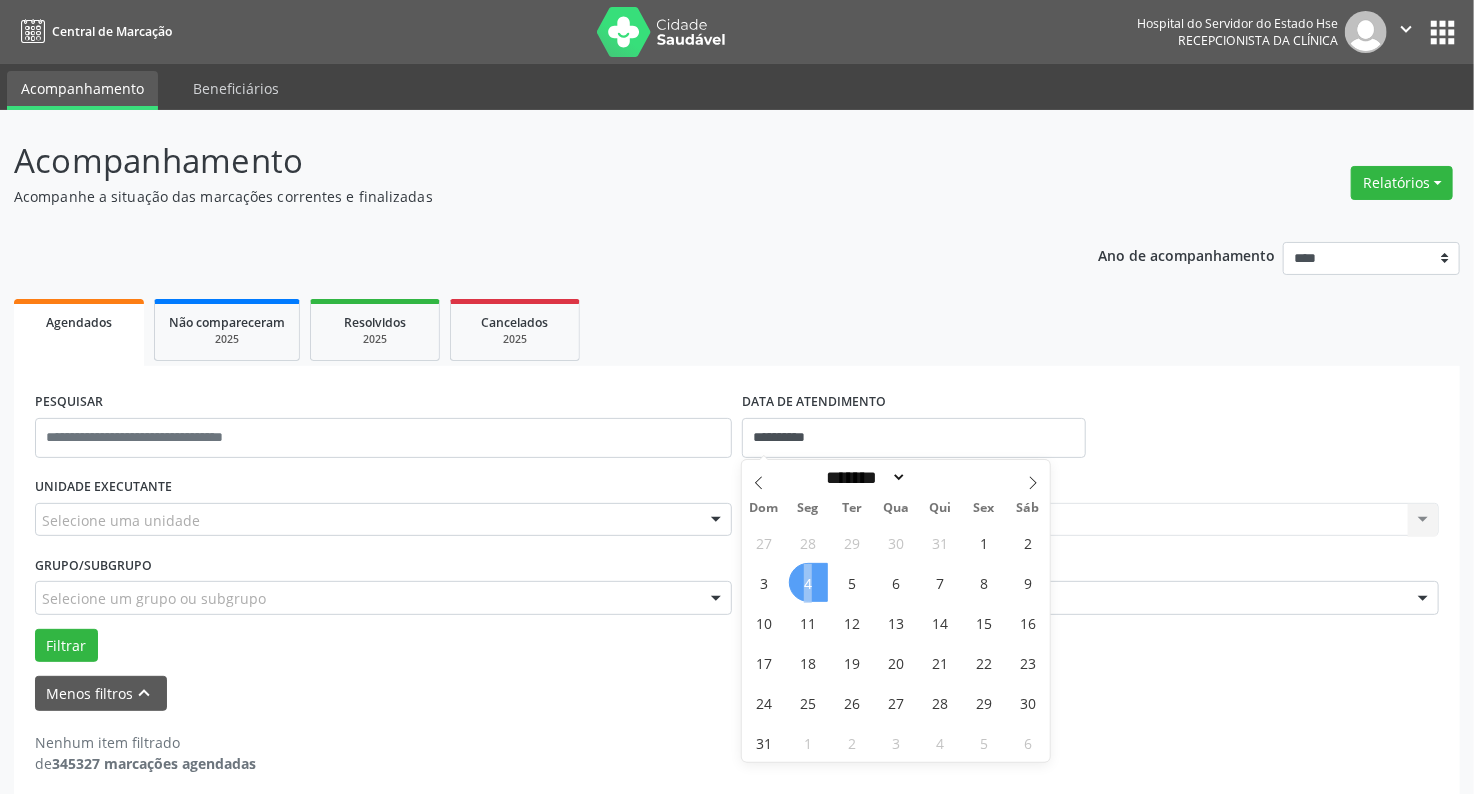 click on "4" at bounding box center [808, 582] 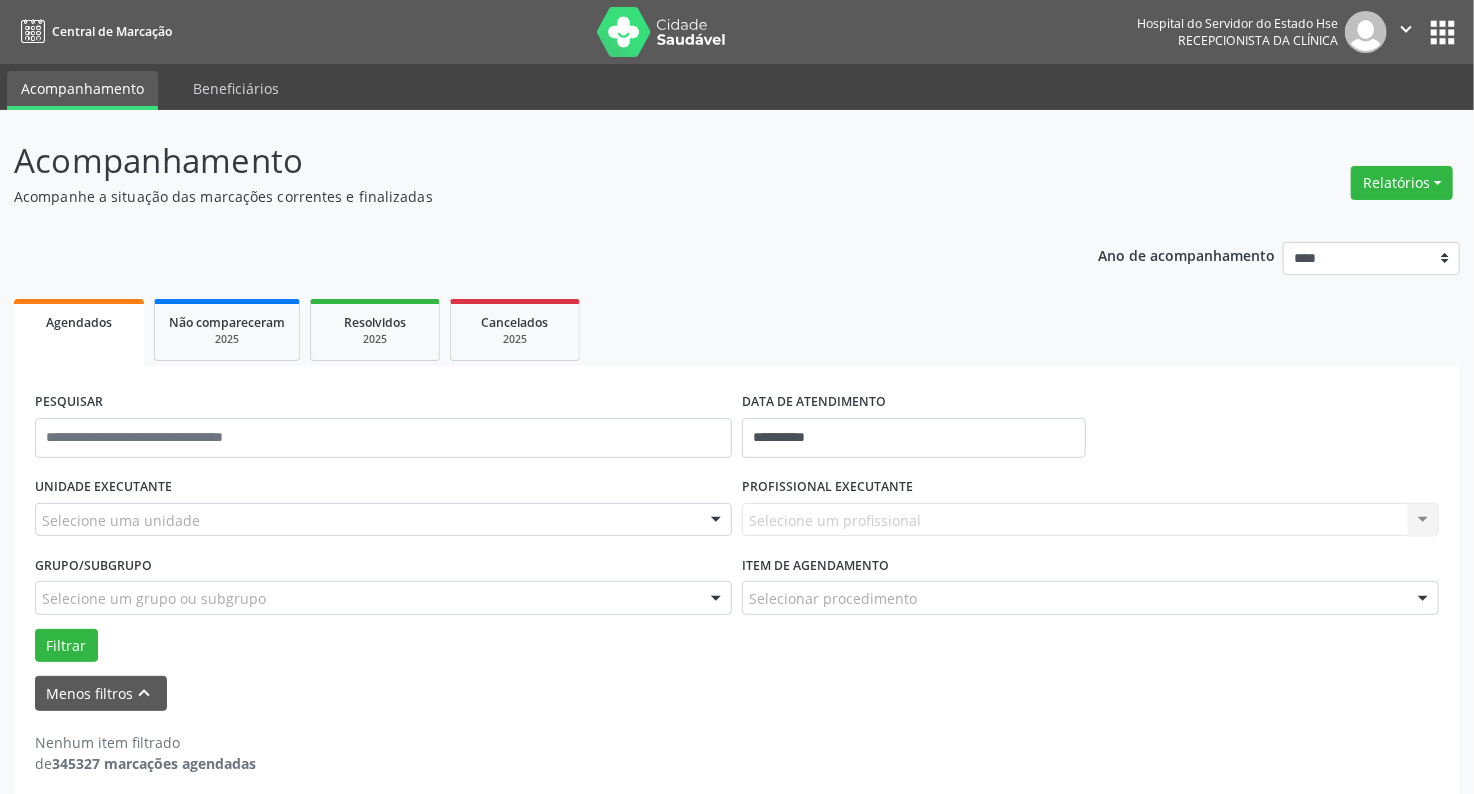 click on "Selecione um profissional
Nenhum resultado encontrado para: "   "
Não há nenhuma opção para ser exibida." at bounding box center (1090, 520) 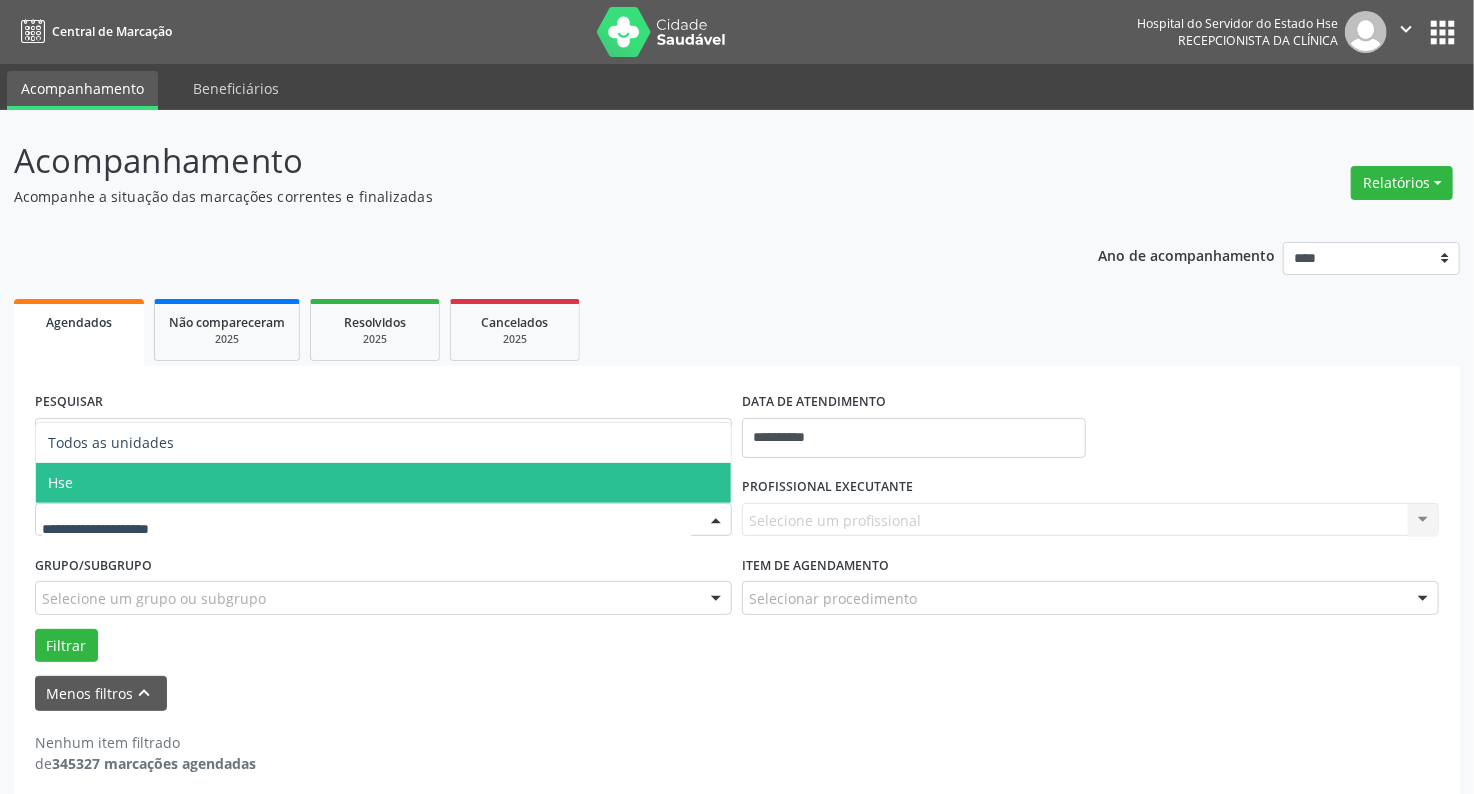 click on "Hse" at bounding box center [60, 482] 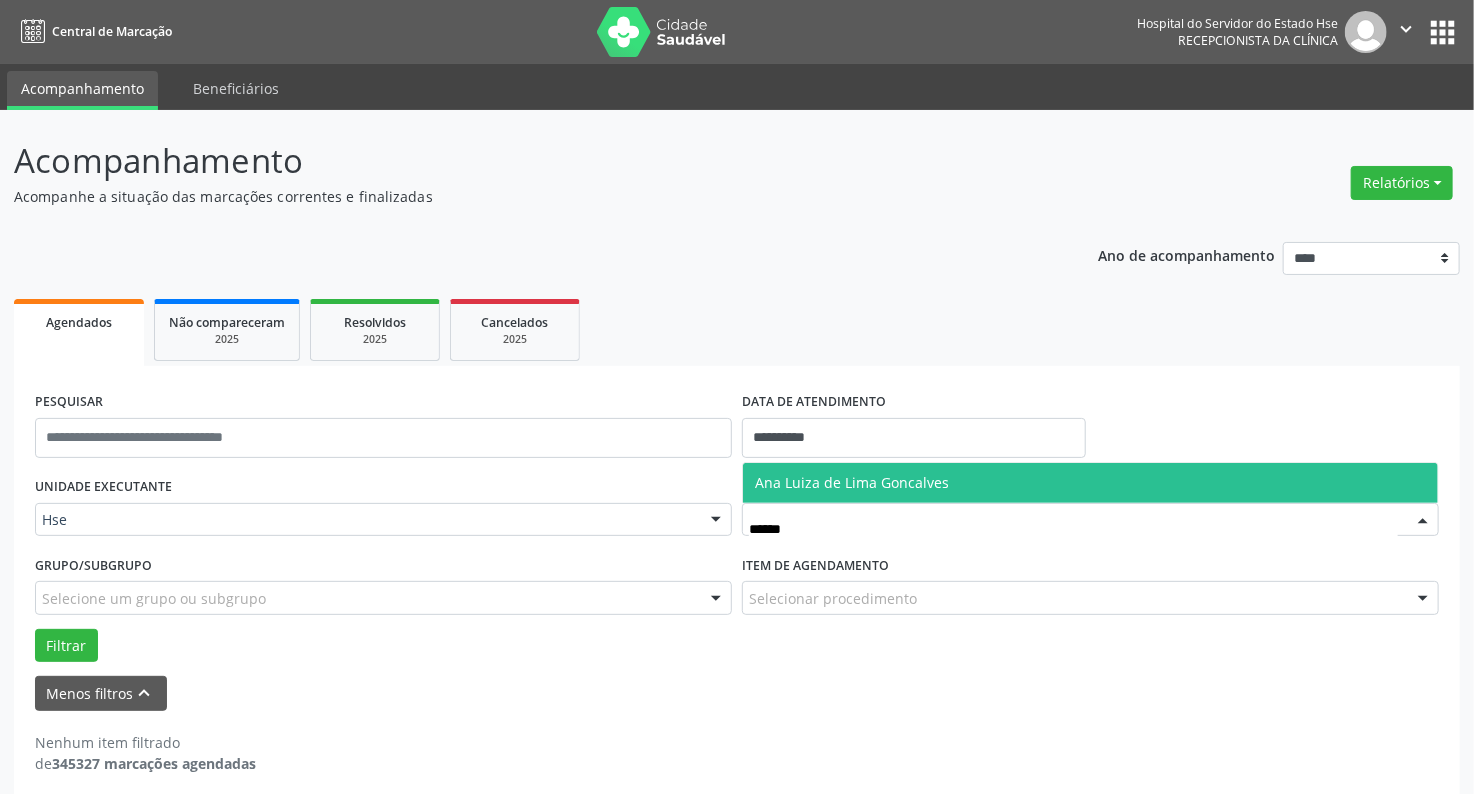 type on "*******" 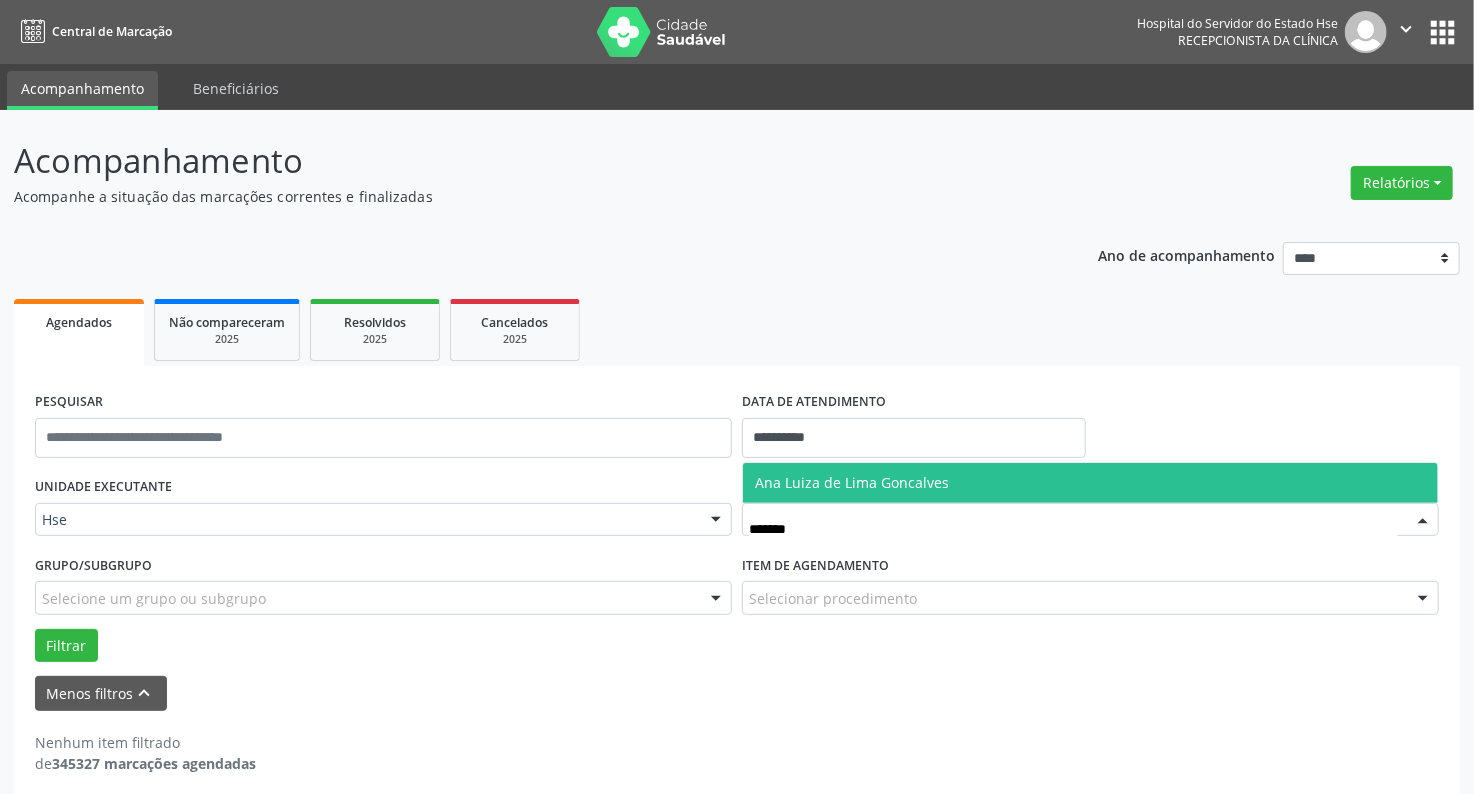 click on "Ana Luiza de Lima Goncalves" at bounding box center (1090, 483) 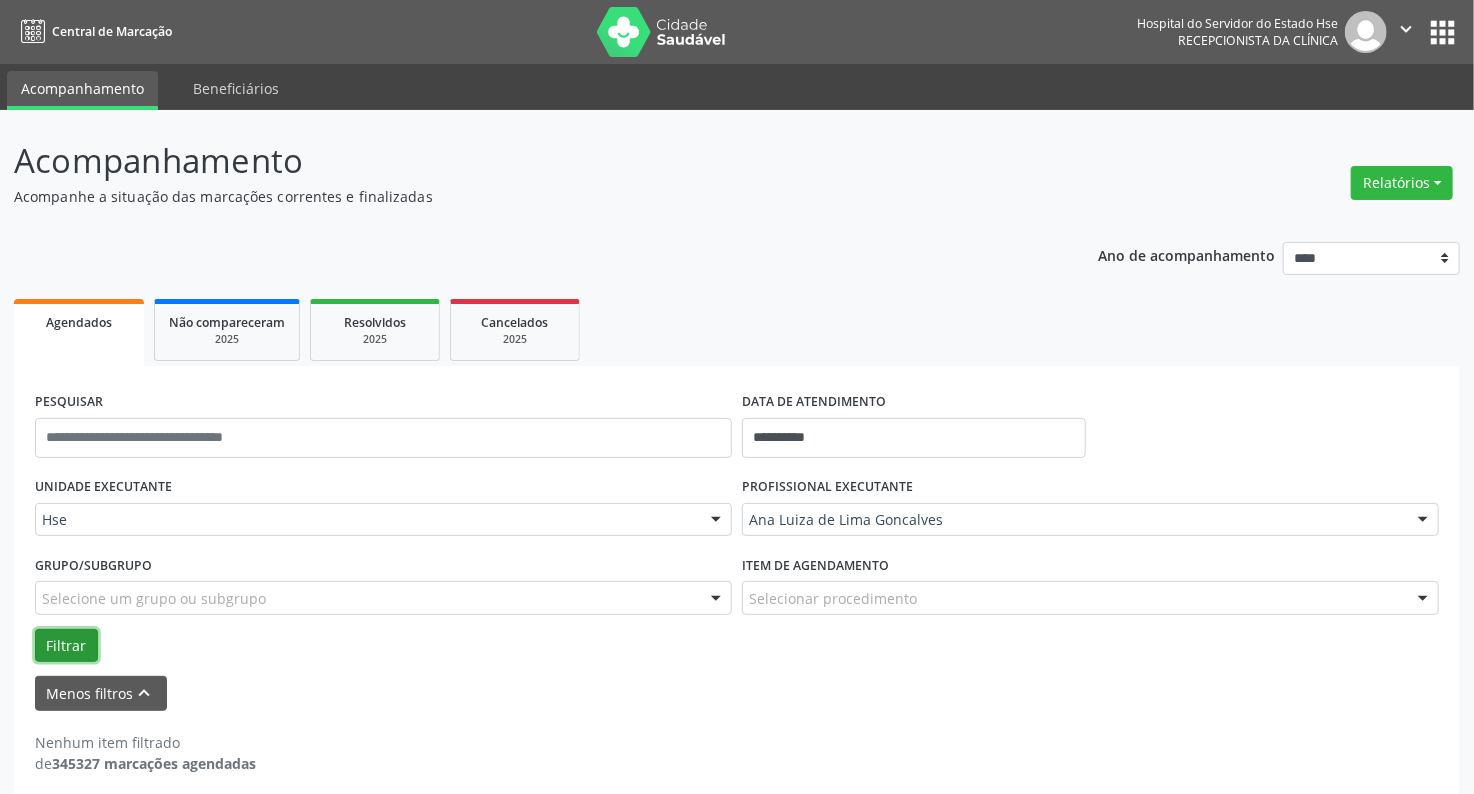 click on "Filtrar" at bounding box center [66, 646] 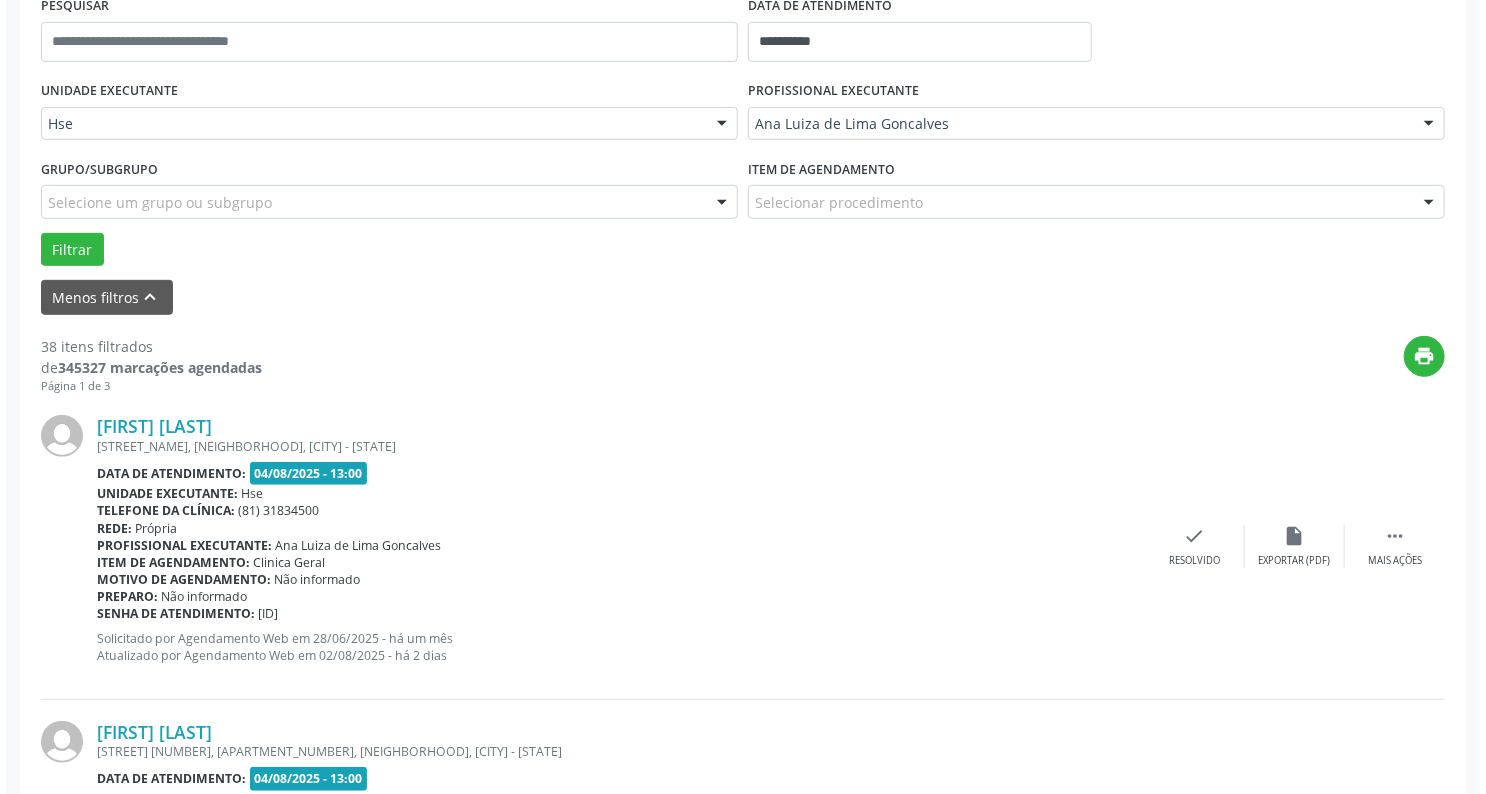 scroll, scrollTop: 397, scrollLeft: 0, axis: vertical 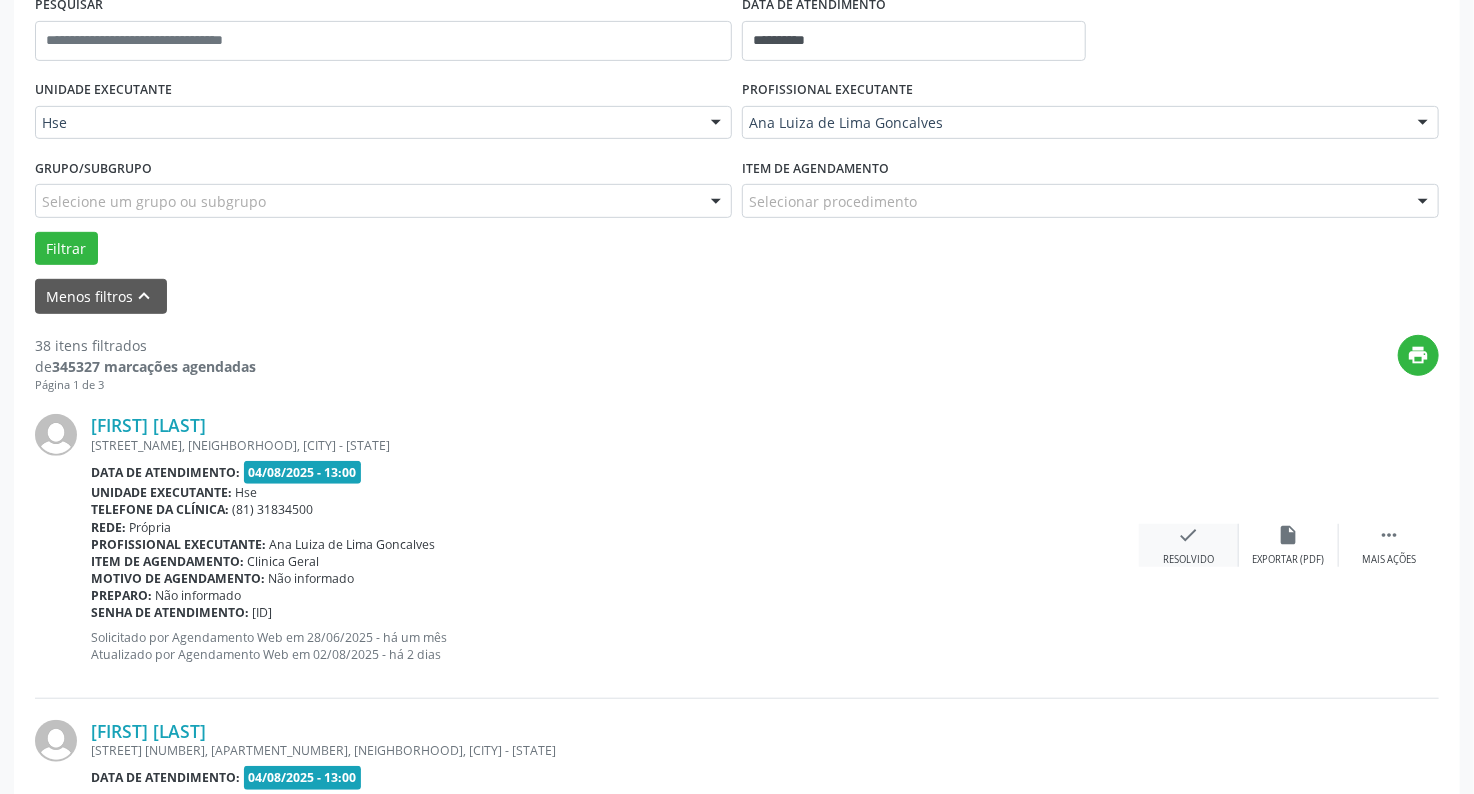 click on "check" at bounding box center [1189, 535] 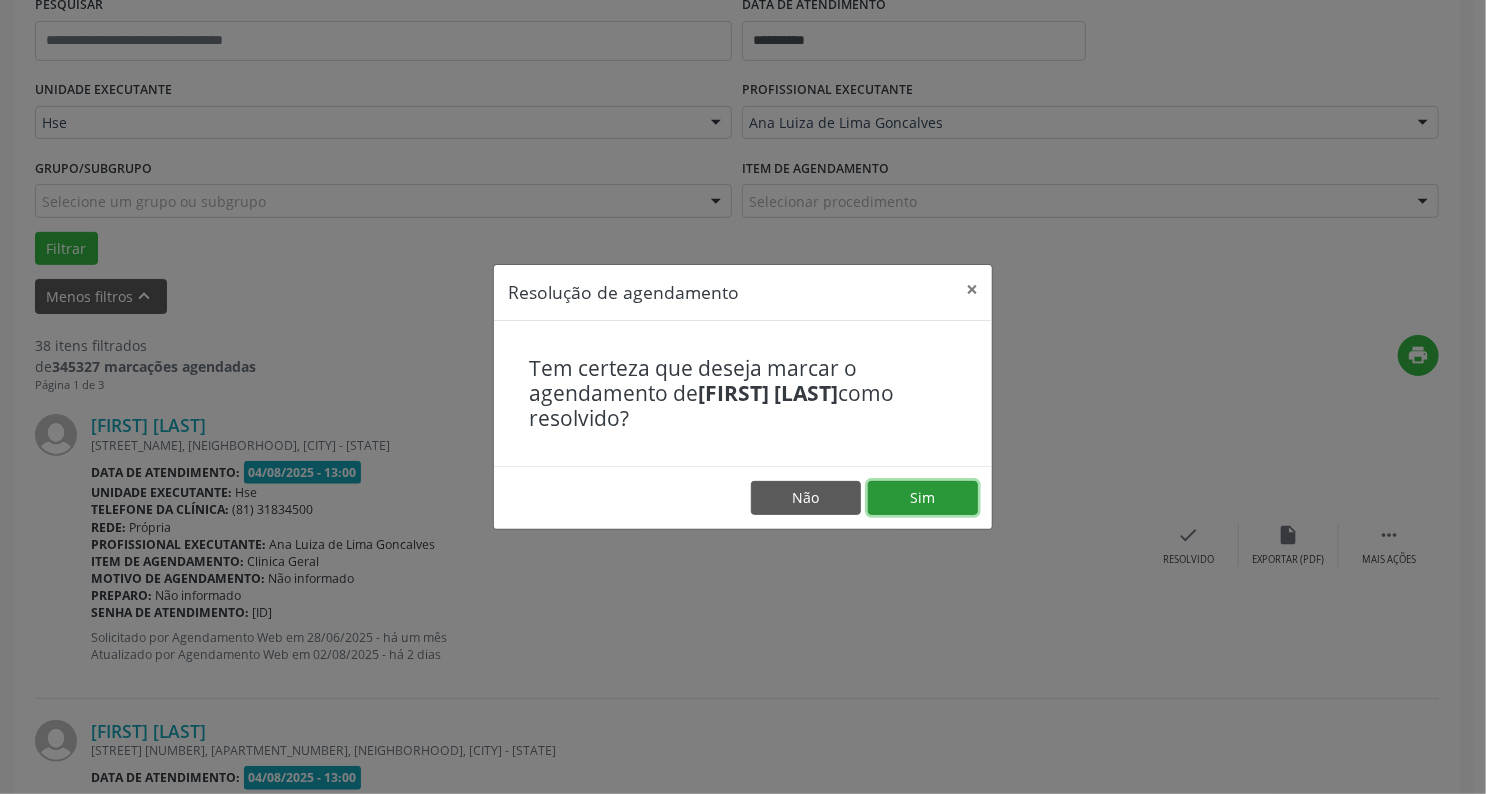 click on "Sim" at bounding box center (923, 498) 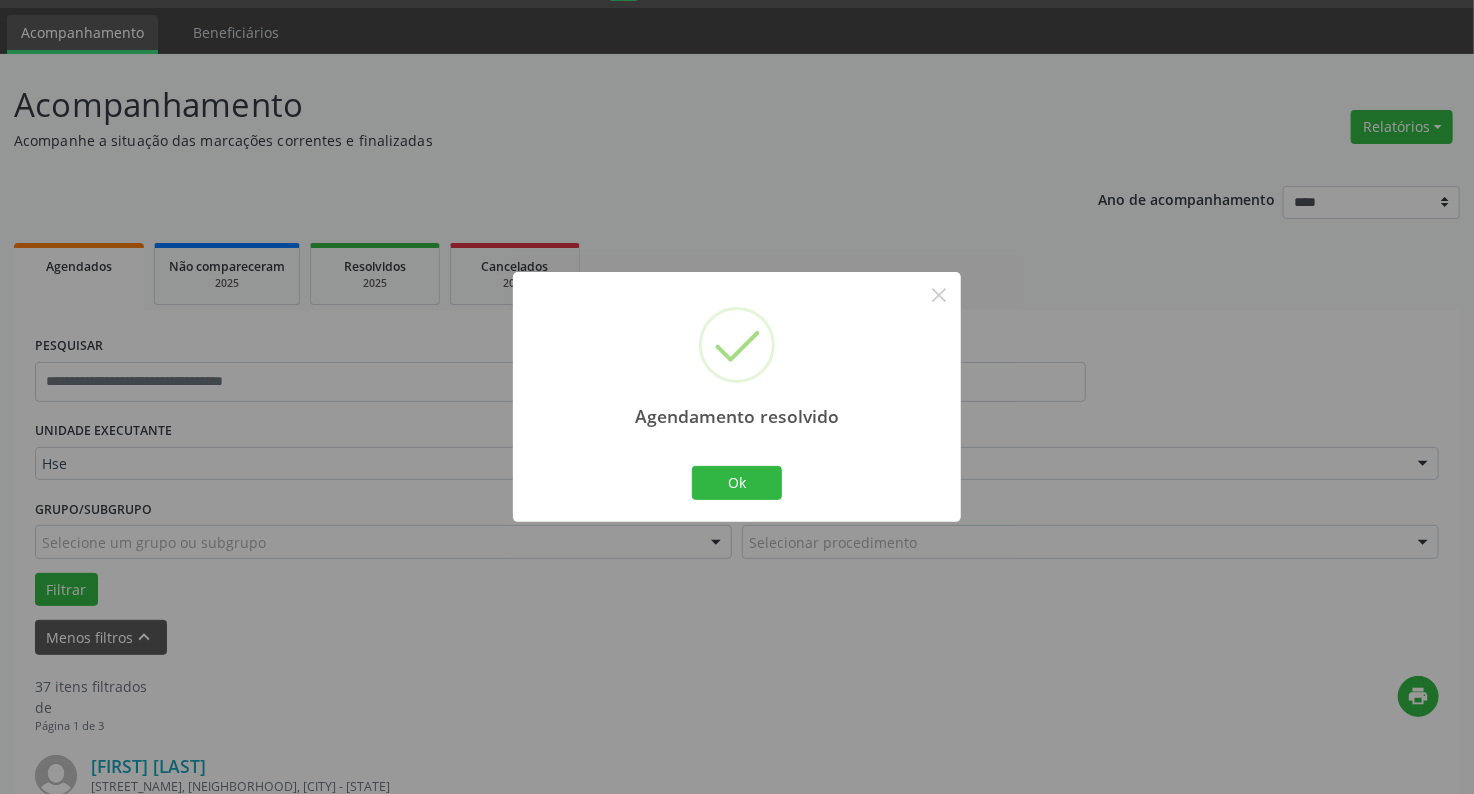 scroll, scrollTop: 397, scrollLeft: 0, axis: vertical 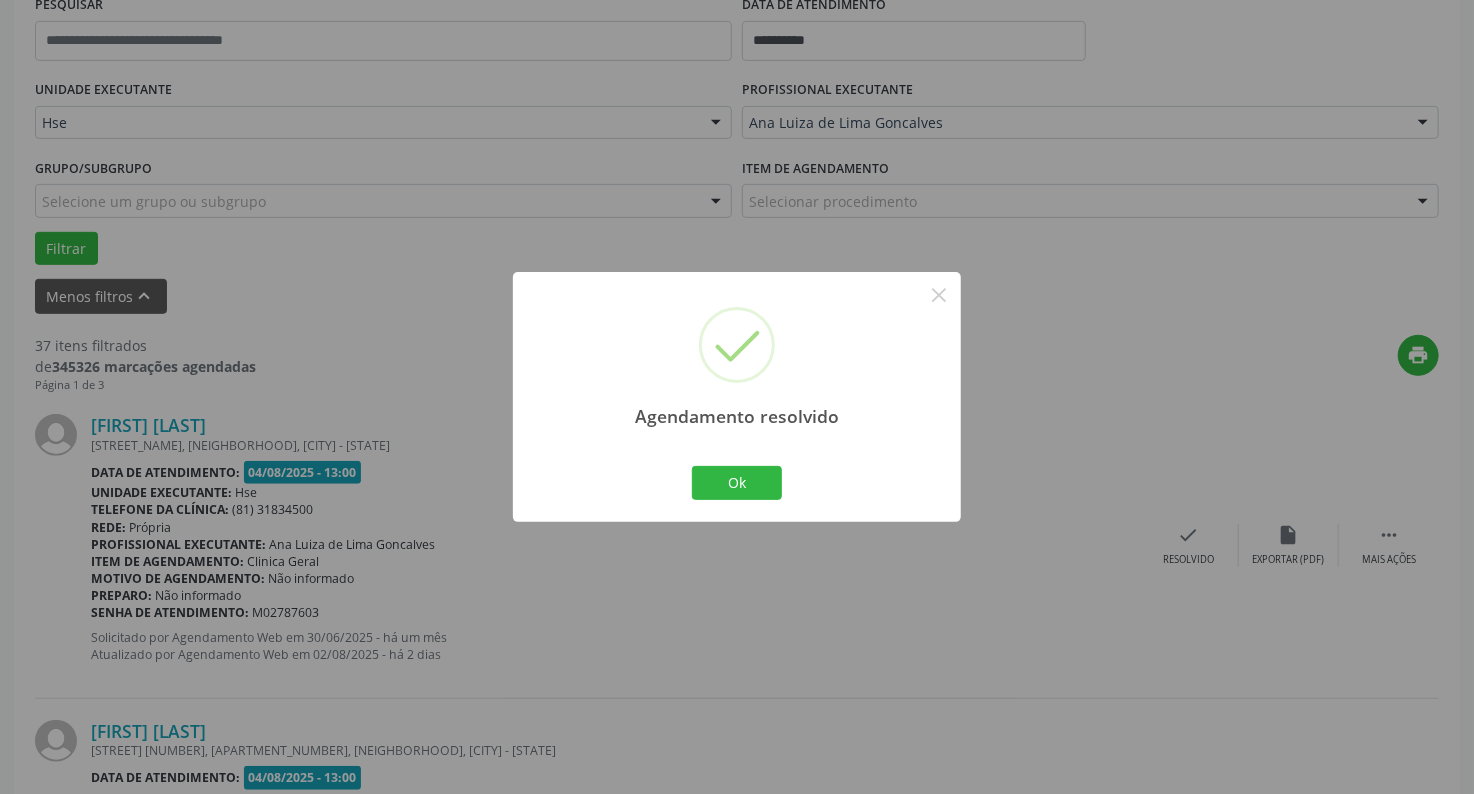 click on "Agendamento resolvido × Ok Cancel" at bounding box center (737, 396) 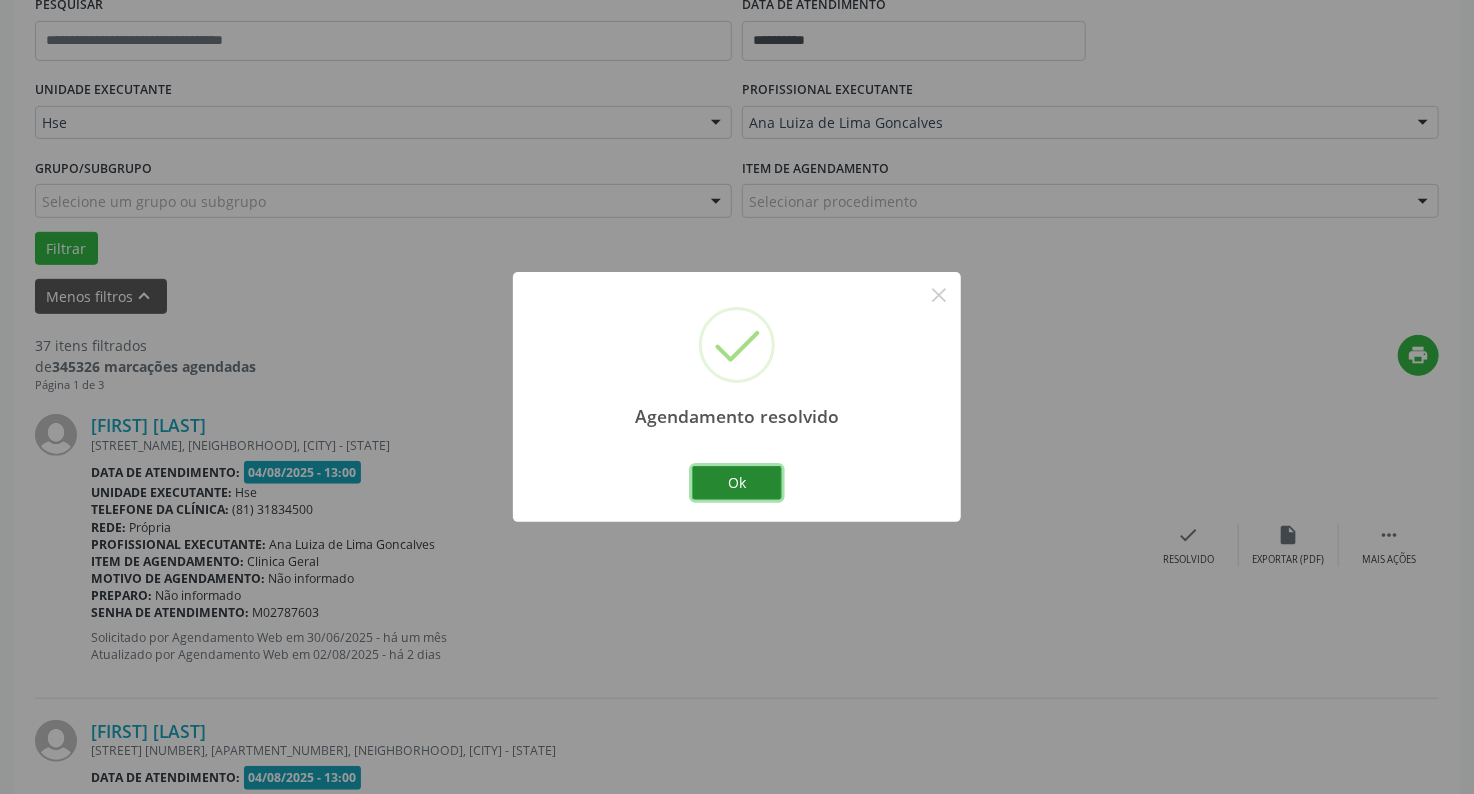 click on "Ok" at bounding box center [737, 483] 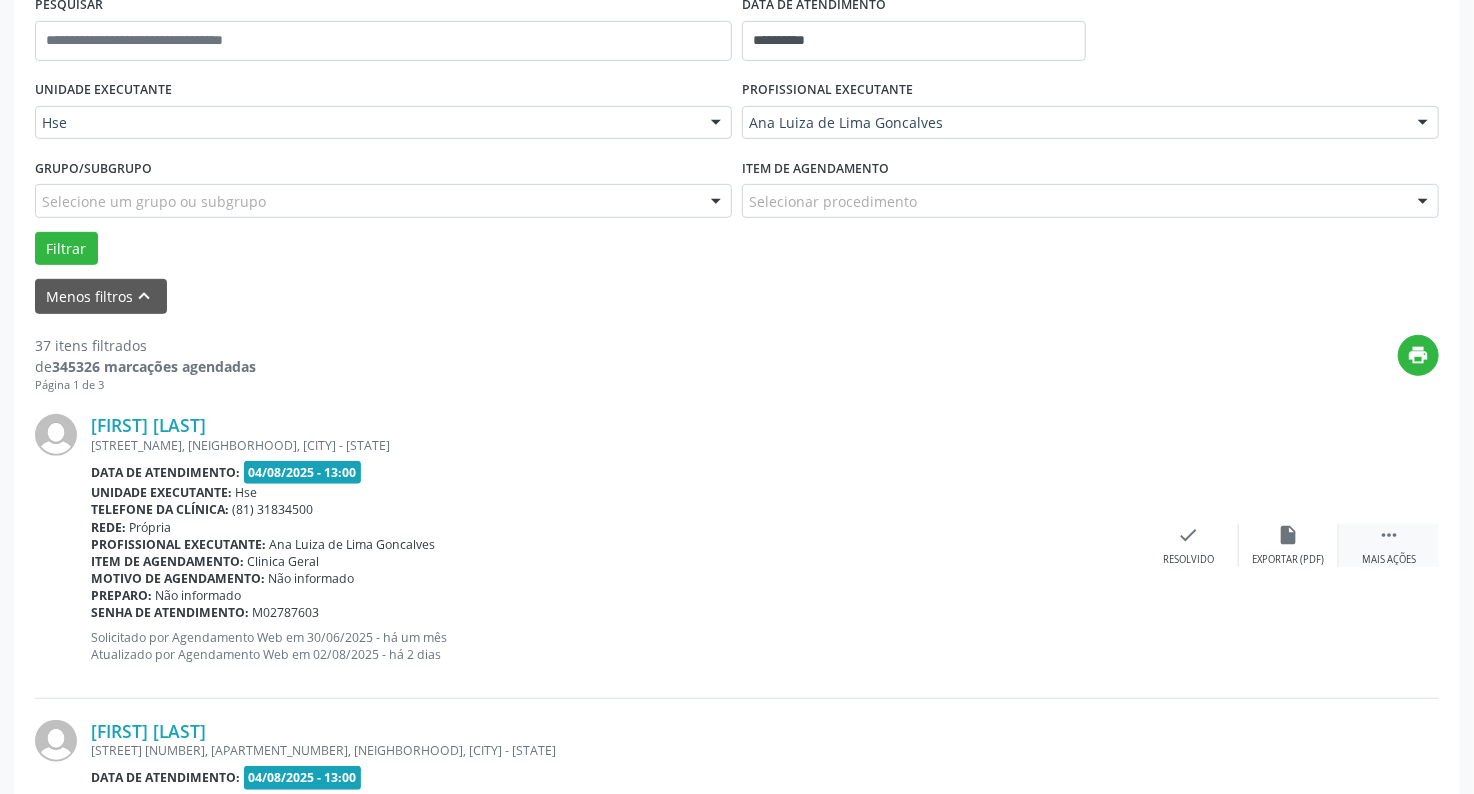 drag, startPoint x: 1379, startPoint y: 542, endPoint x: 1342, endPoint y: 546, distance: 37.215588 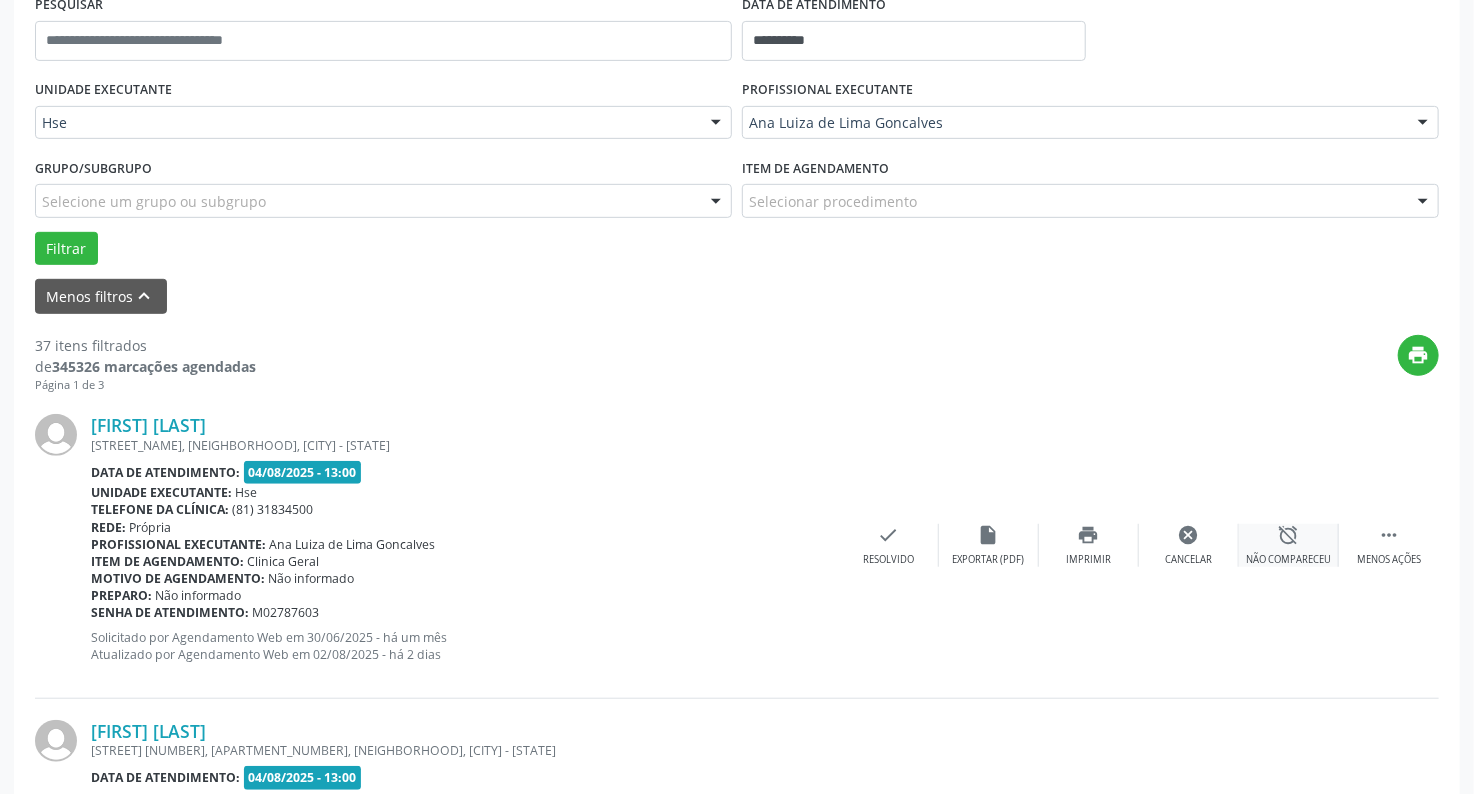 click on "alarm_off
Não compareceu" at bounding box center [1289, 545] 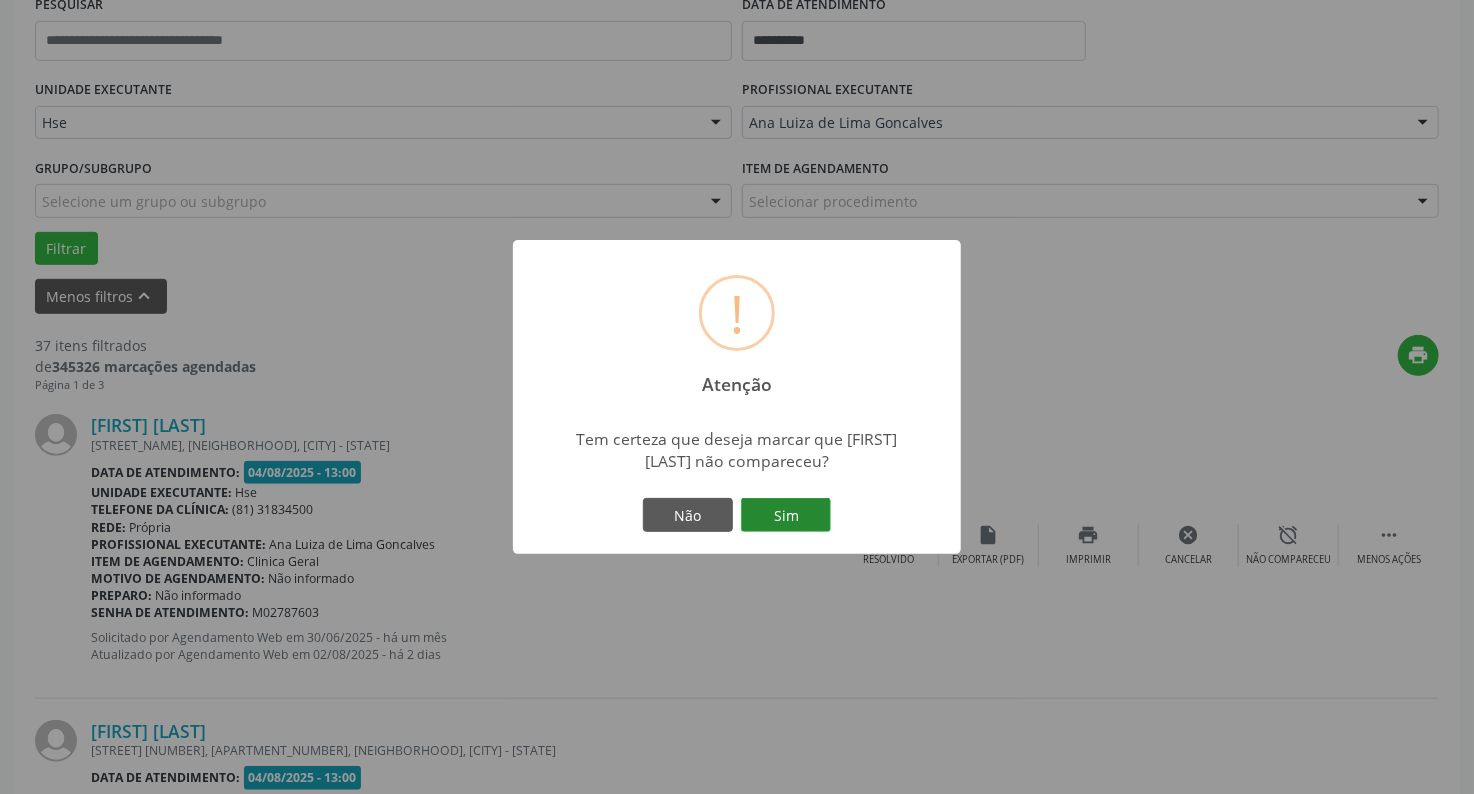 click on "Sim" at bounding box center (786, 515) 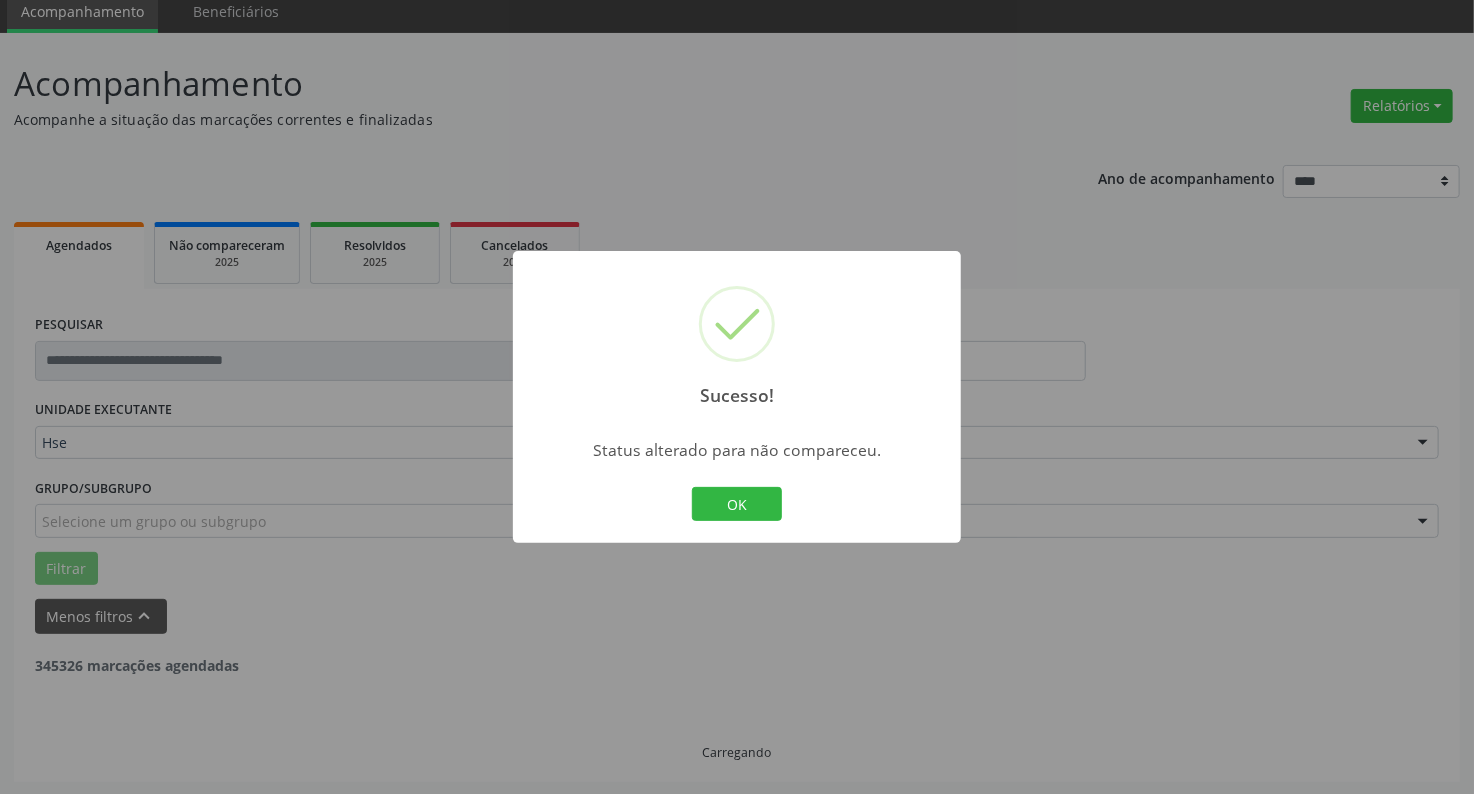 scroll, scrollTop: 397, scrollLeft: 0, axis: vertical 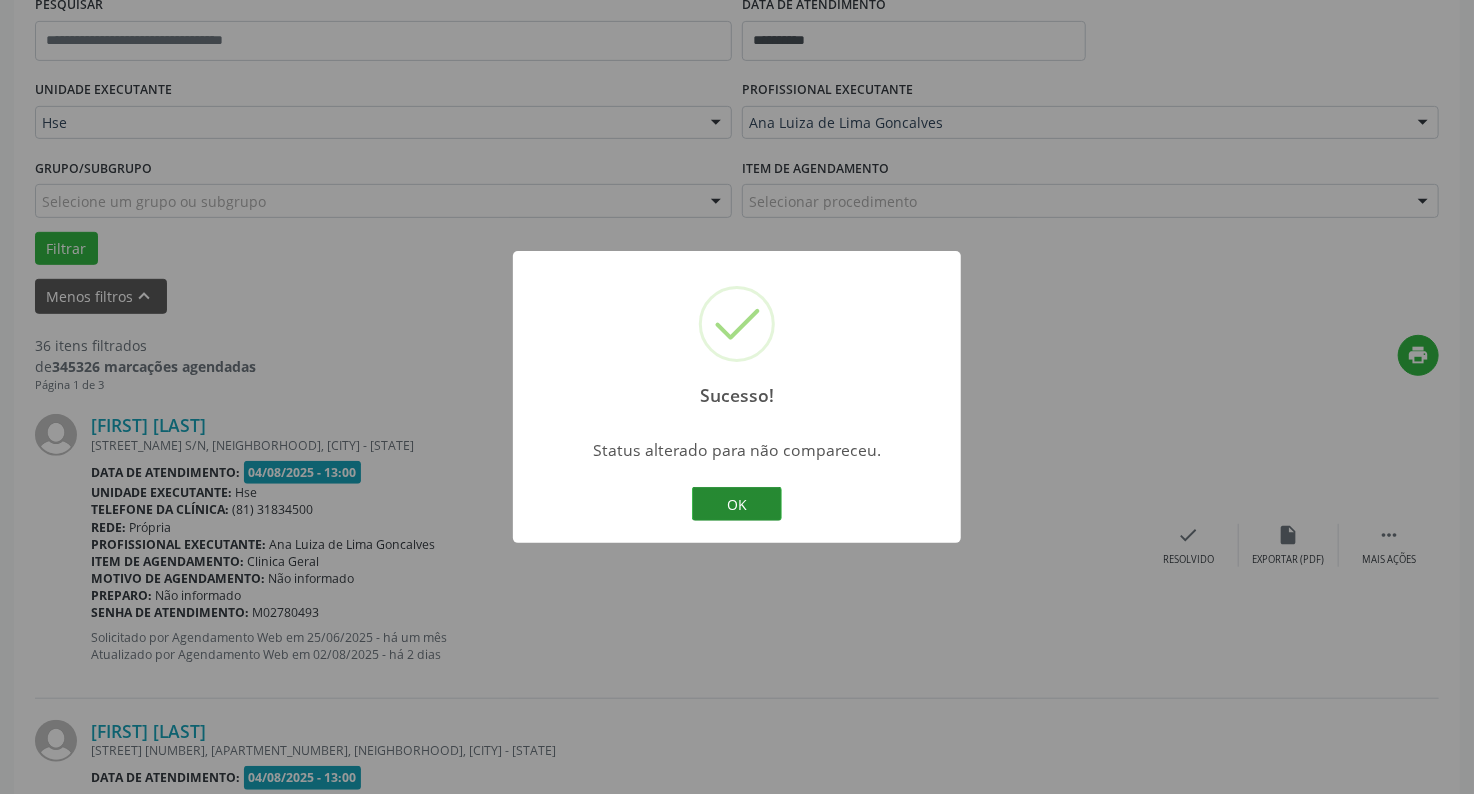 click on "OK" at bounding box center (737, 504) 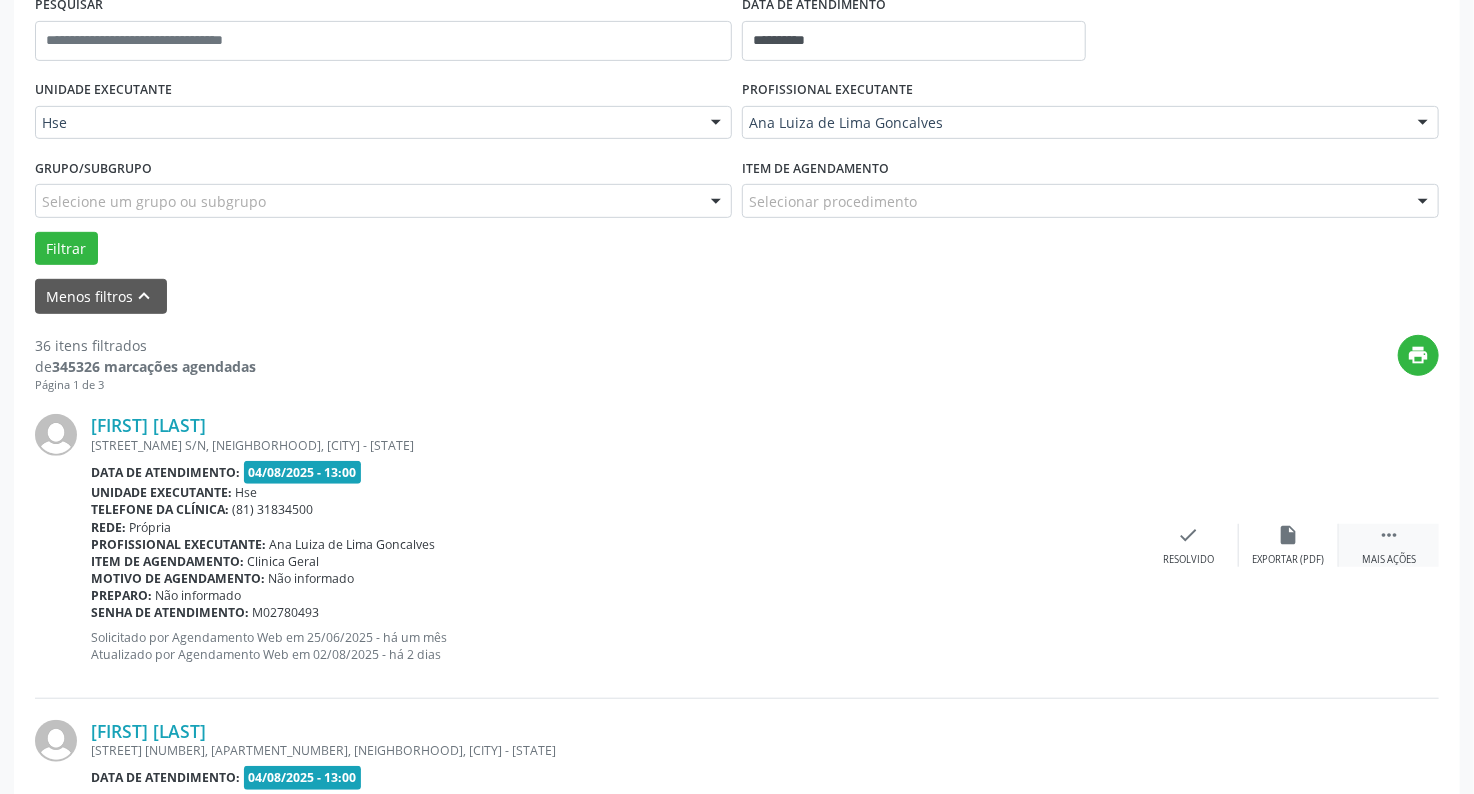 click on "Mais ações" at bounding box center (1389, 560) 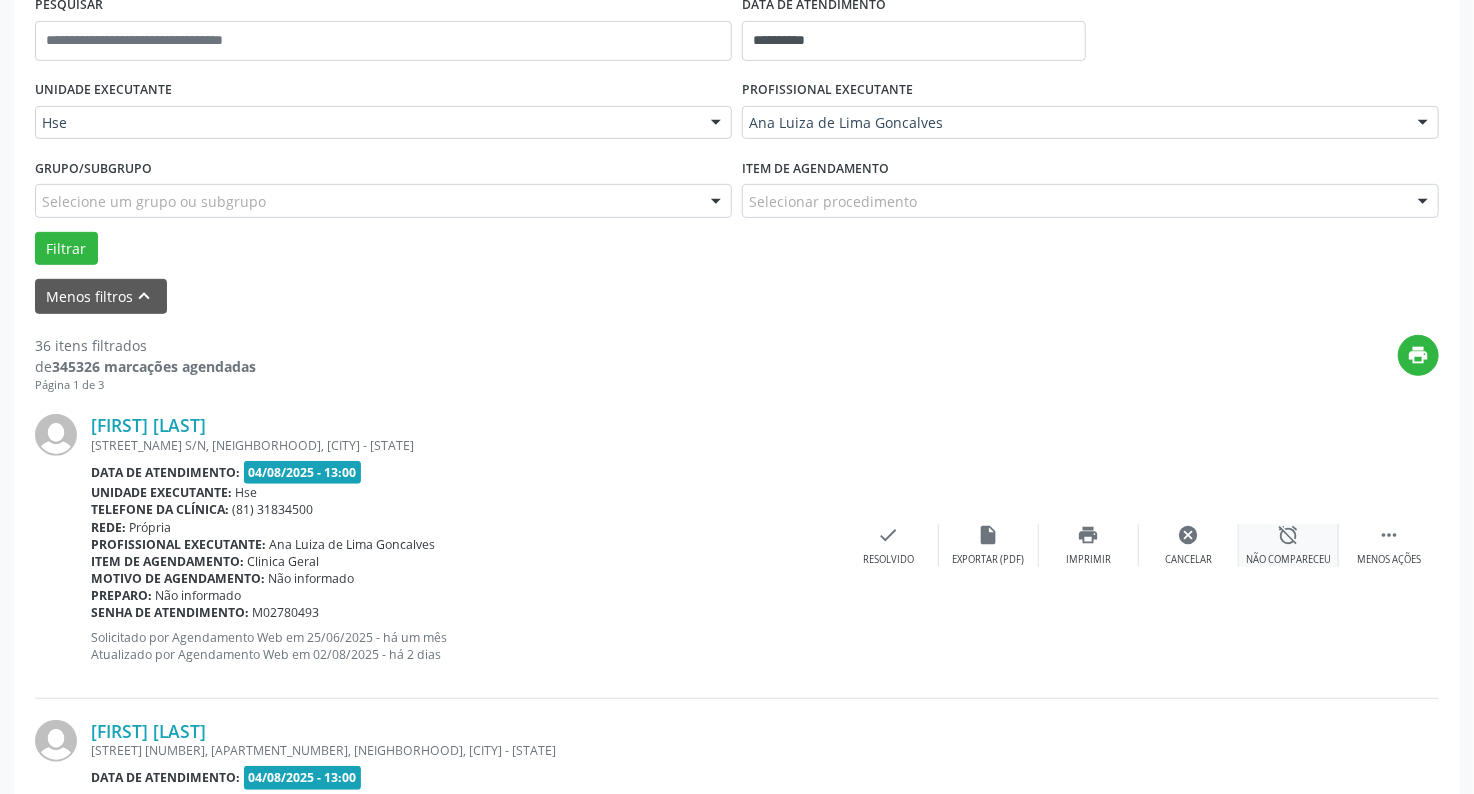 click on "alarm_off
Não compareceu" at bounding box center [1289, 545] 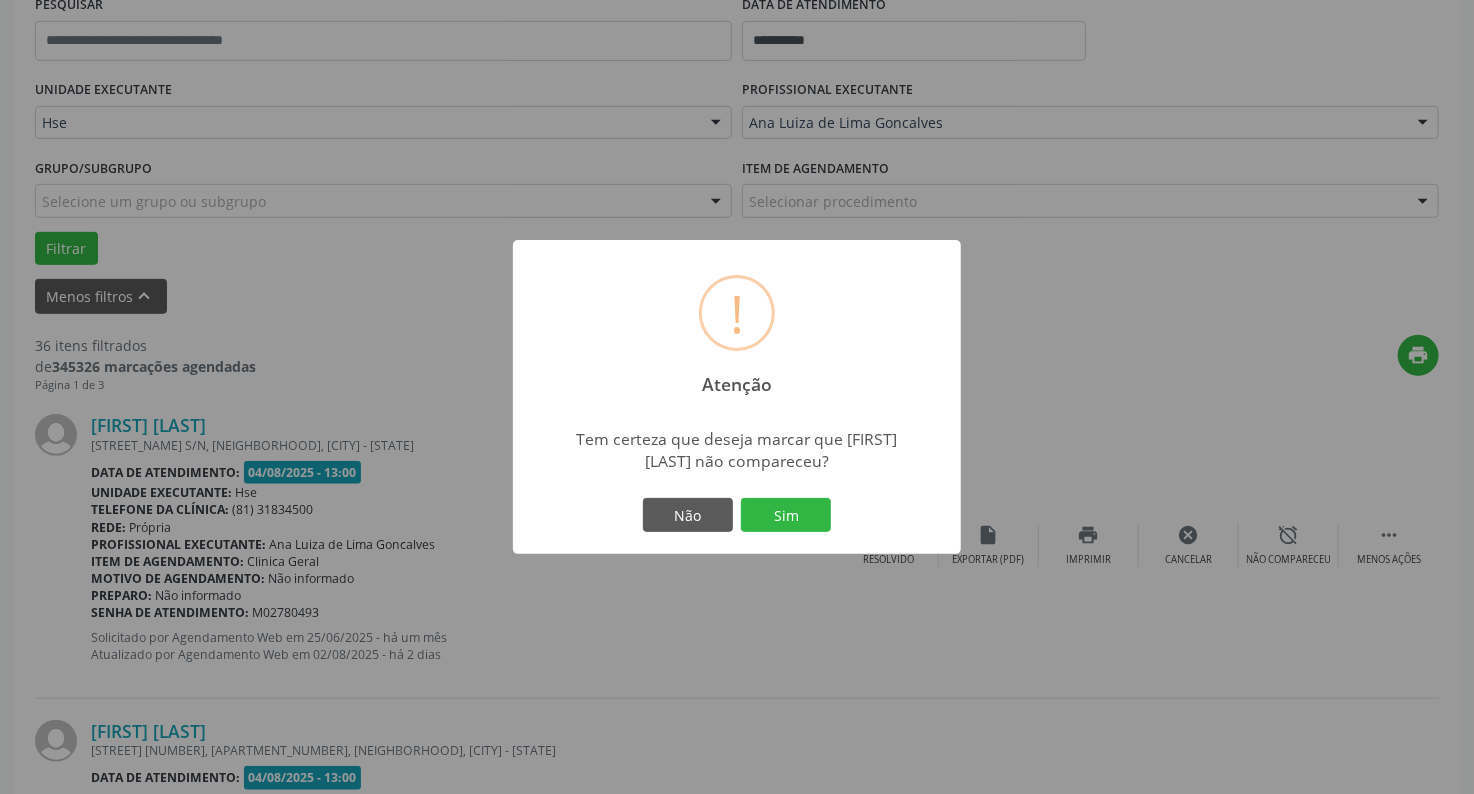 click on "Sim" at bounding box center (786, 515) 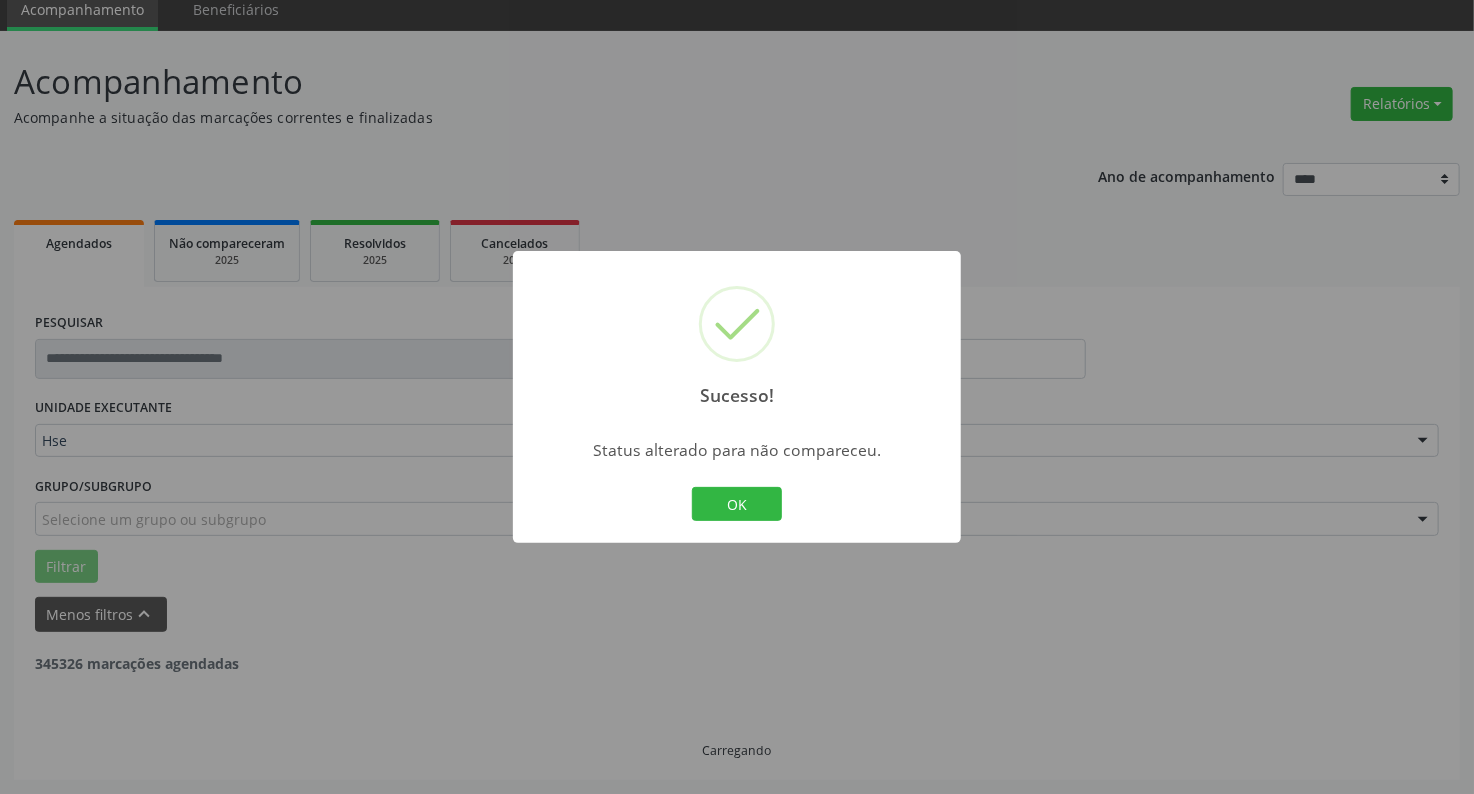 scroll, scrollTop: 77, scrollLeft: 0, axis: vertical 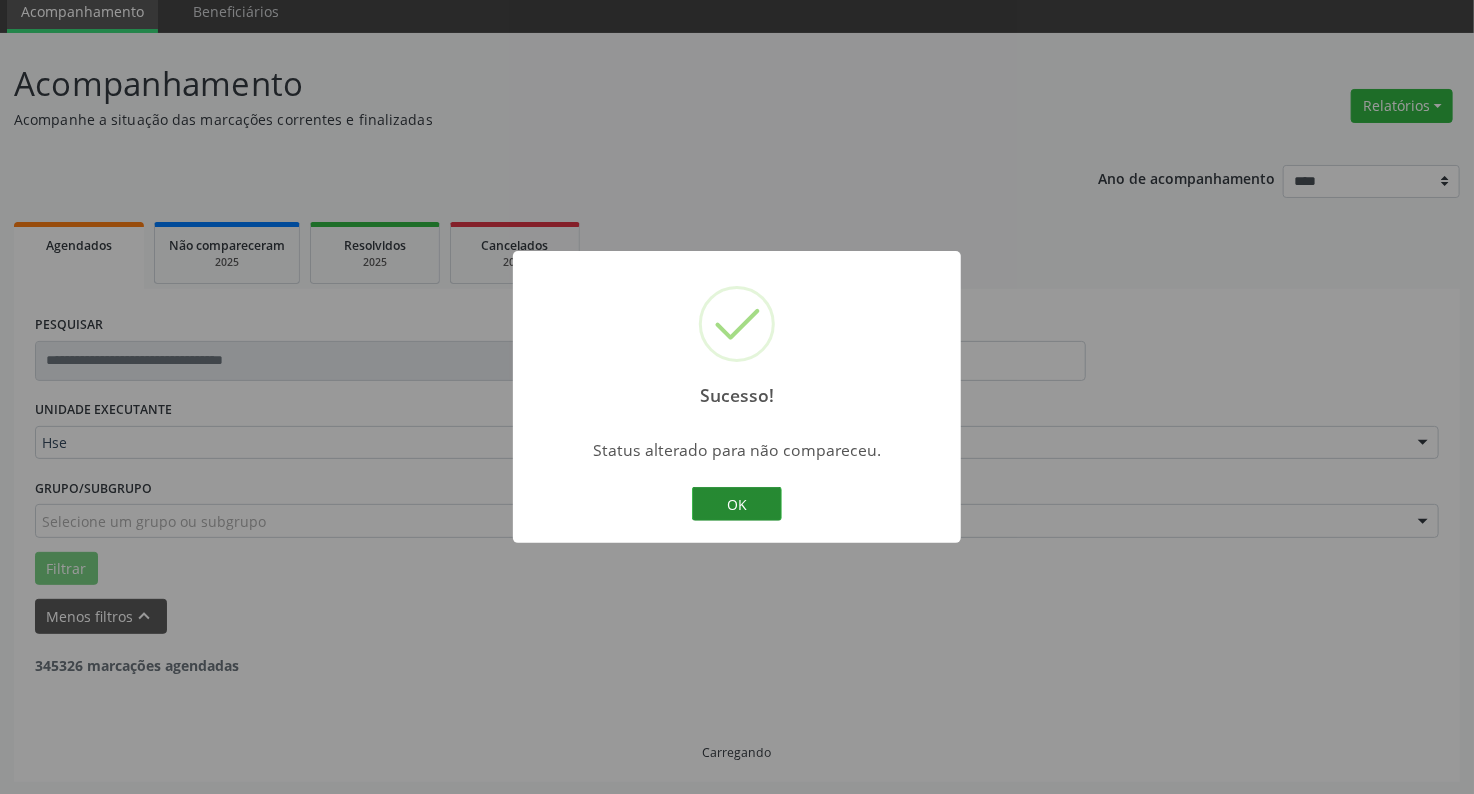 click on "OK" at bounding box center [737, 504] 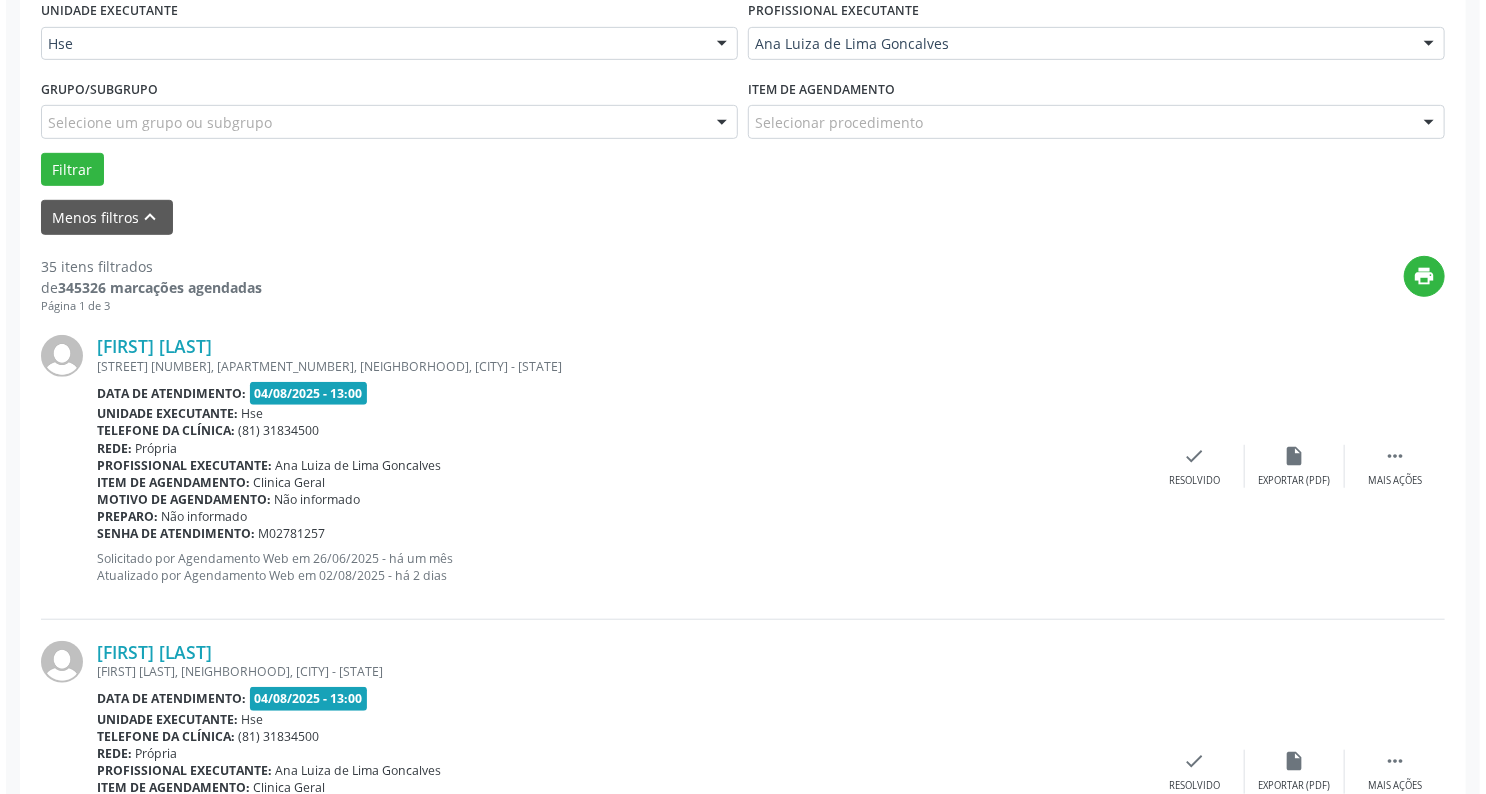 scroll, scrollTop: 477, scrollLeft: 0, axis: vertical 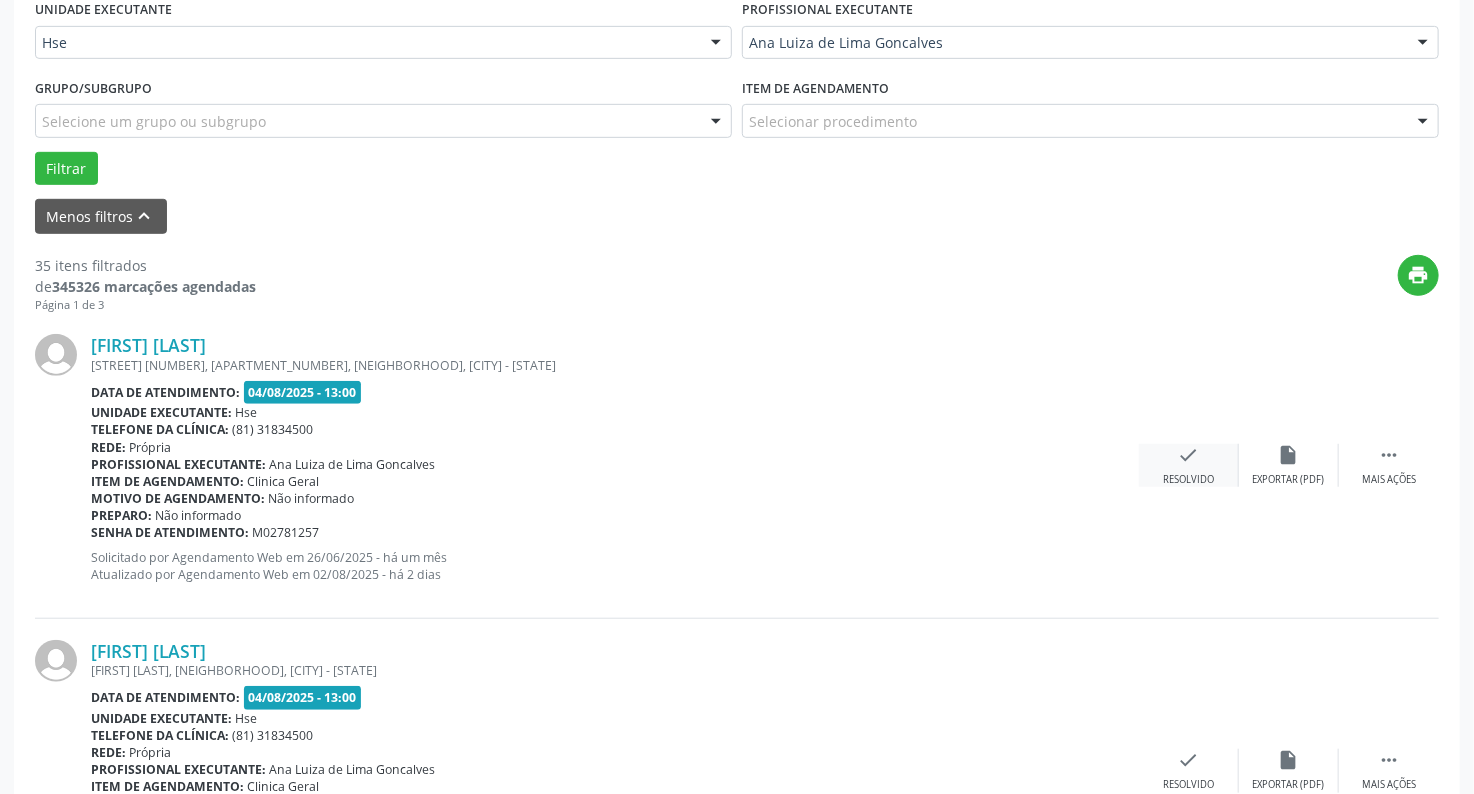 click on "check
Resolvido" at bounding box center [1189, 465] 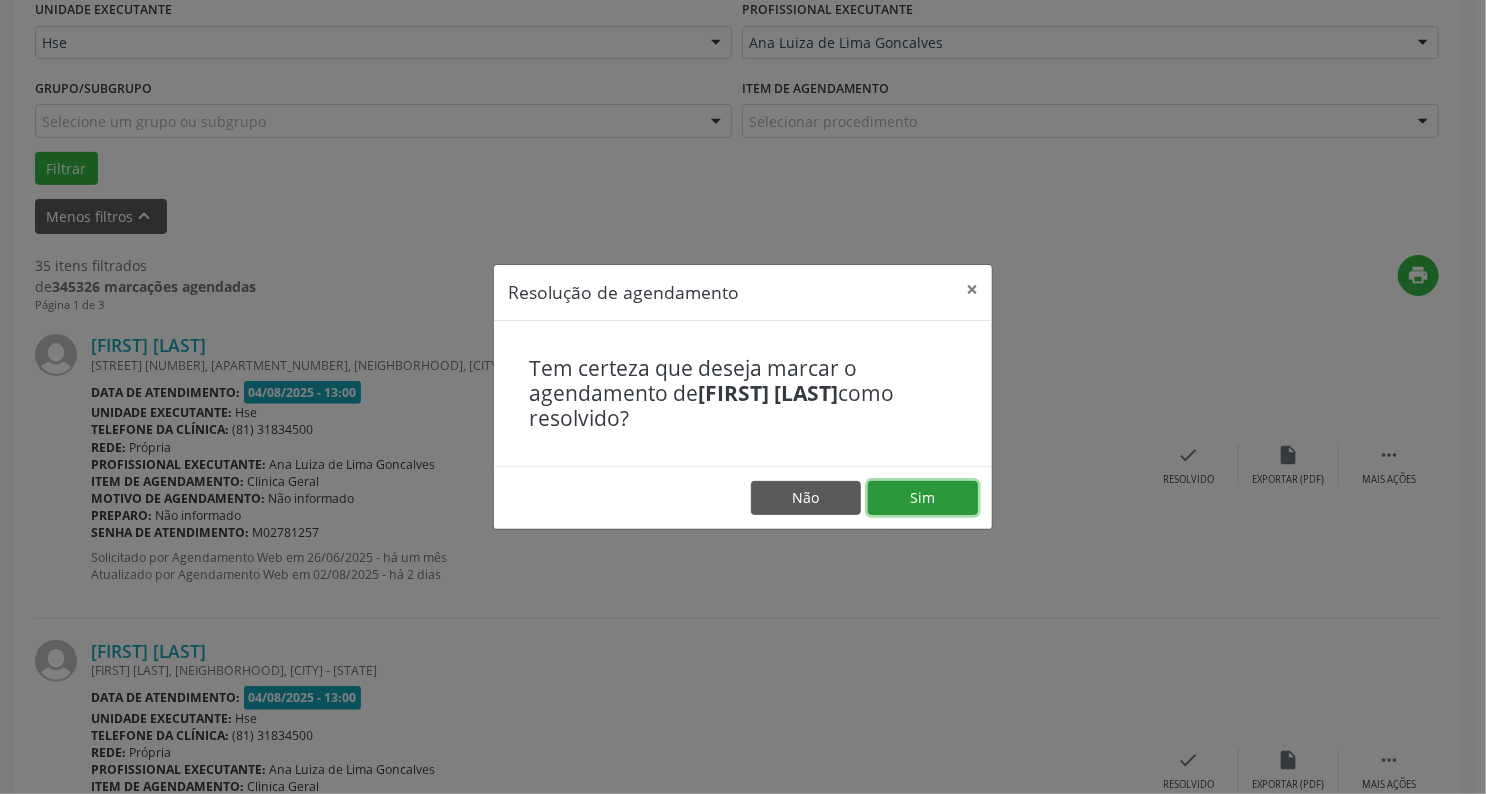 click on "Sim" at bounding box center (923, 498) 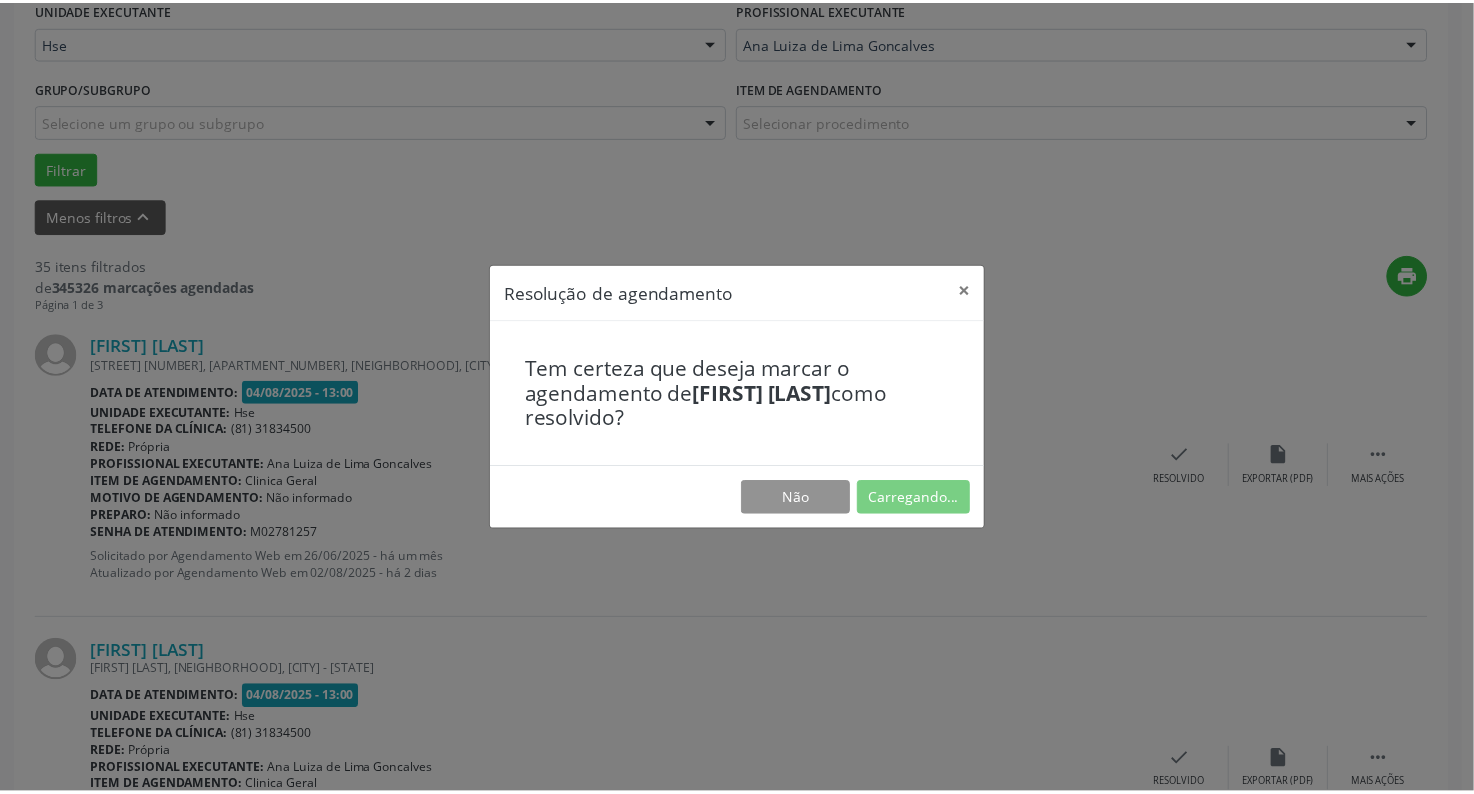 scroll, scrollTop: 56, scrollLeft: 0, axis: vertical 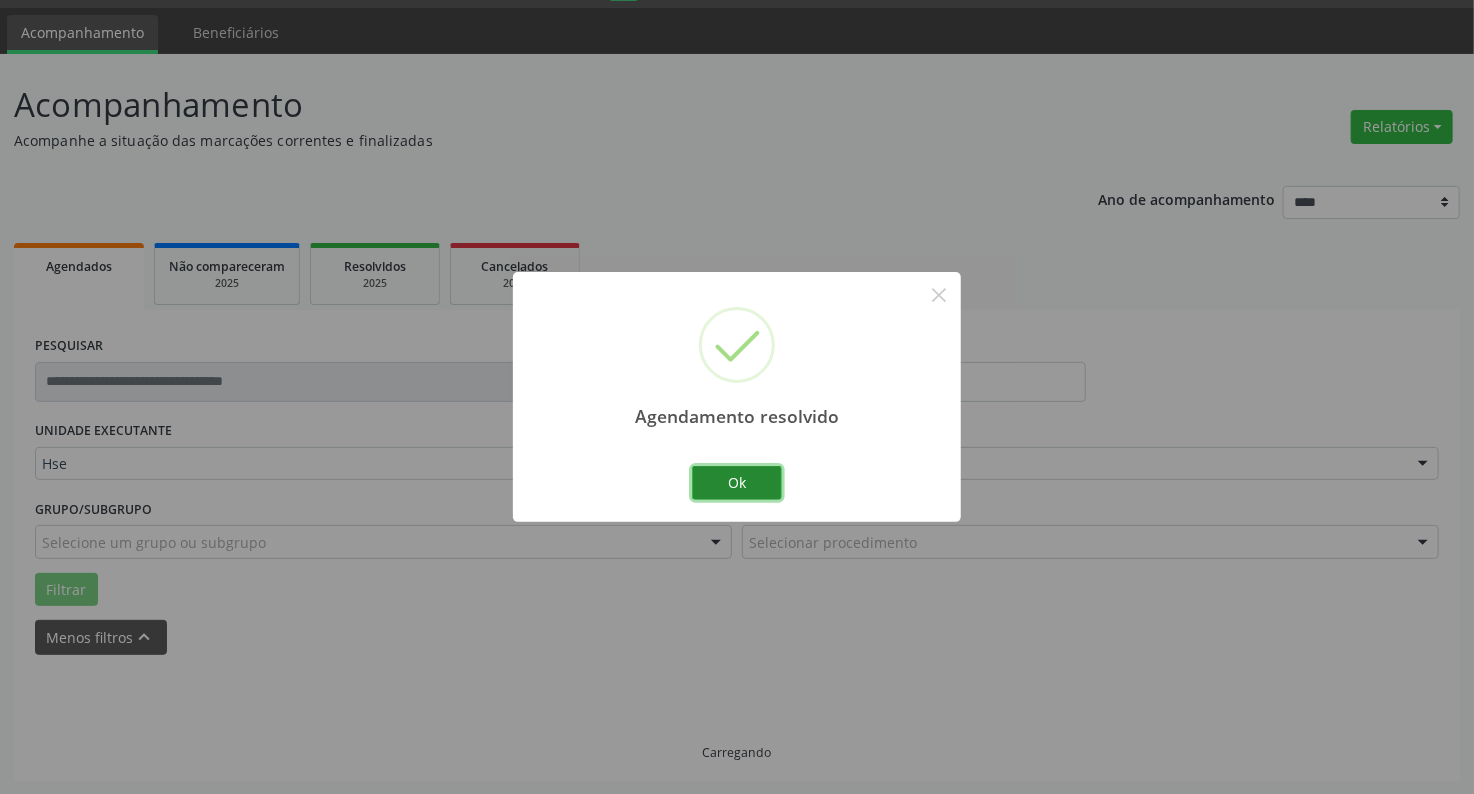 click on "Ok" at bounding box center [737, 483] 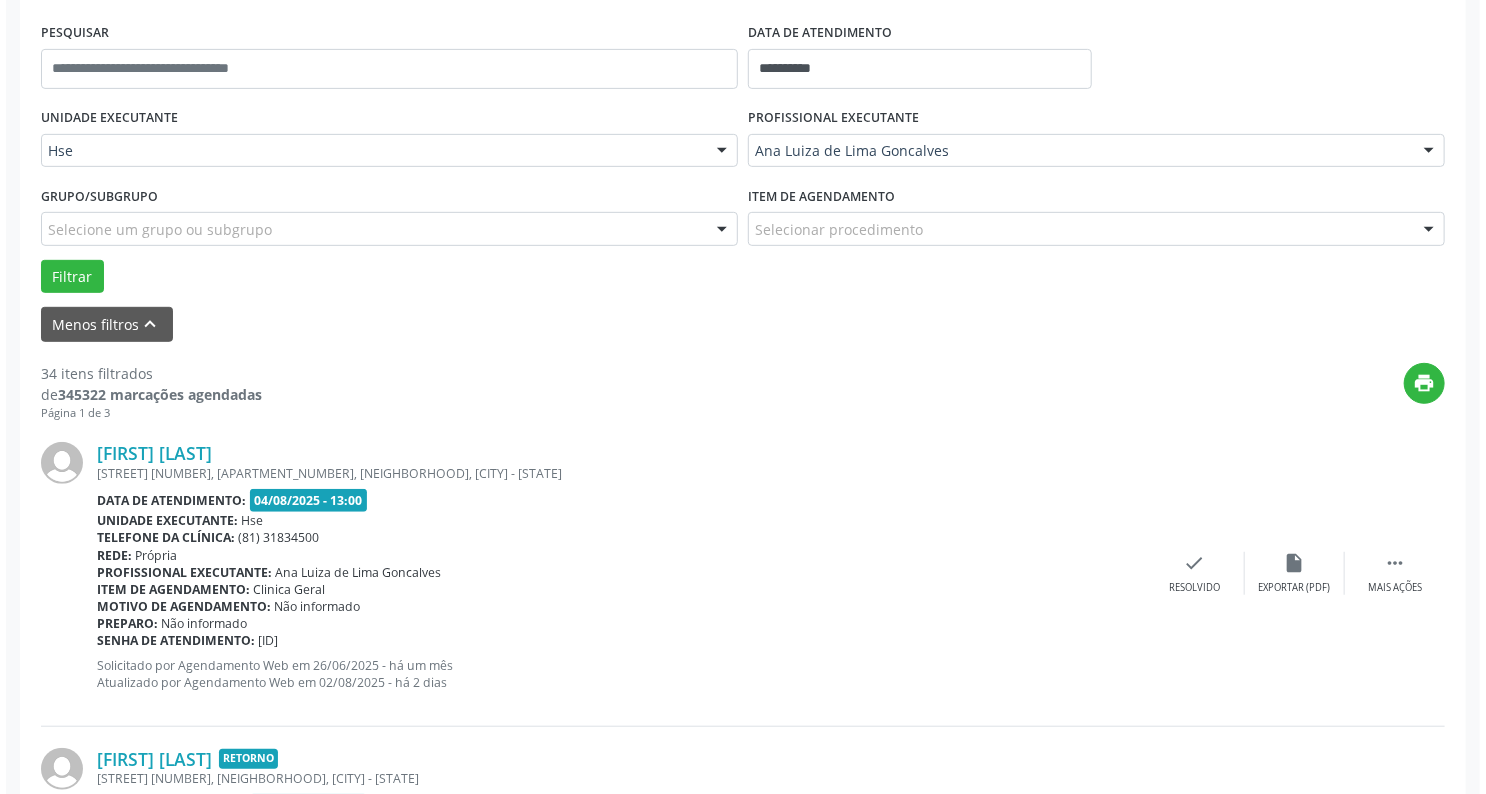 scroll, scrollTop: 397, scrollLeft: 0, axis: vertical 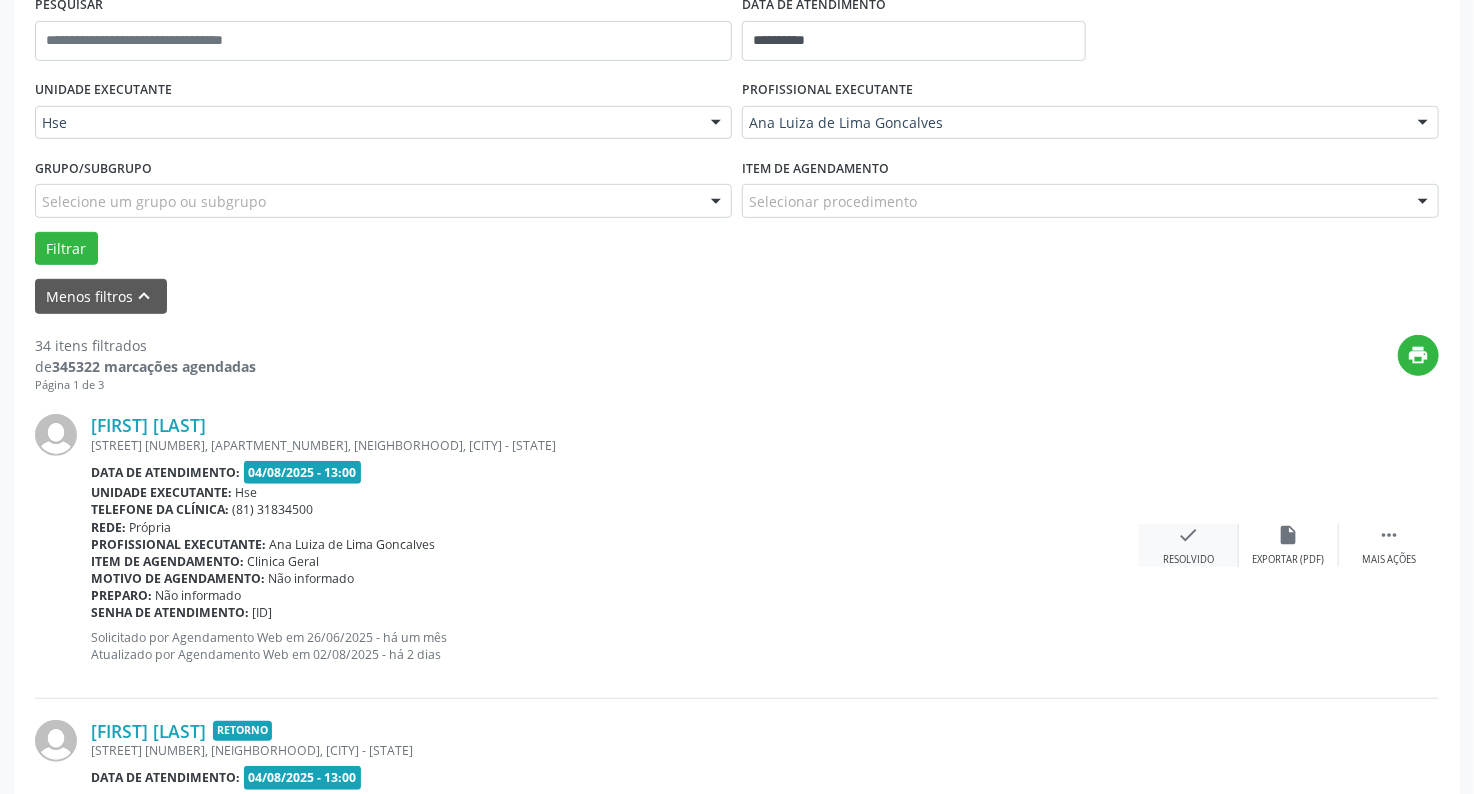 click on "check
Resolvido" at bounding box center (1189, 545) 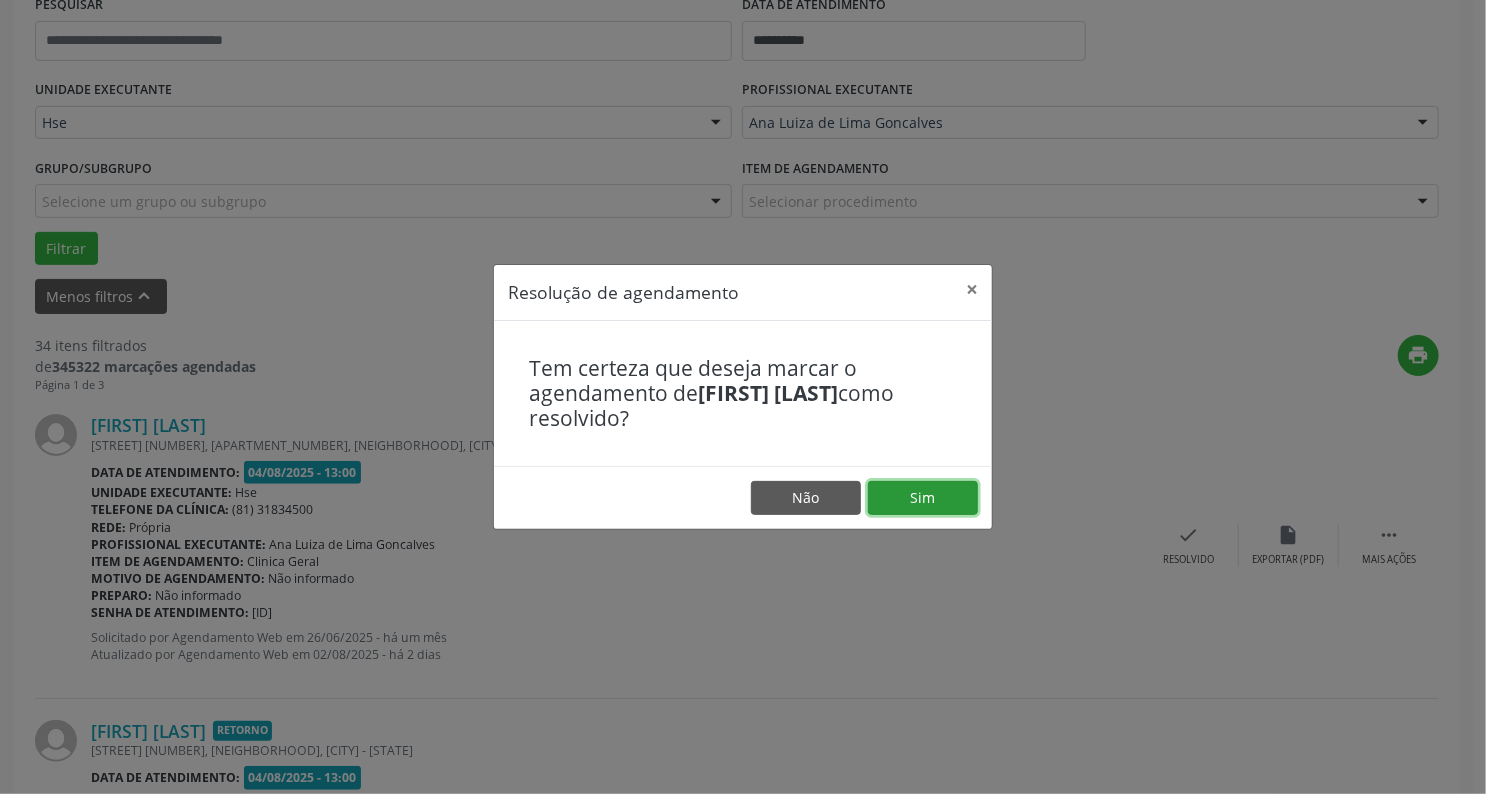 drag, startPoint x: 952, startPoint y: 493, endPoint x: 894, endPoint y: 495, distance: 58.034473 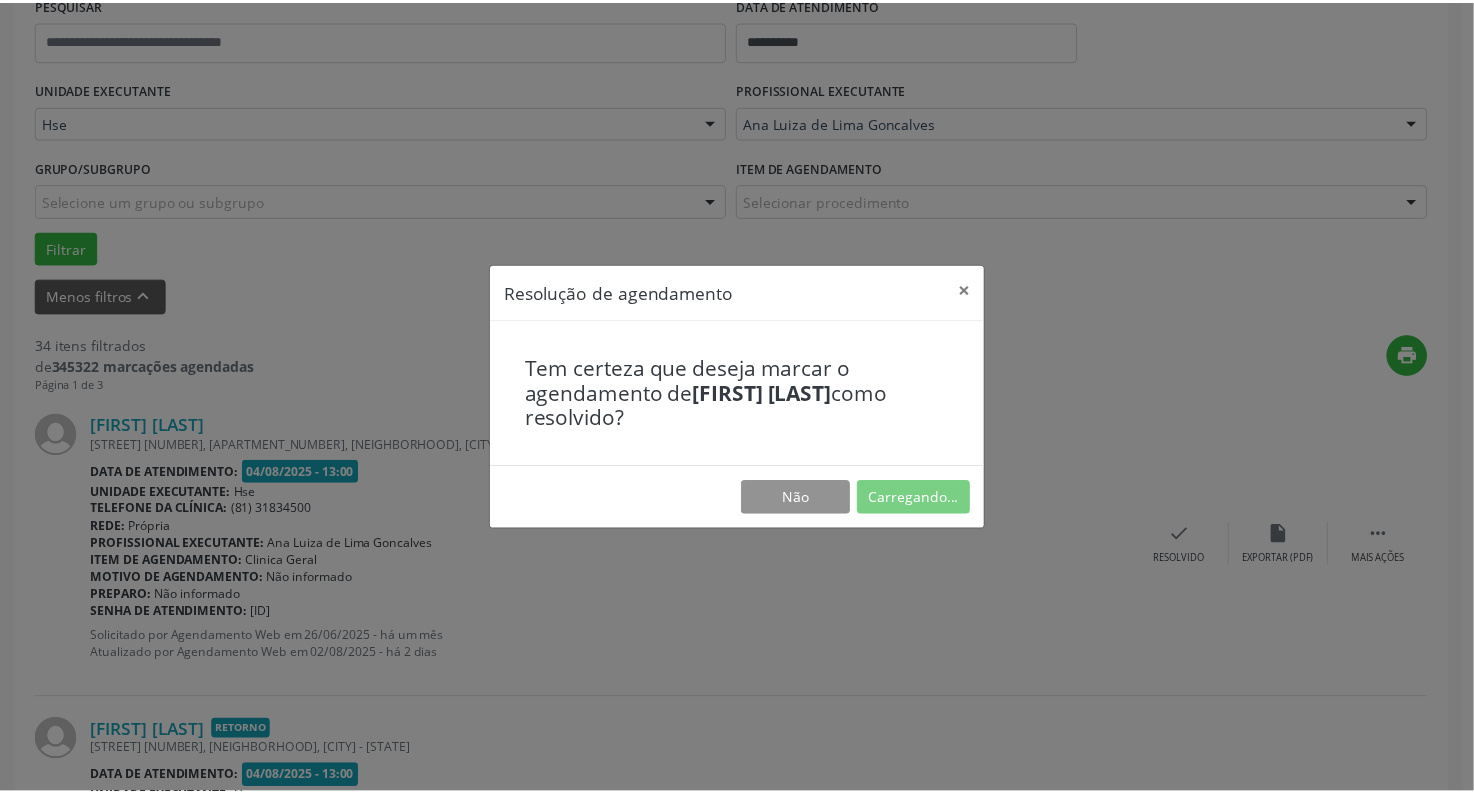 scroll, scrollTop: 56, scrollLeft: 0, axis: vertical 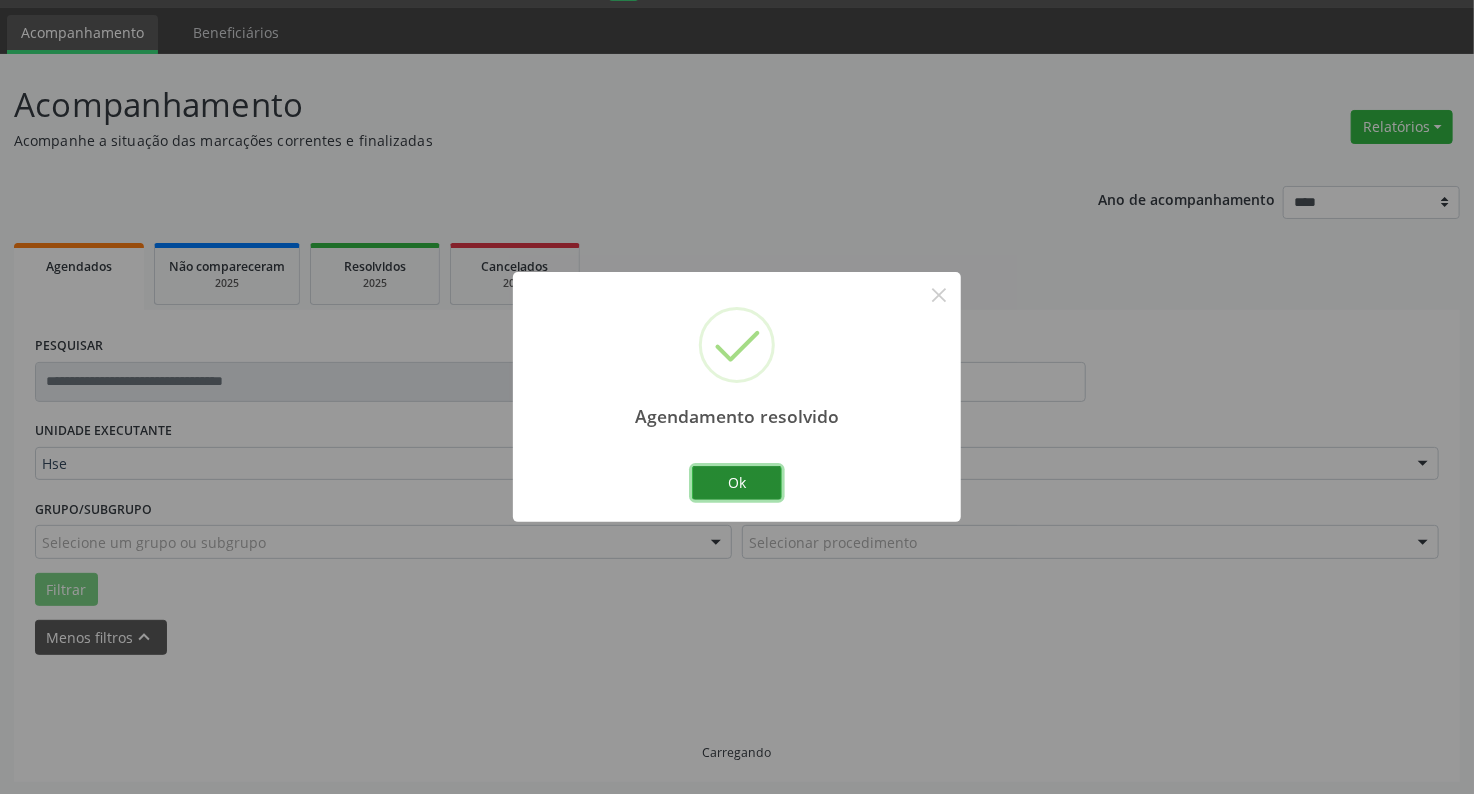 click on "Ok" at bounding box center [737, 483] 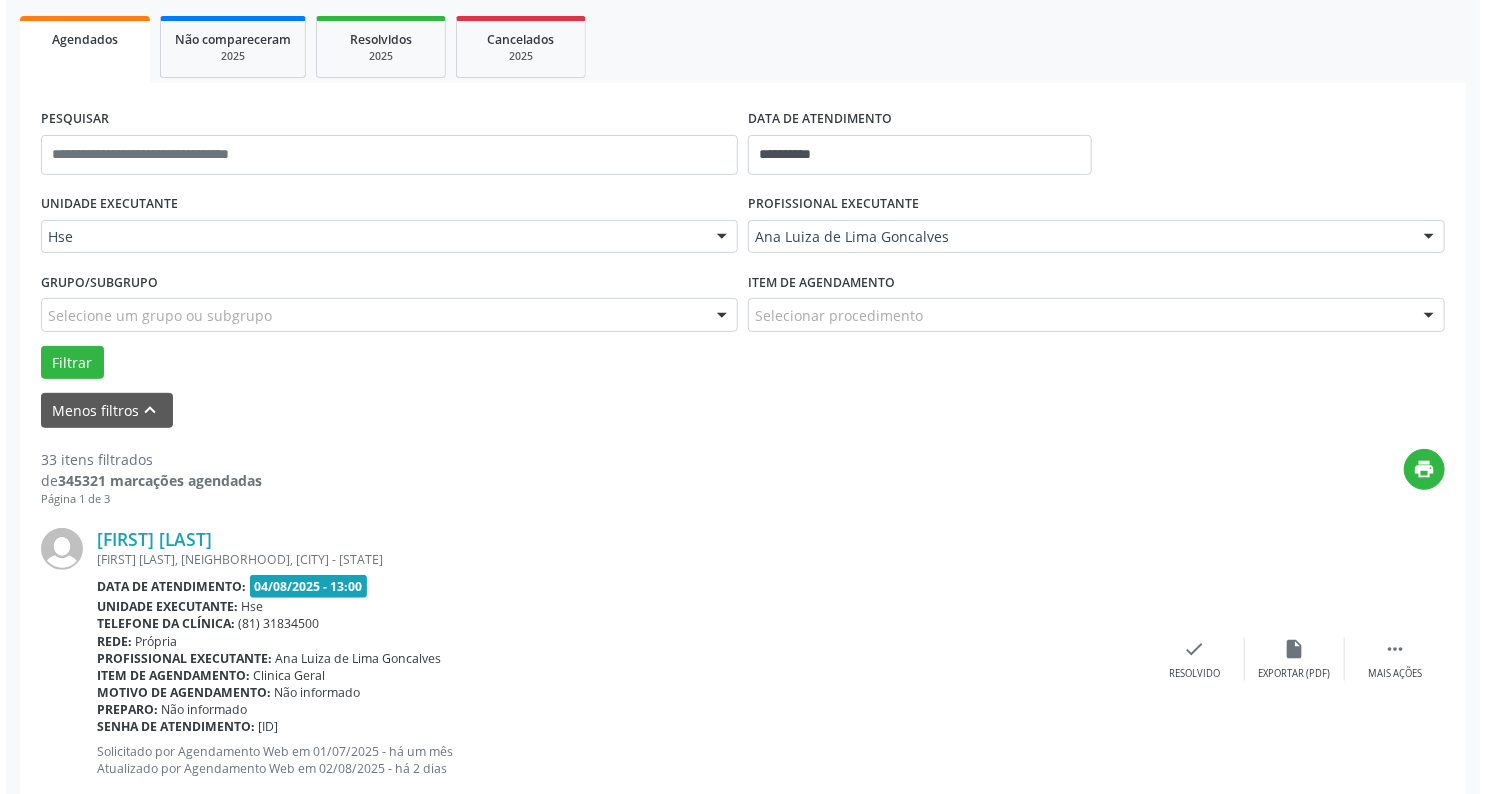 scroll, scrollTop: 317, scrollLeft: 0, axis: vertical 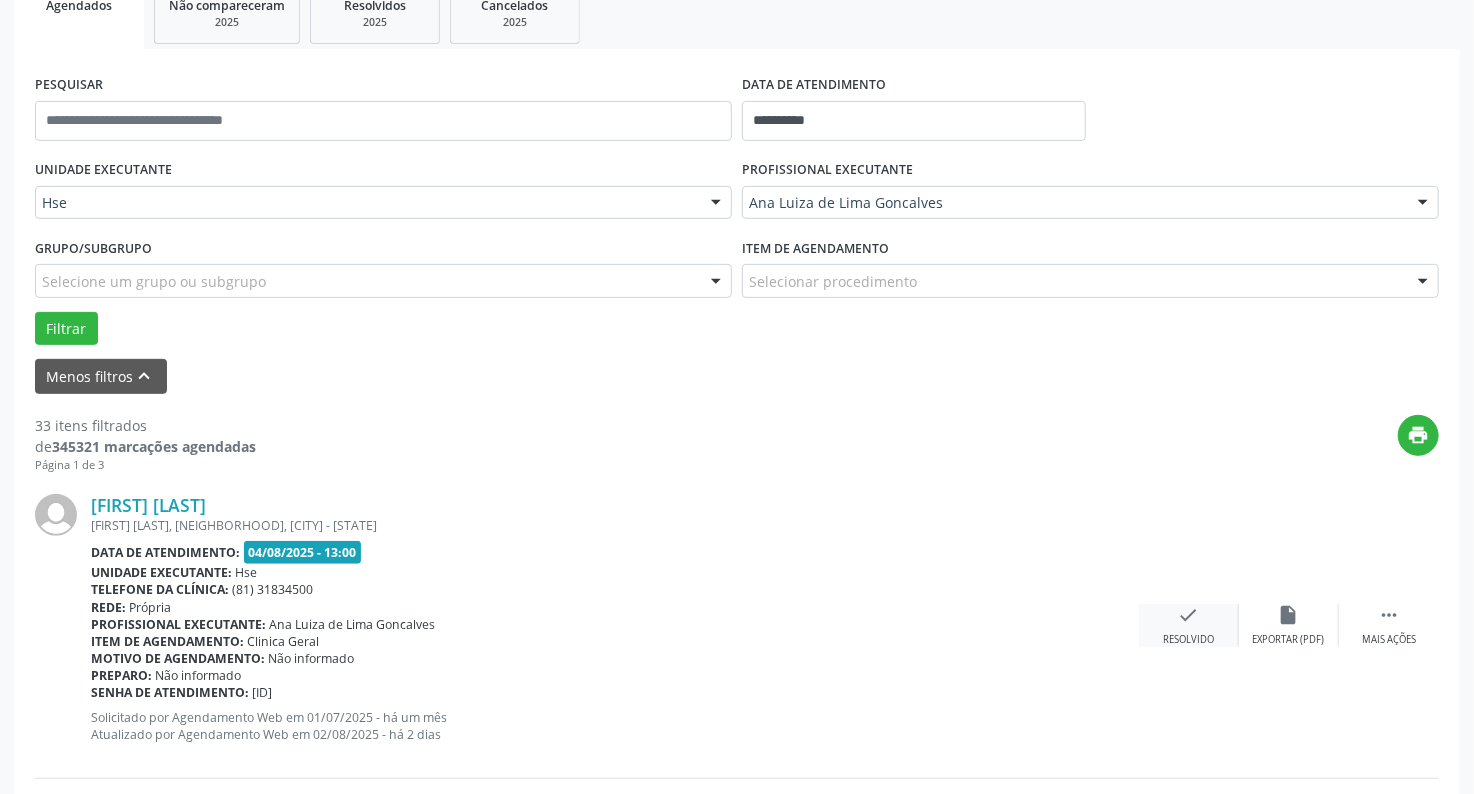 click on "check" at bounding box center [1189, 615] 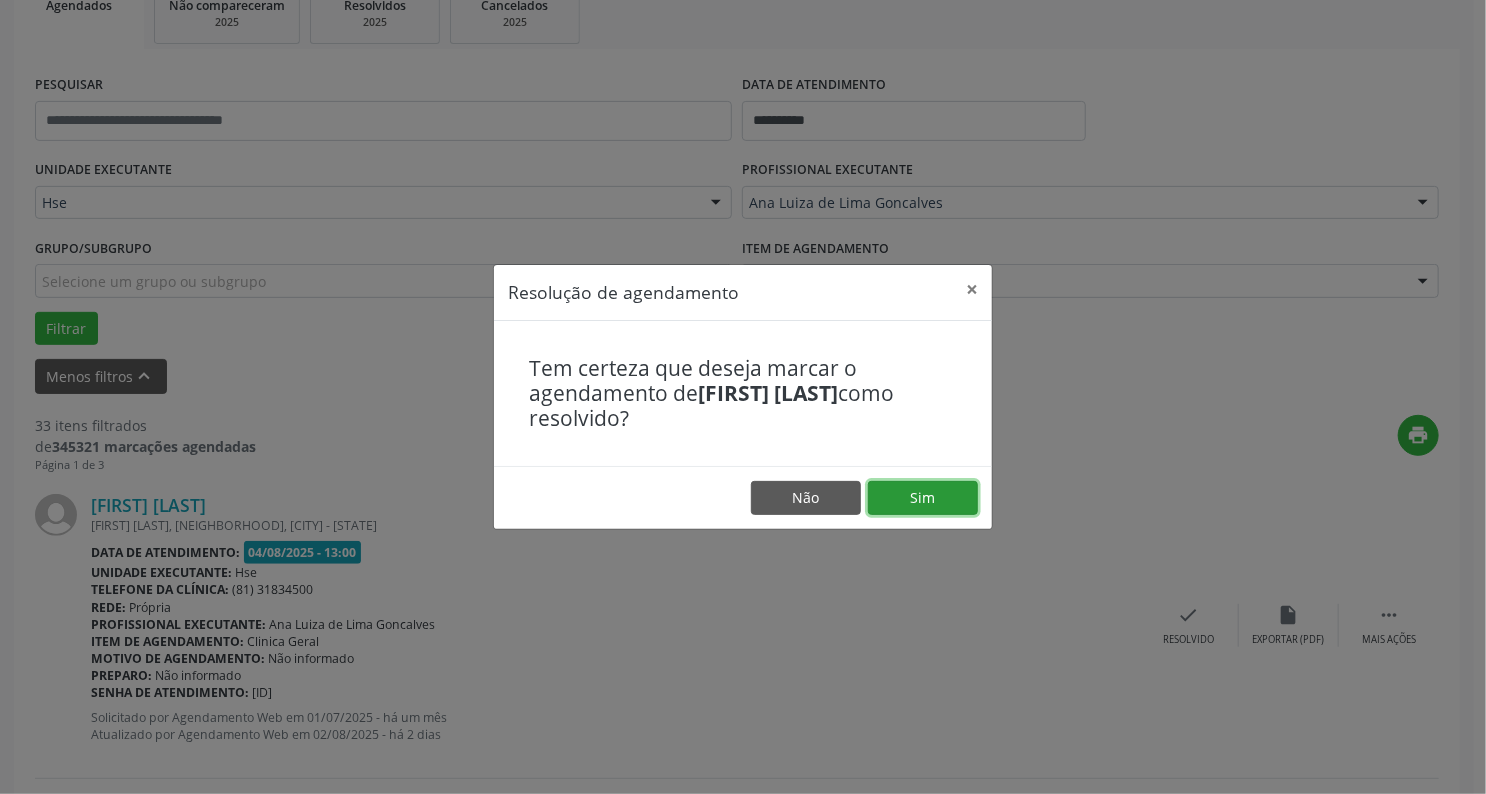 click on "Sim" at bounding box center (923, 498) 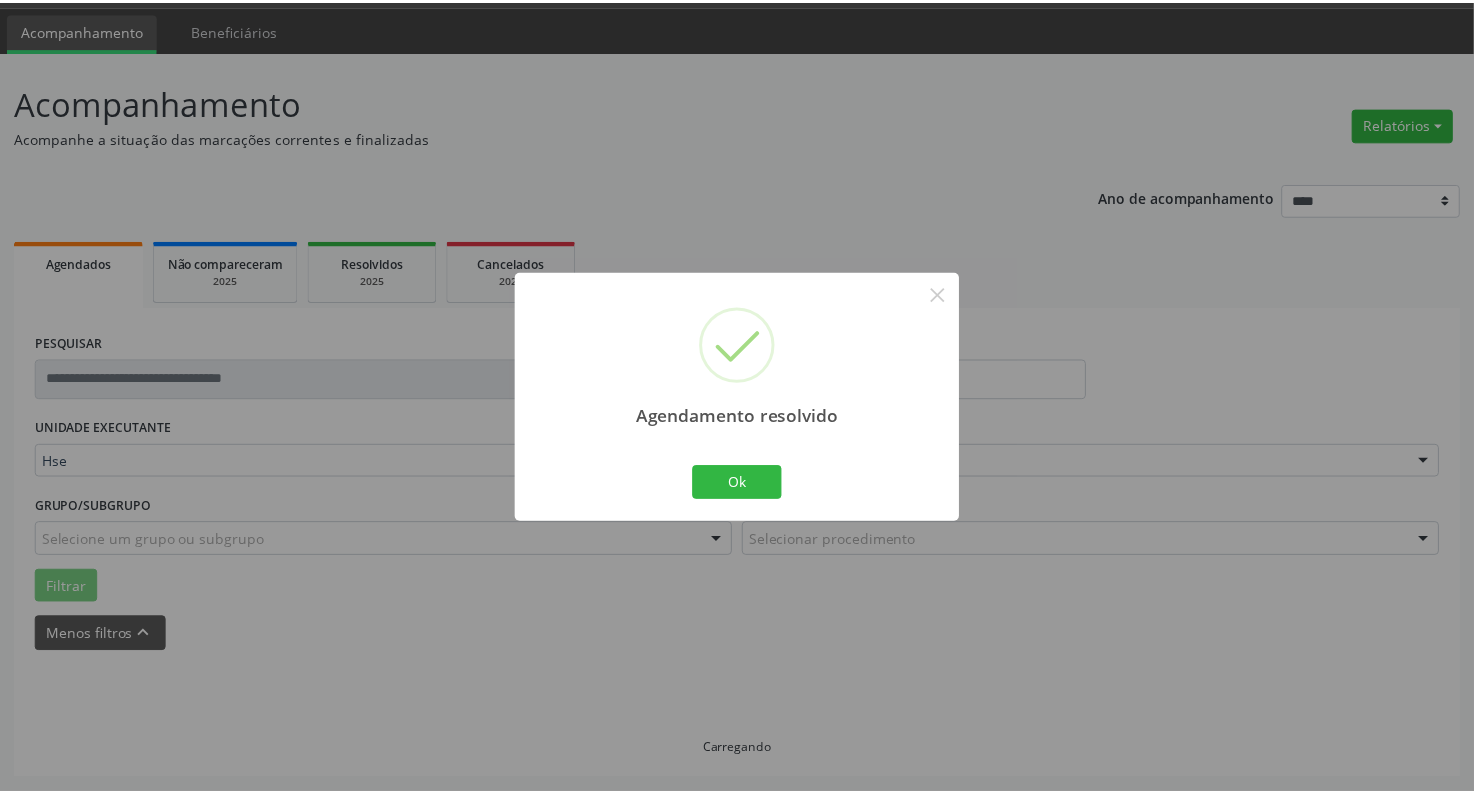 scroll, scrollTop: 56, scrollLeft: 0, axis: vertical 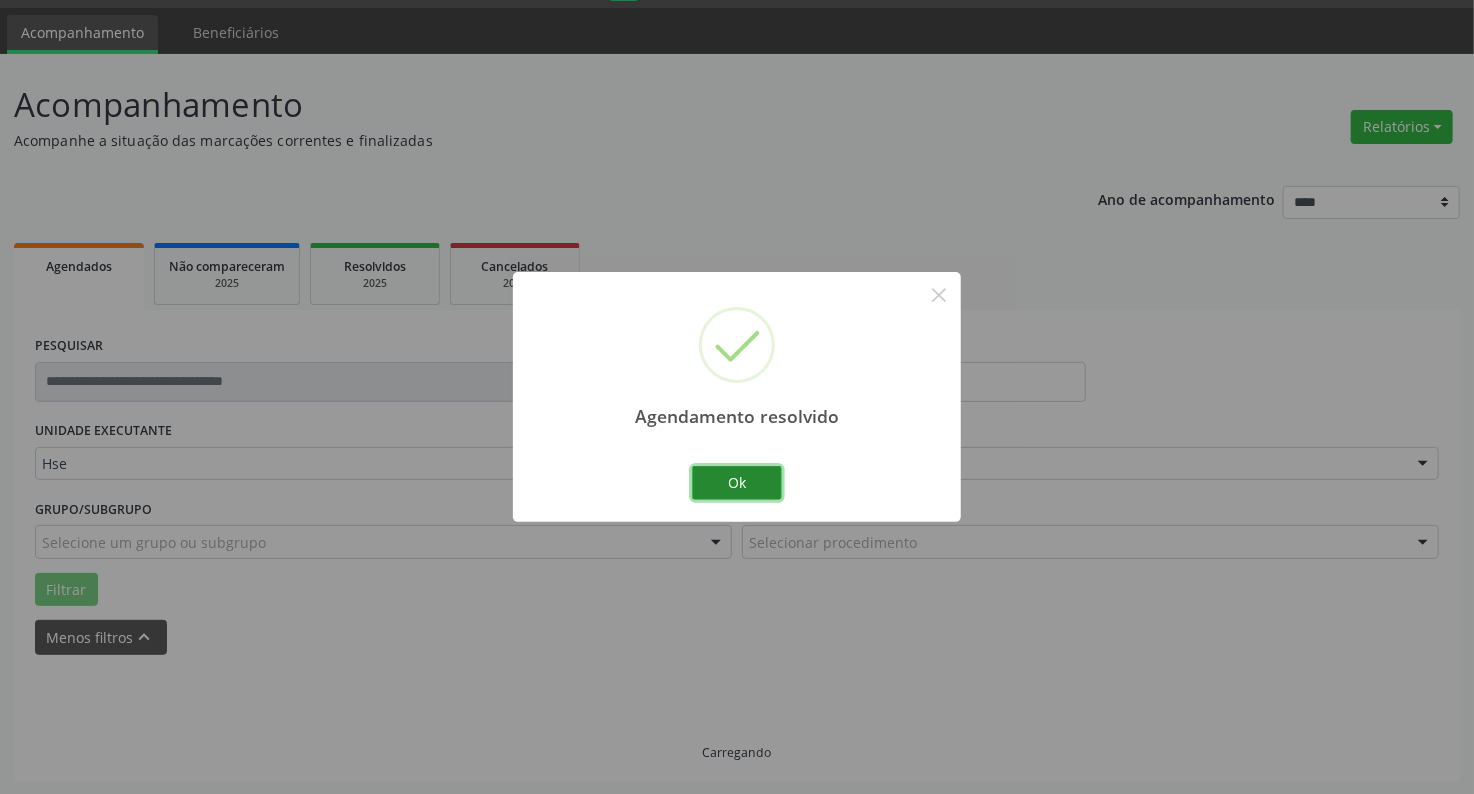 click on "Ok" at bounding box center (737, 483) 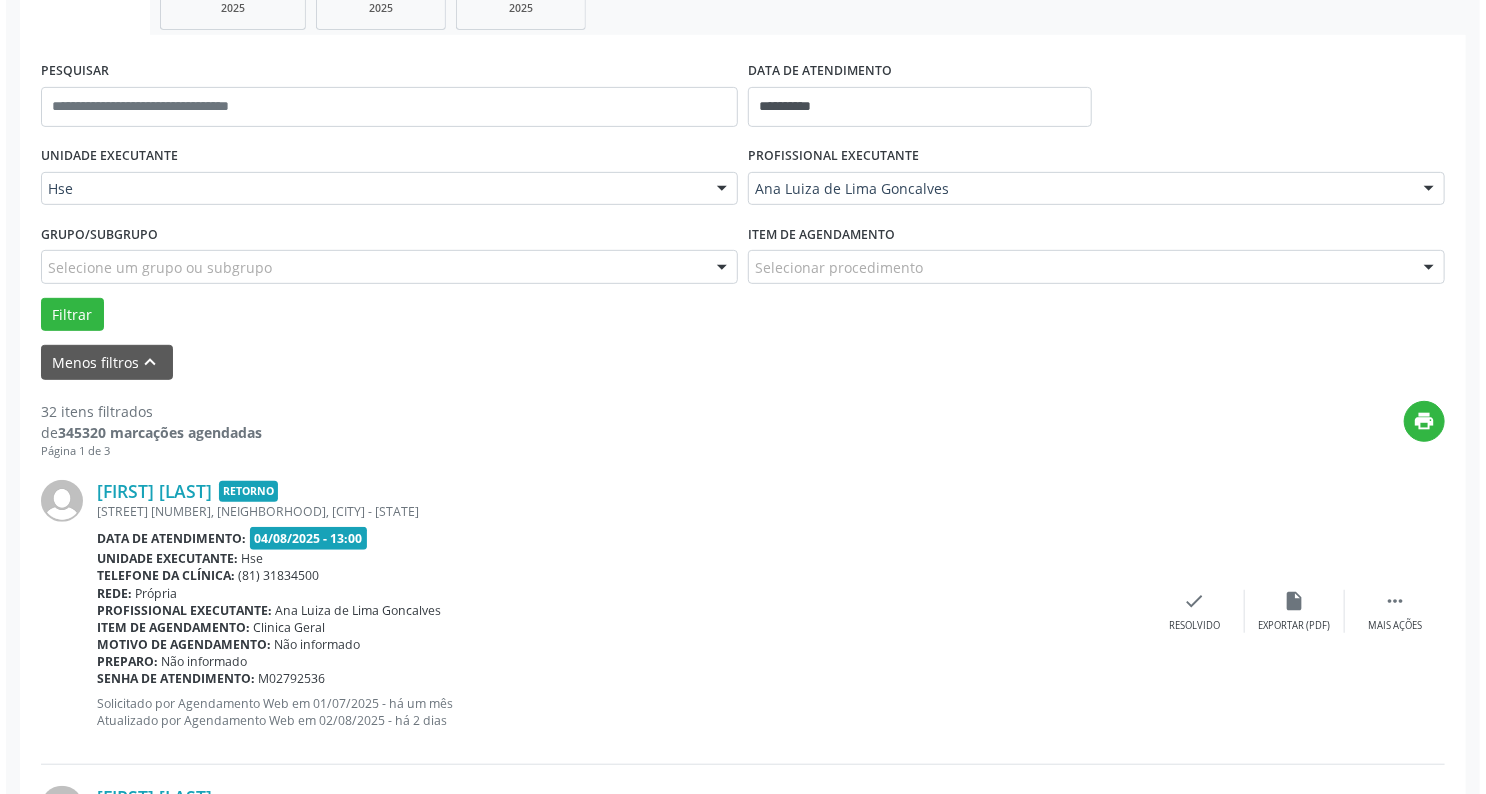scroll, scrollTop: 696, scrollLeft: 0, axis: vertical 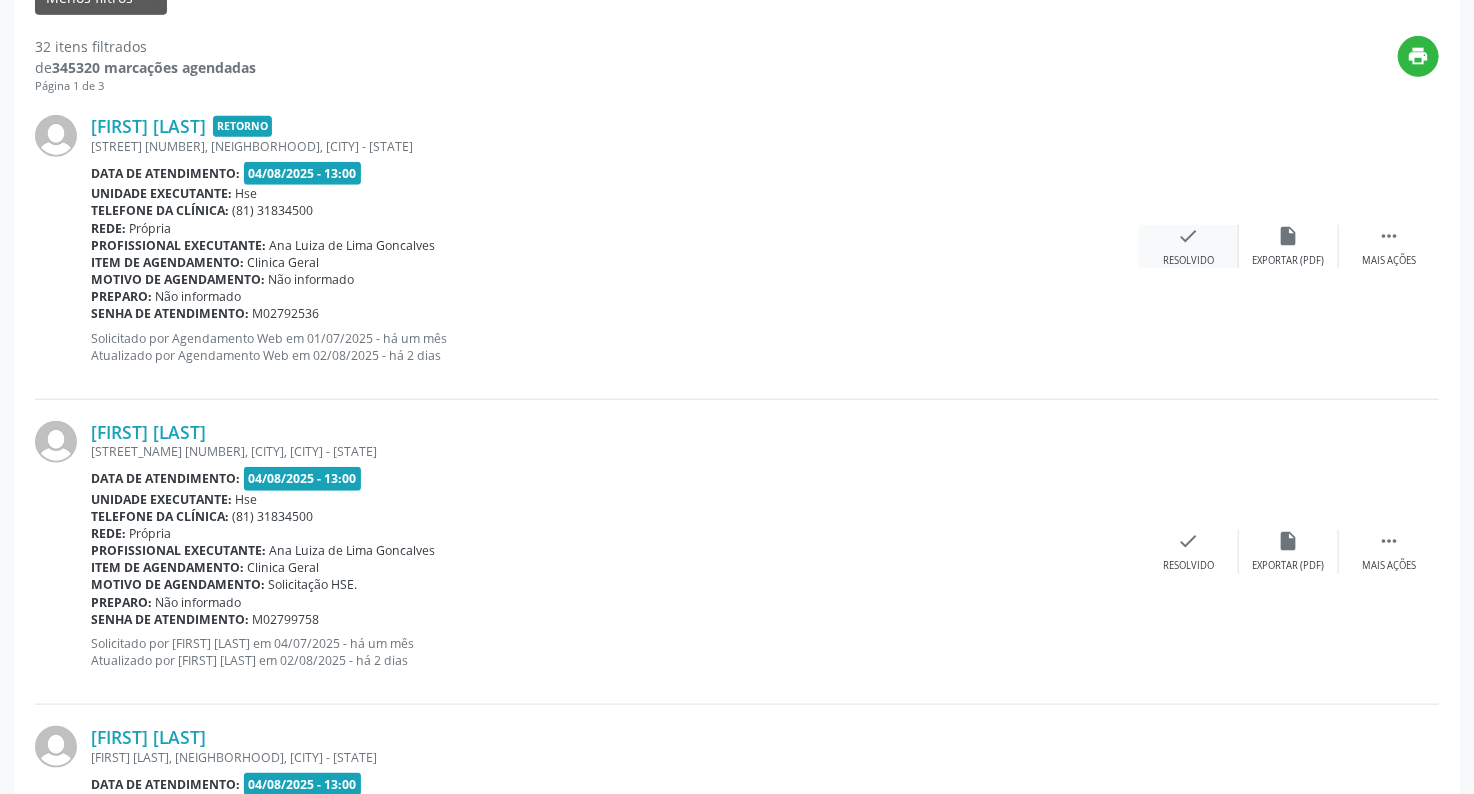 click on "check" at bounding box center (1189, 236) 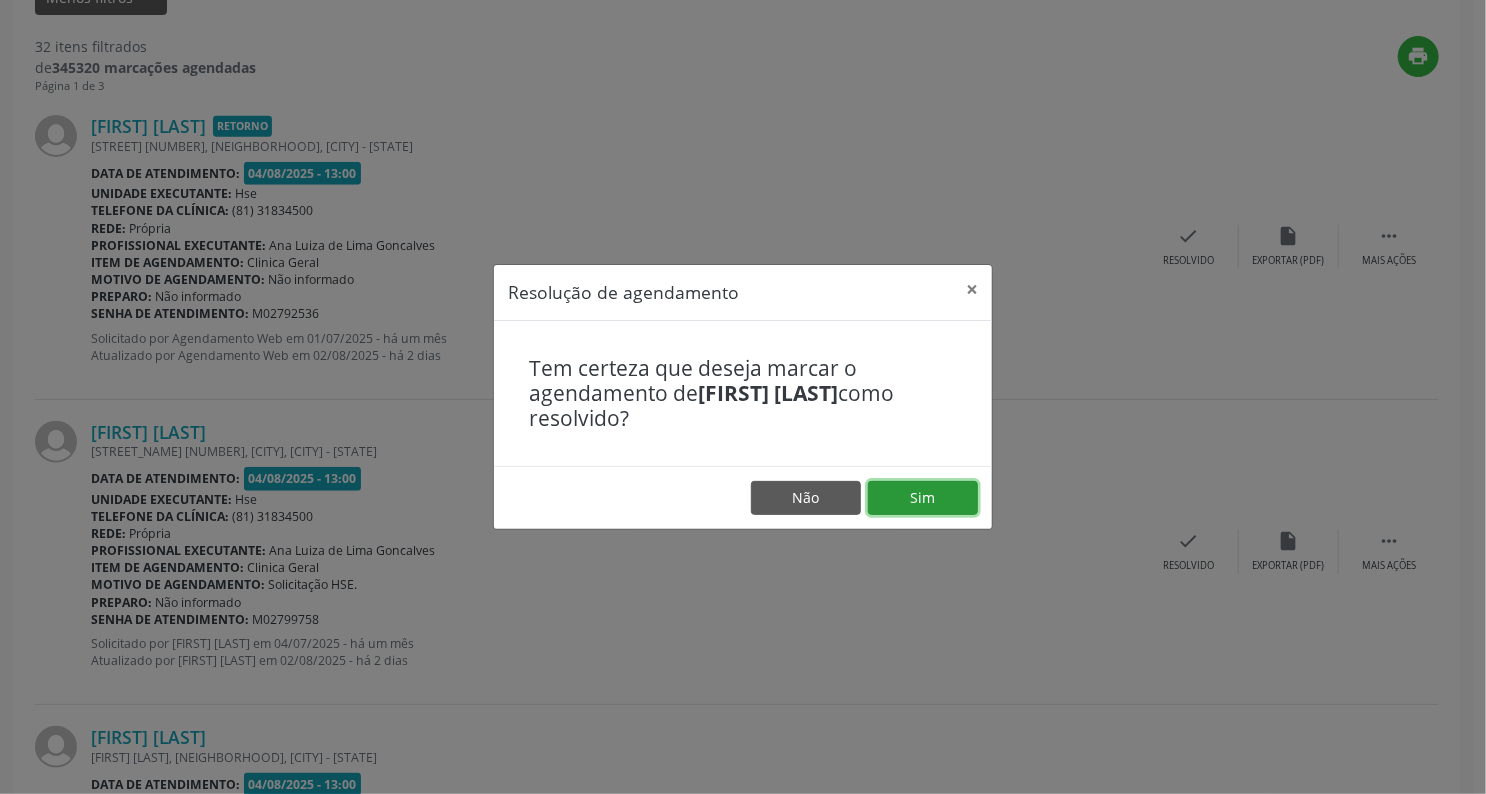 click on "Sim" at bounding box center (923, 498) 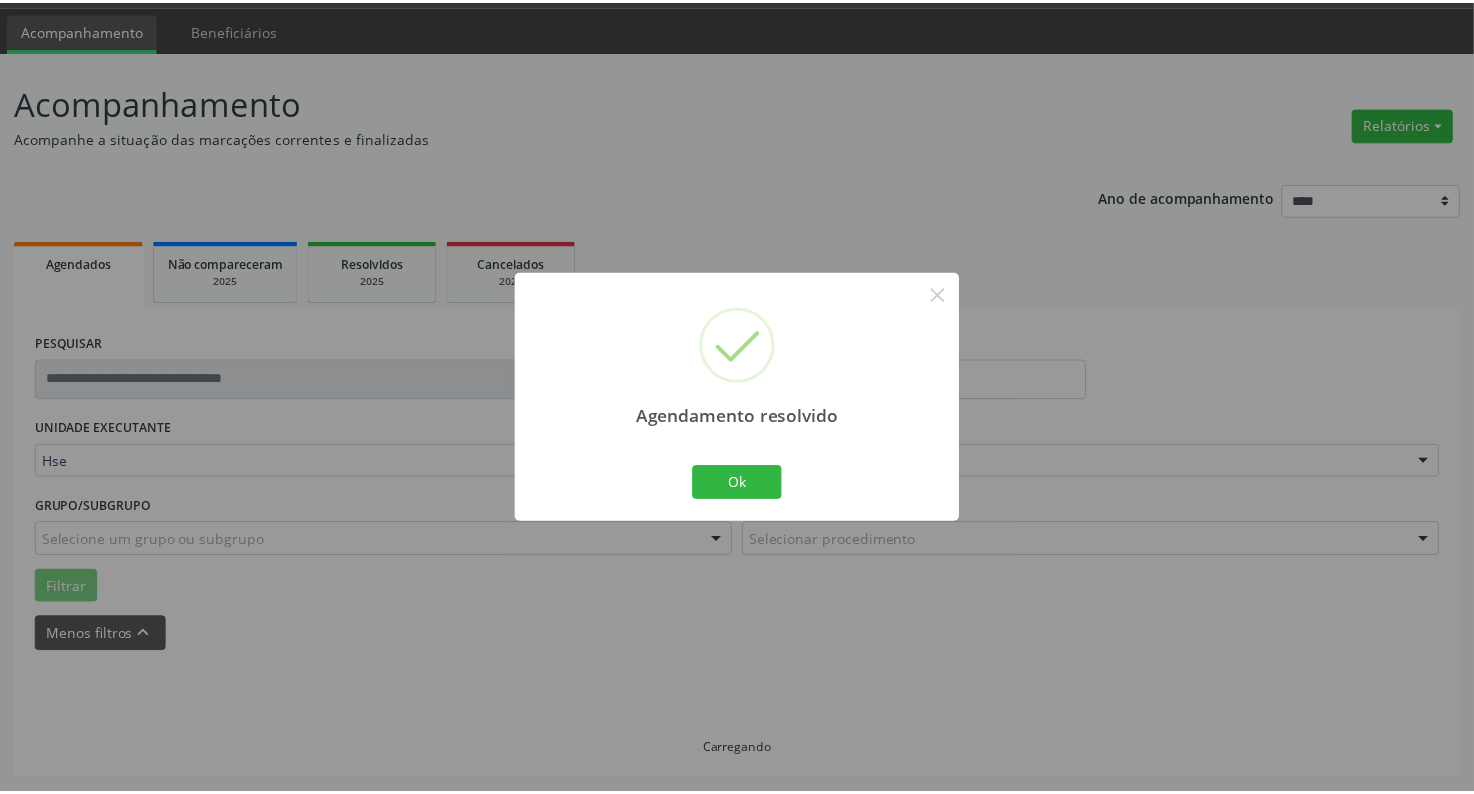 scroll, scrollTop: 56, scrollLeft: 0, axis: vertical 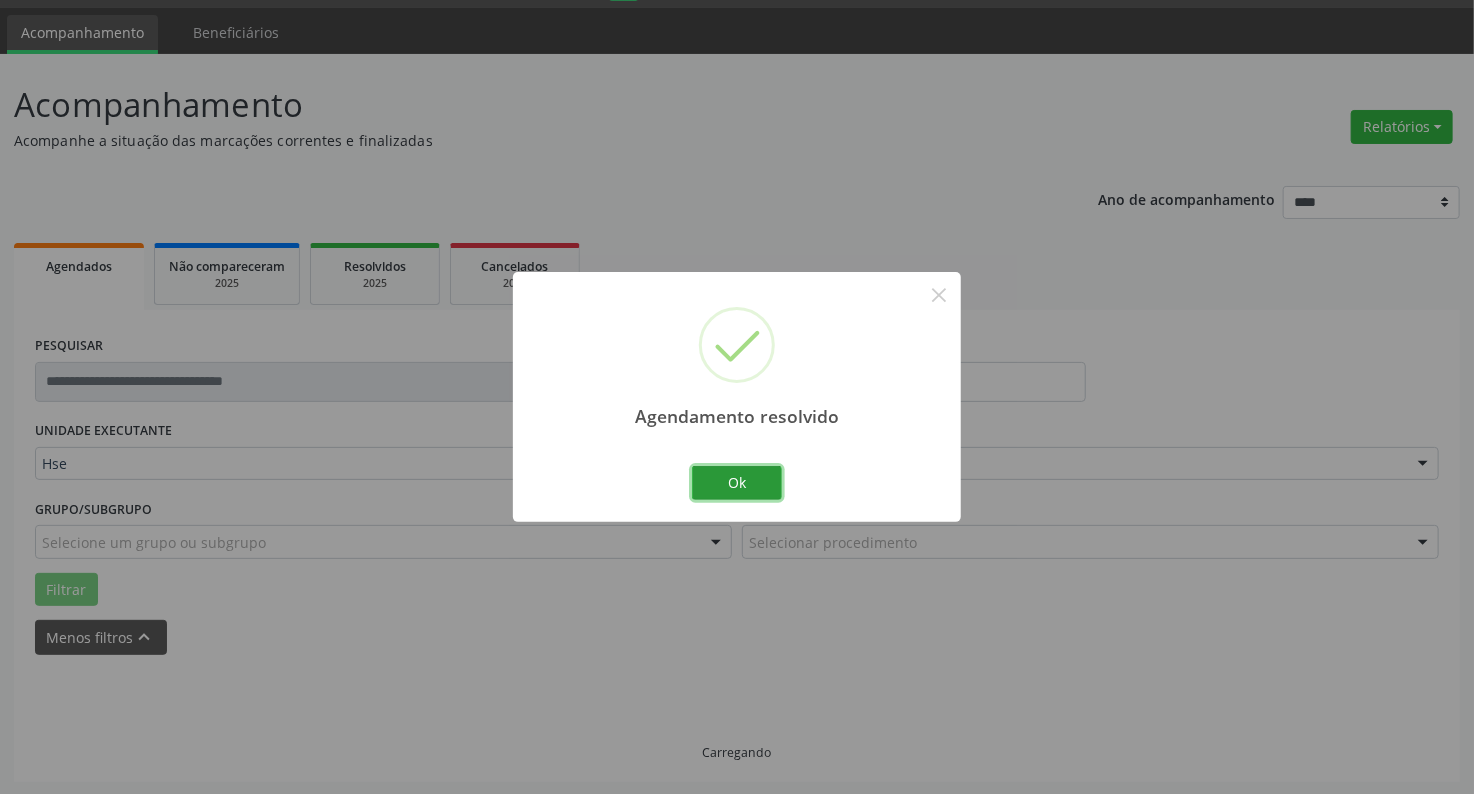 drag, startPoint x: 732, startPoint y: 471, endPoint x: 719, endPoint y: 475, distance: 13.601471 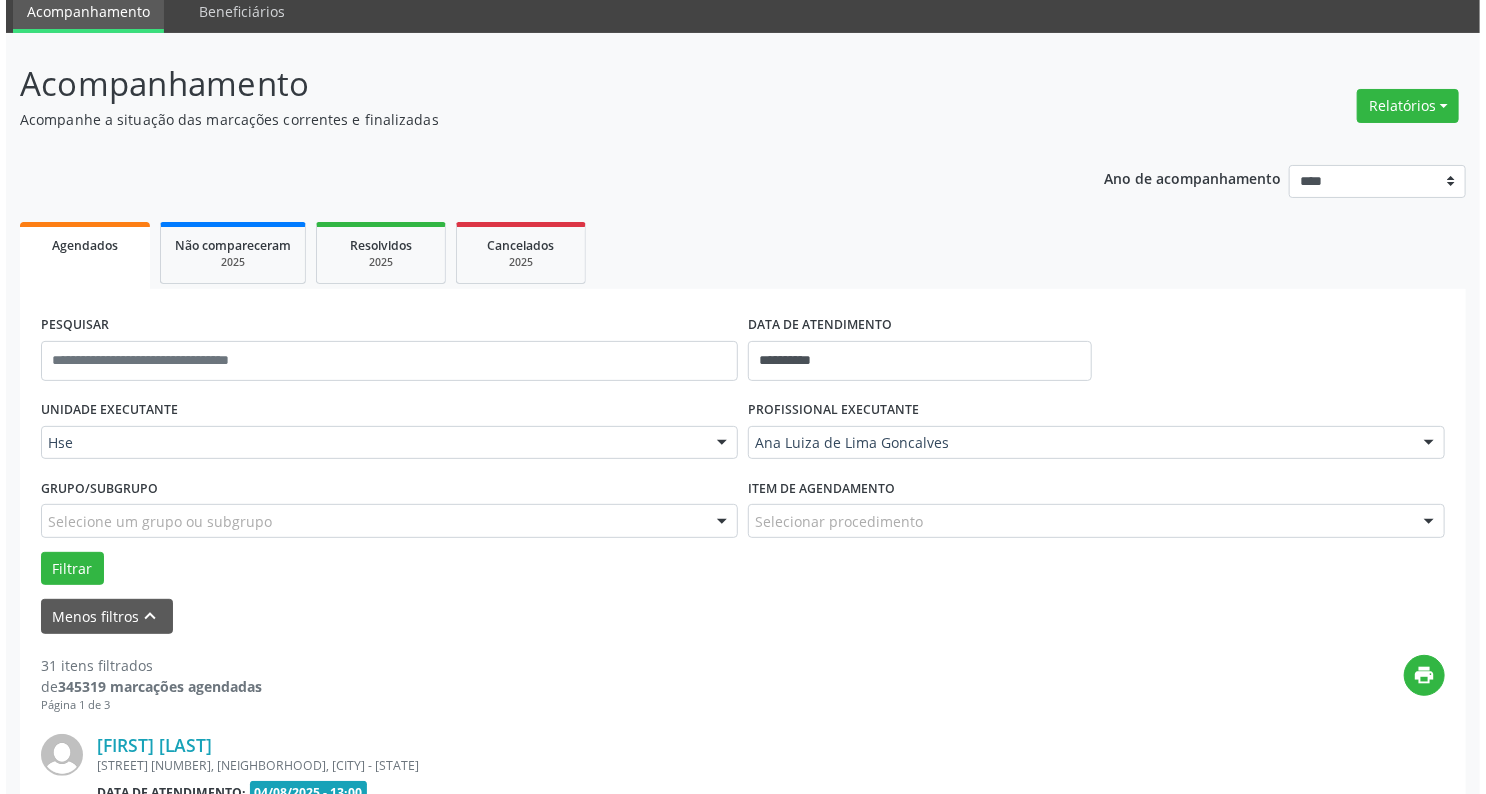 scroll, scrollTop: 397, scrollLeft: 0, axis: vertical 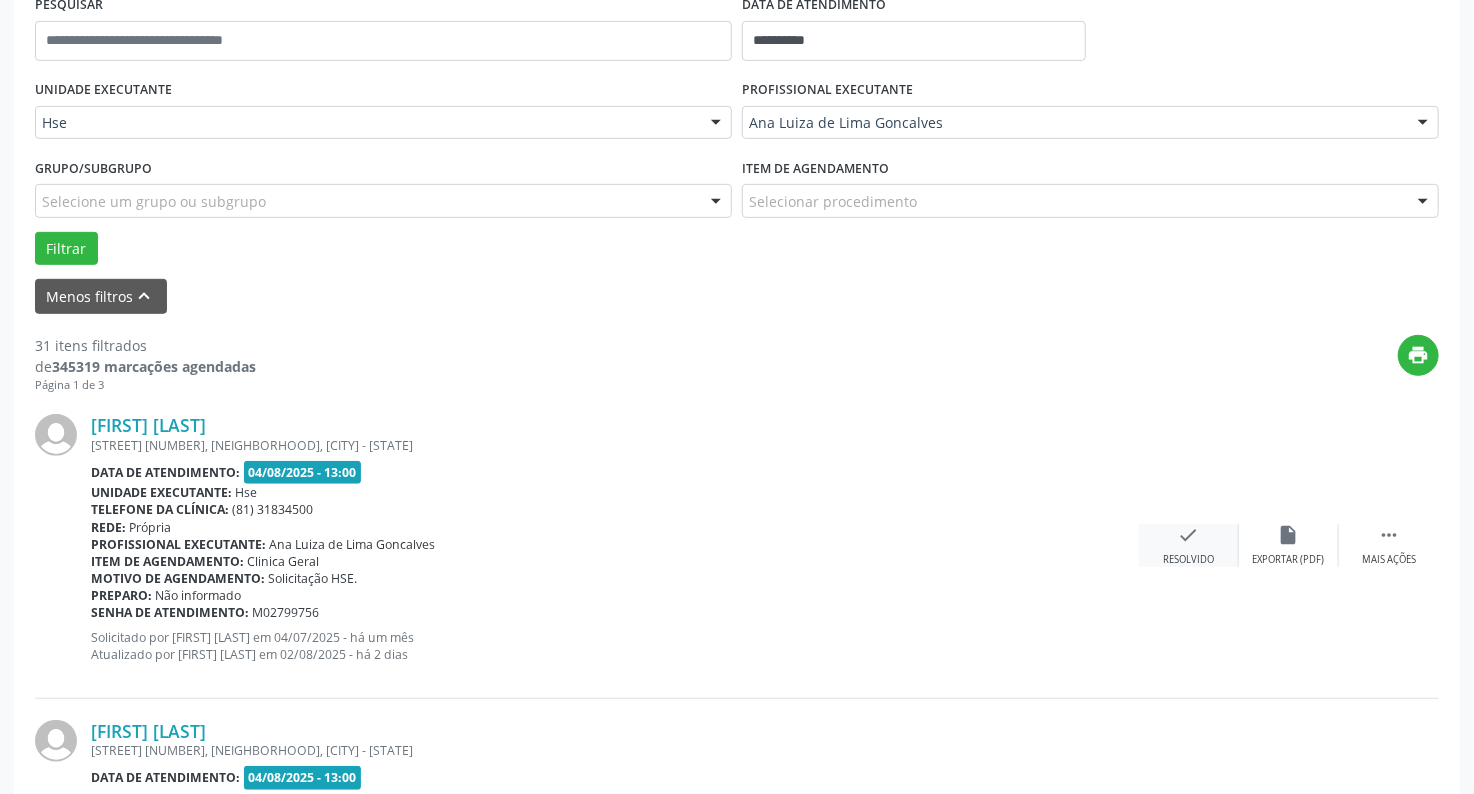 click on "Resolvido" at bounding box center [1188, 560] 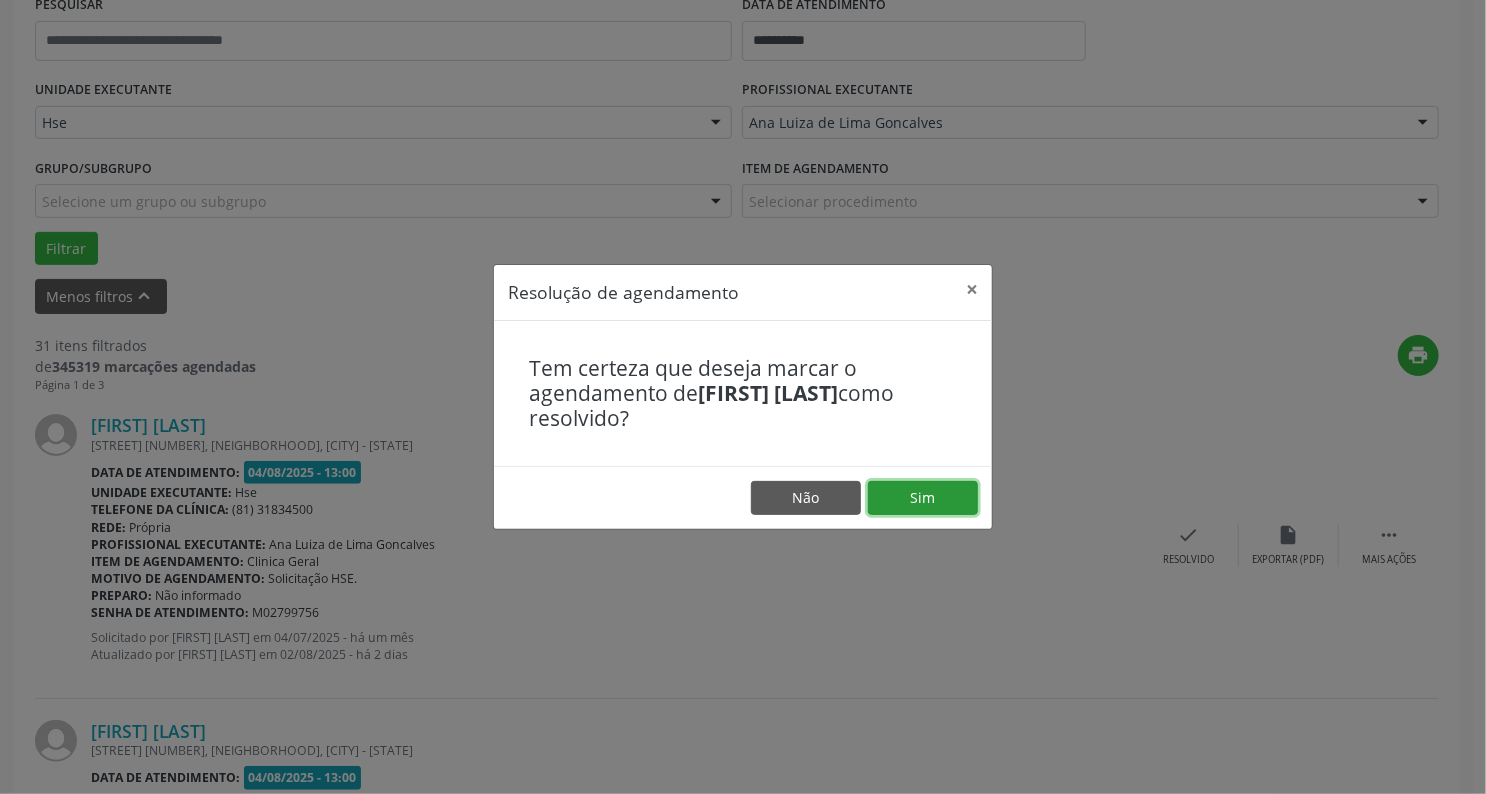 click on "Sim" at bounding box center [923, 498] 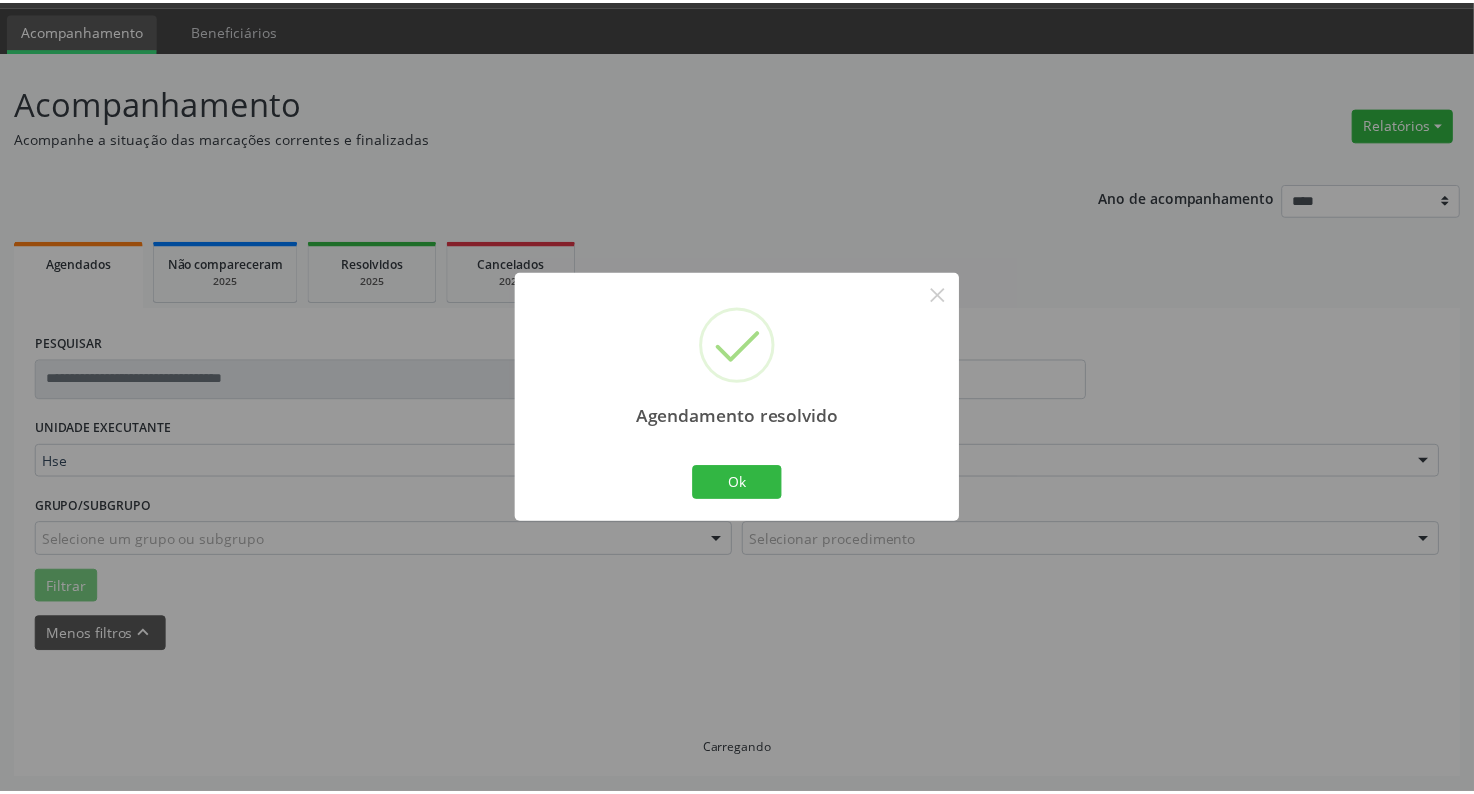 scroll, scrollTop: 56, scrollLeft: 0, axis: vertical 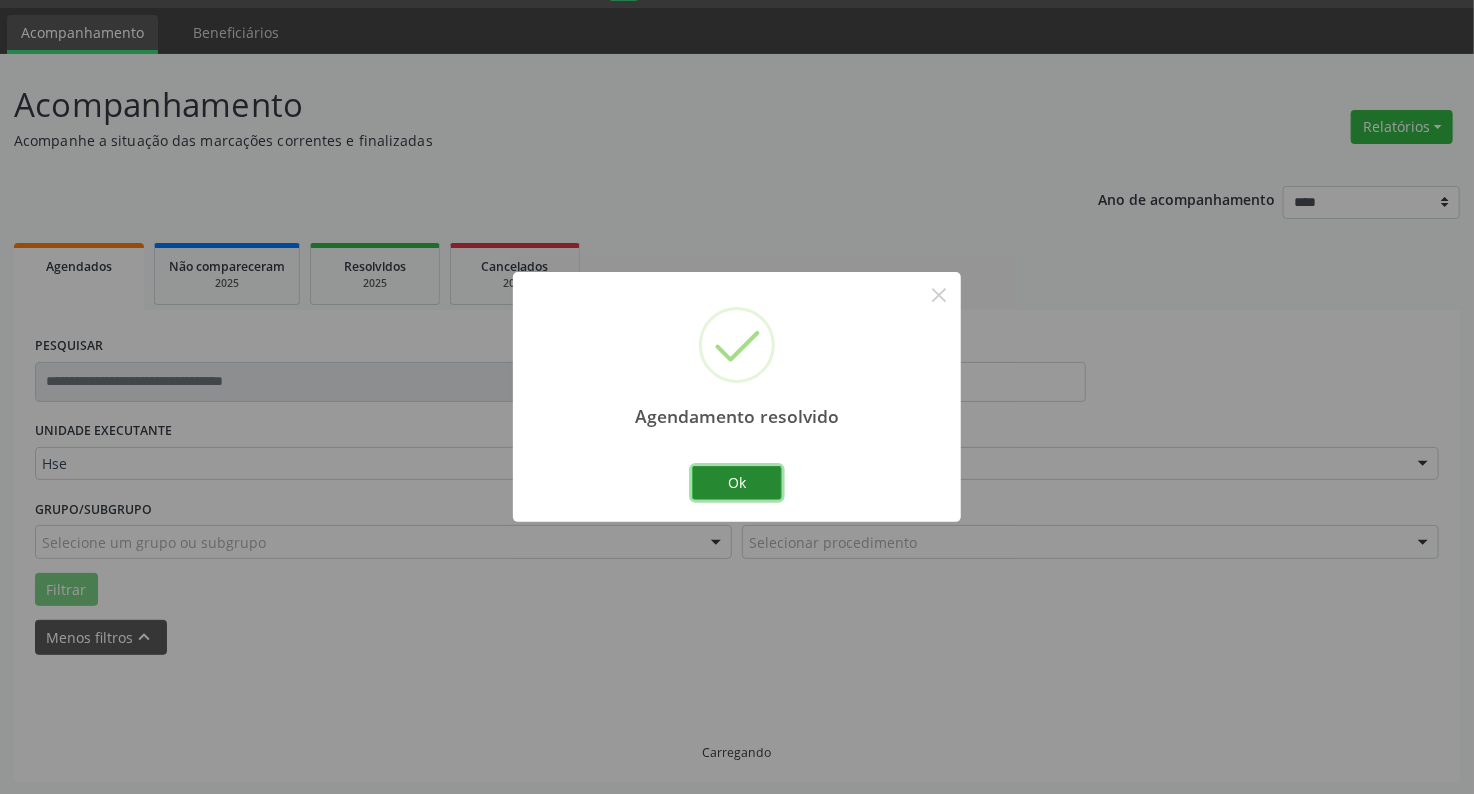 click on "Ok" at bounding box center (737, 483) 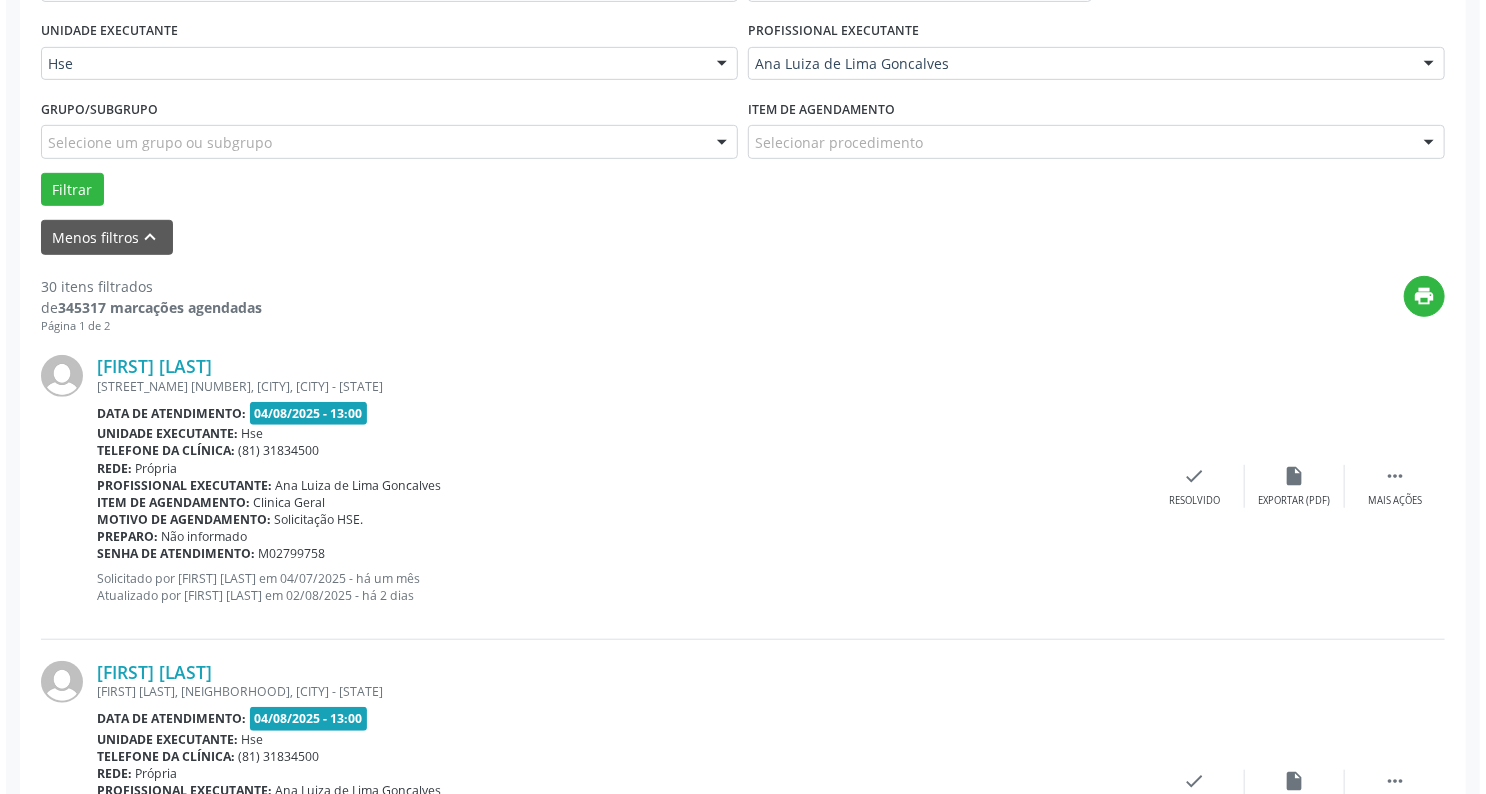 scroll, scrollTop: 456, scrollLeft: 0, axis: vertical 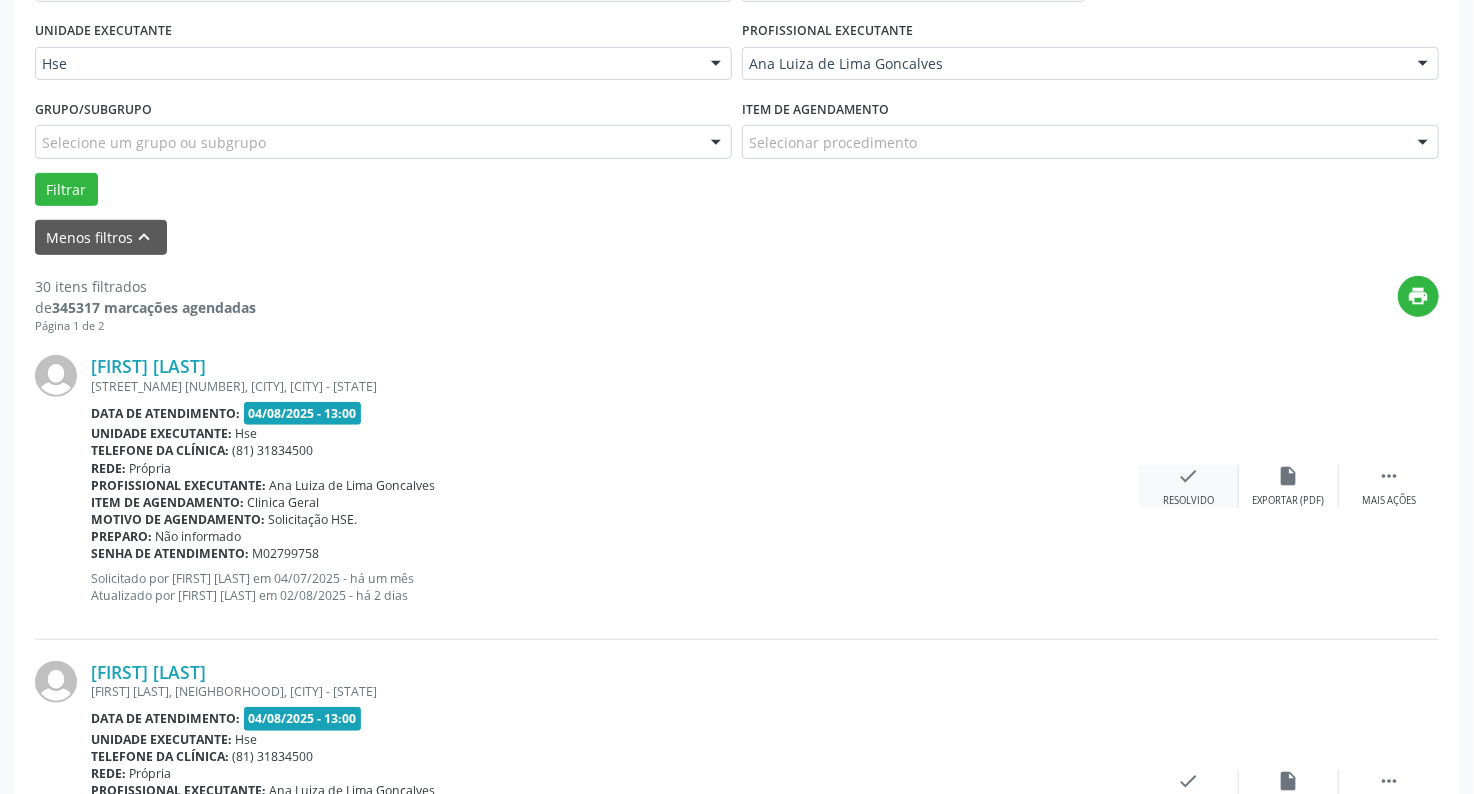 click on "check" at bounding box center [1189, 476] 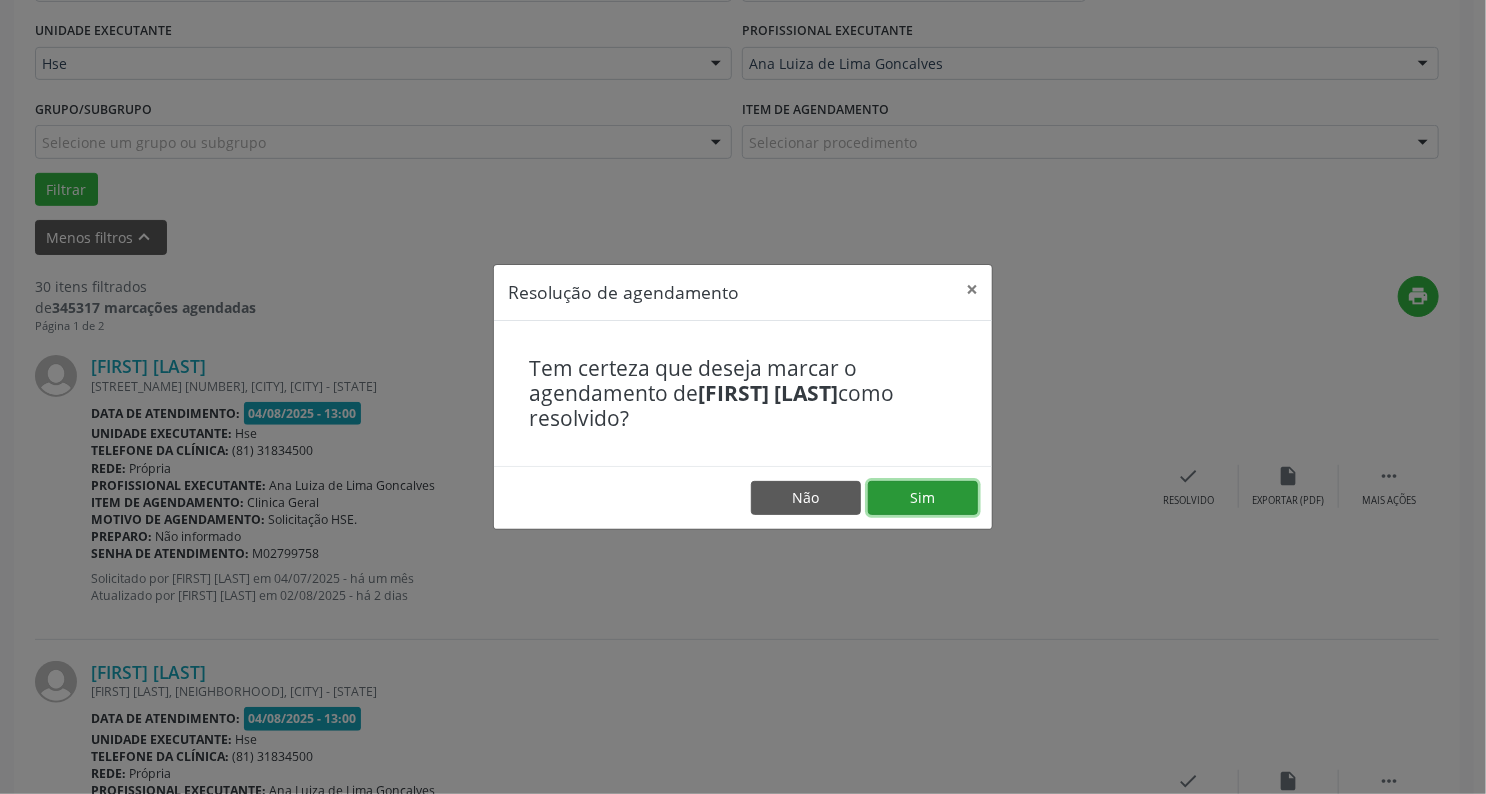 click on "Sim" at bounding box center (923, 498) 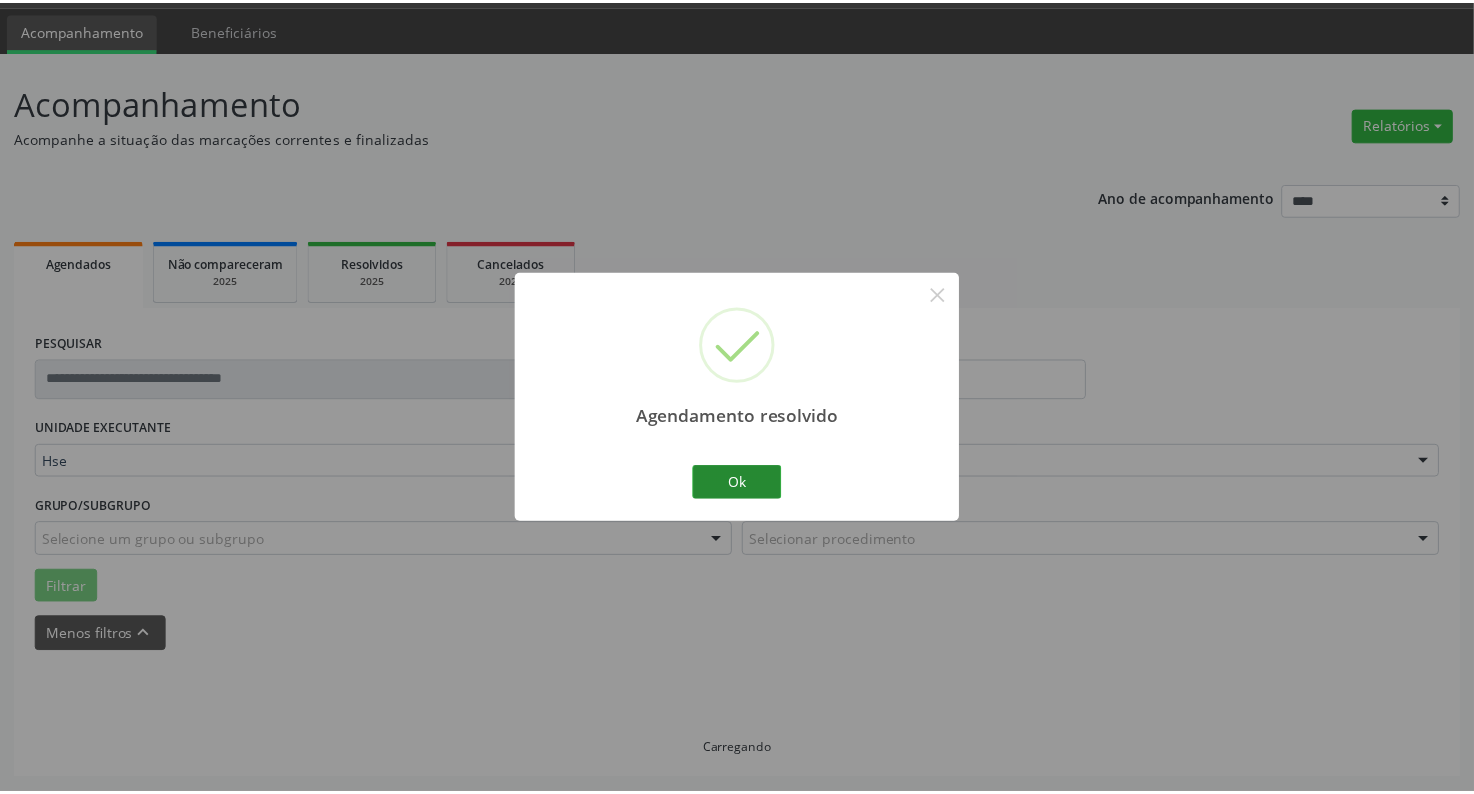 scroll, scrollTop: 56, scrollLeft: 0, axis: vertical 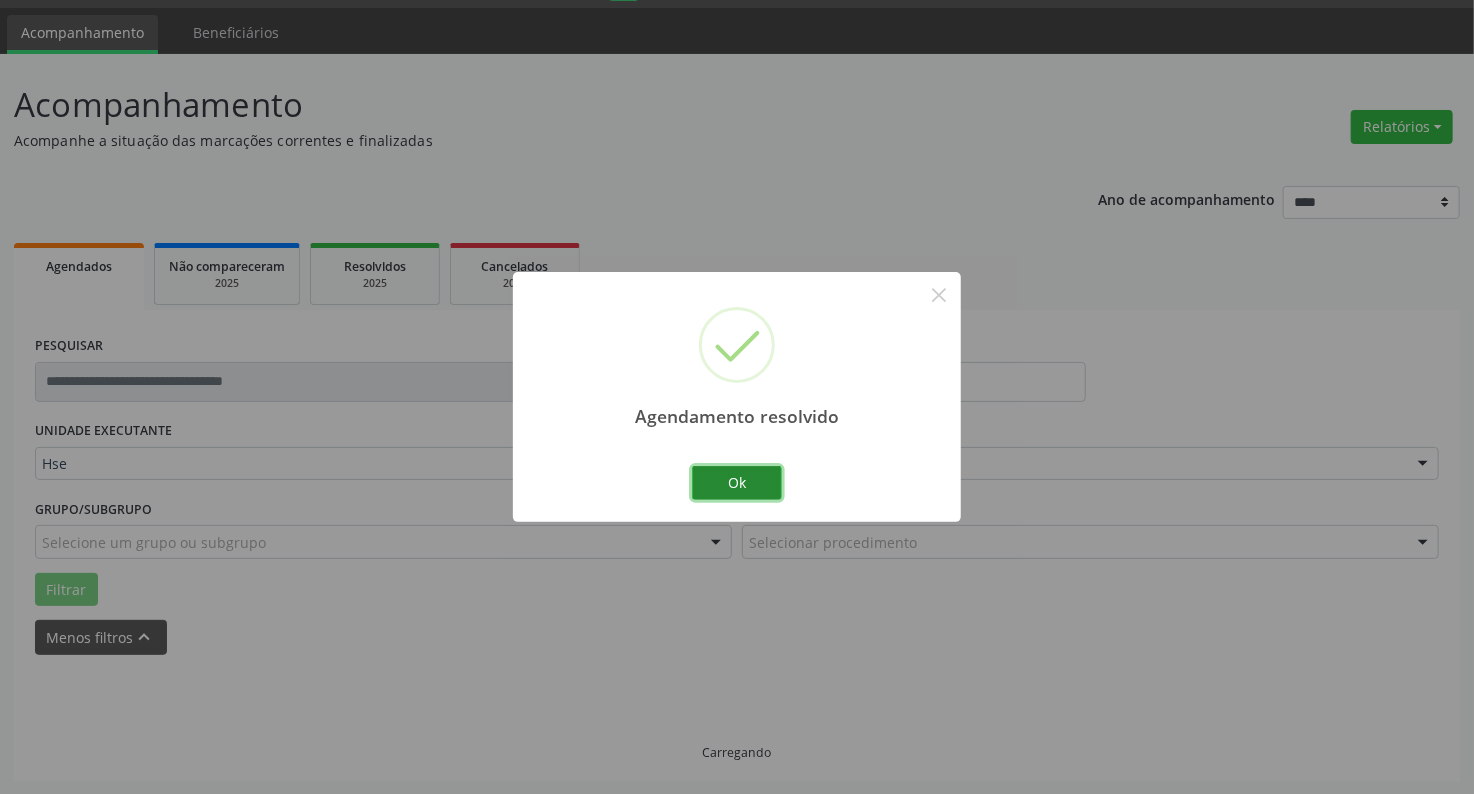 click on "Ok" at bounding box center [737, 483] 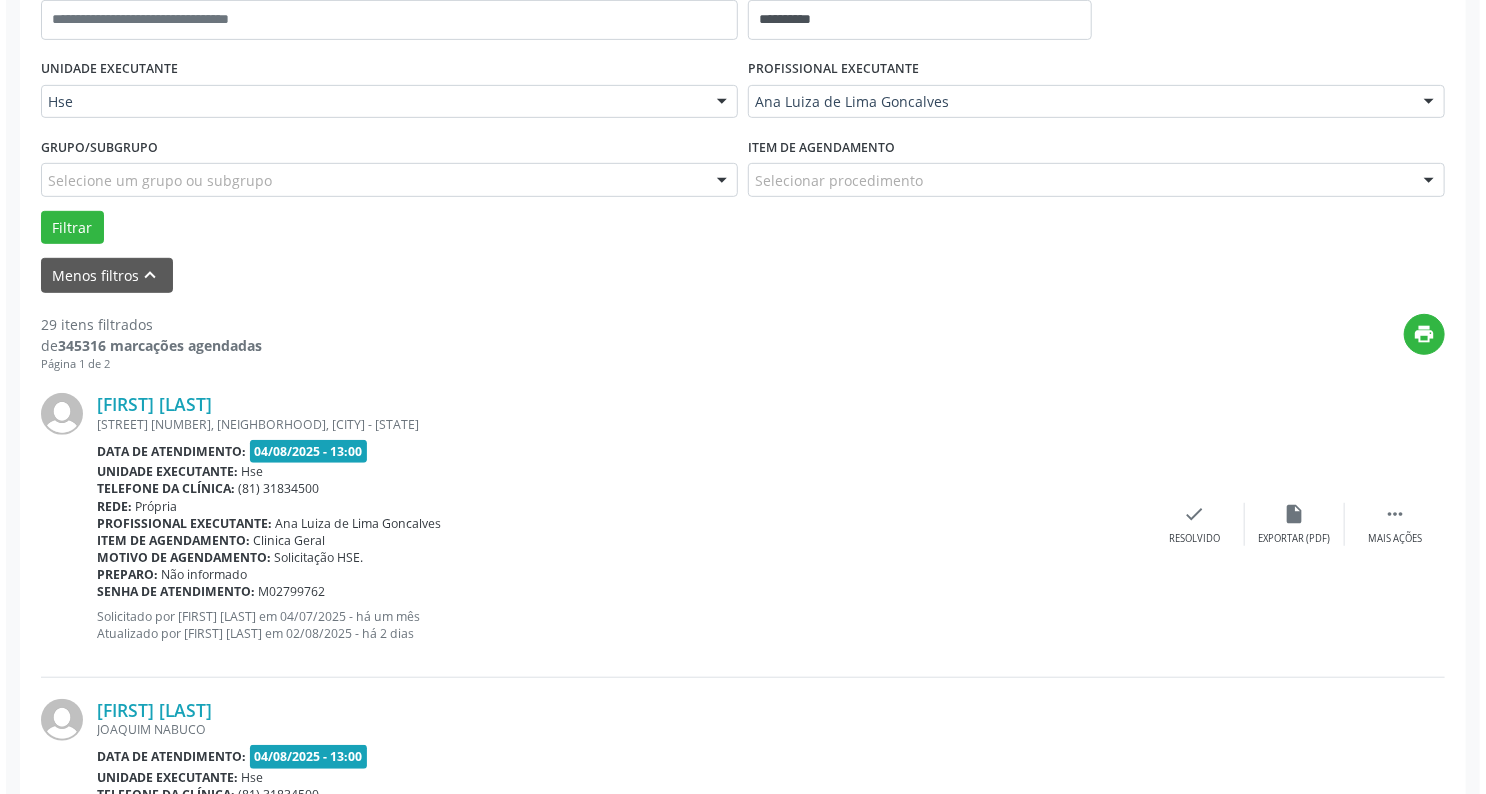 scroll, scrollTop: 477, scrollLeft: 0, axis: vertical 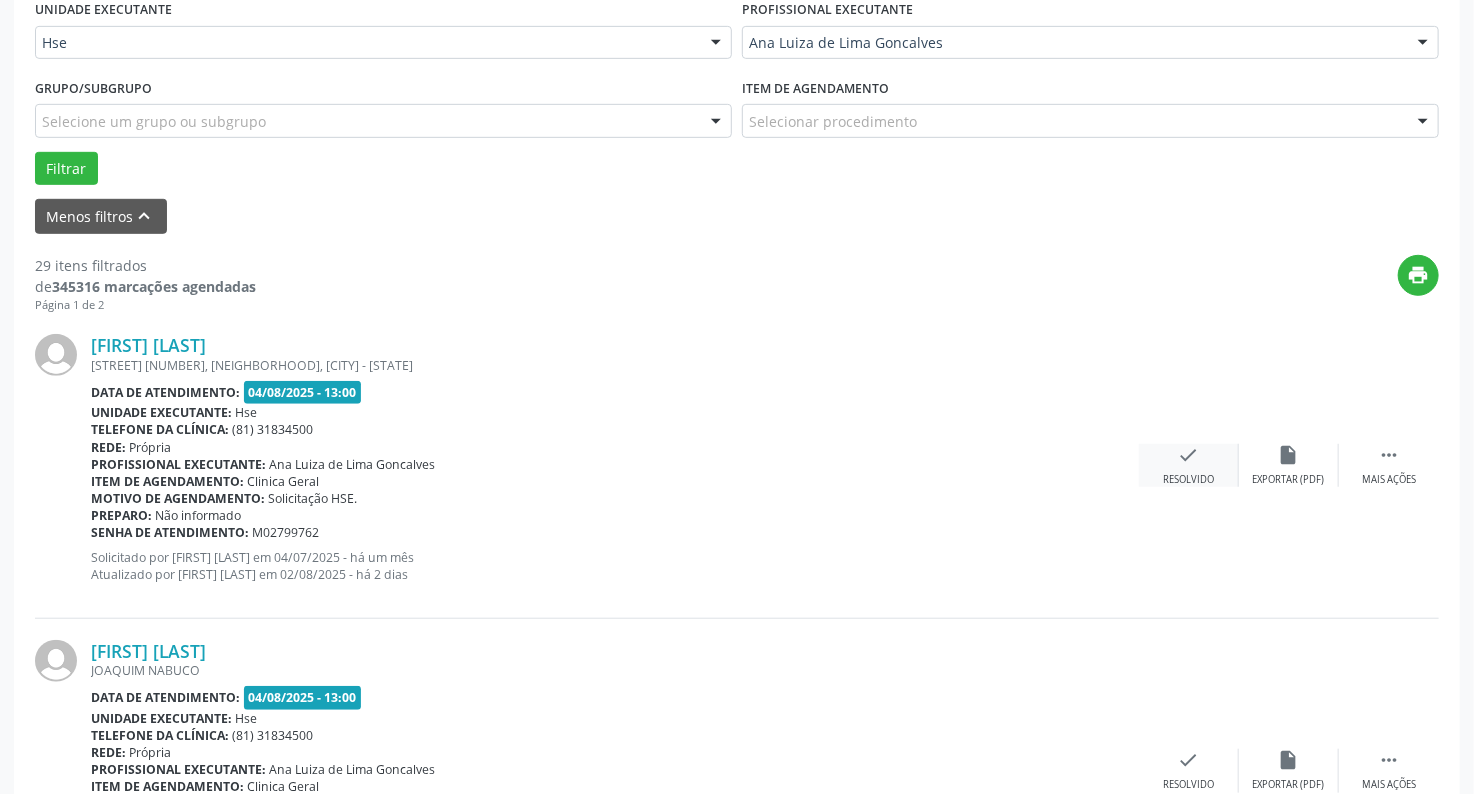 click on "check
Resolvido" at bounding box center (1189, 465) 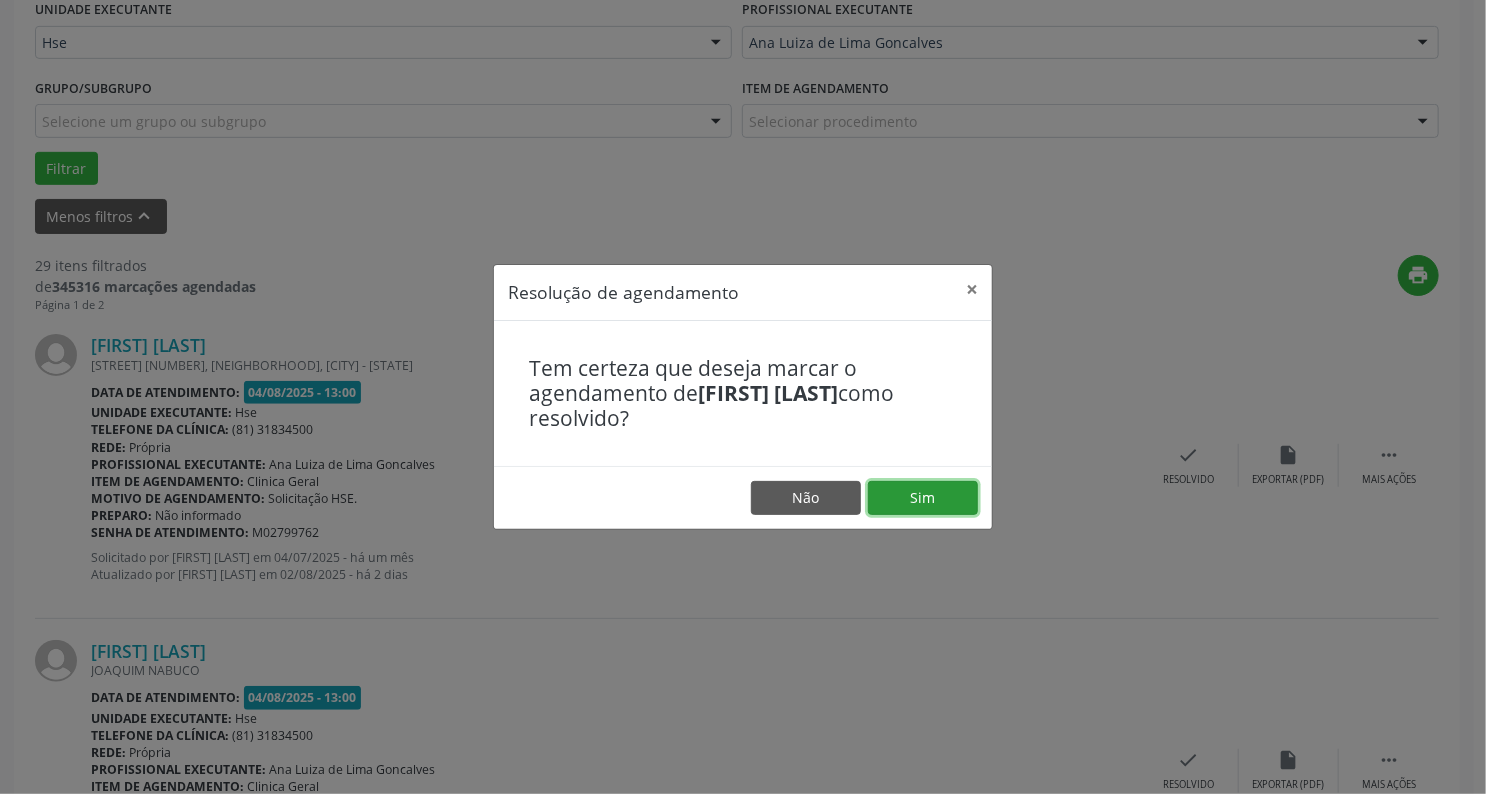 click on "Sim" at bounding box center [923, 498] 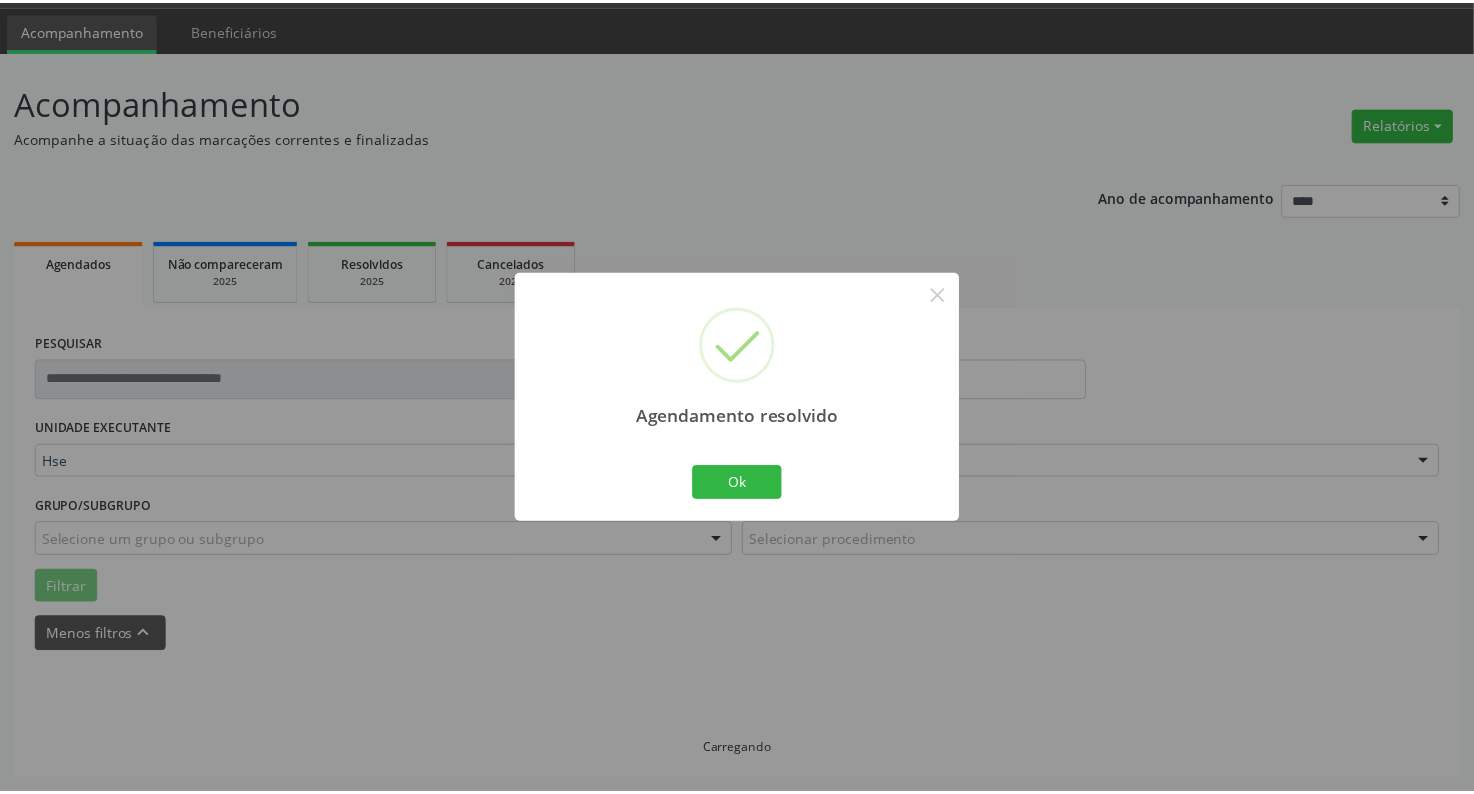 scroll, scrollTop: 56, scrollLeft: 0, axis: vertical 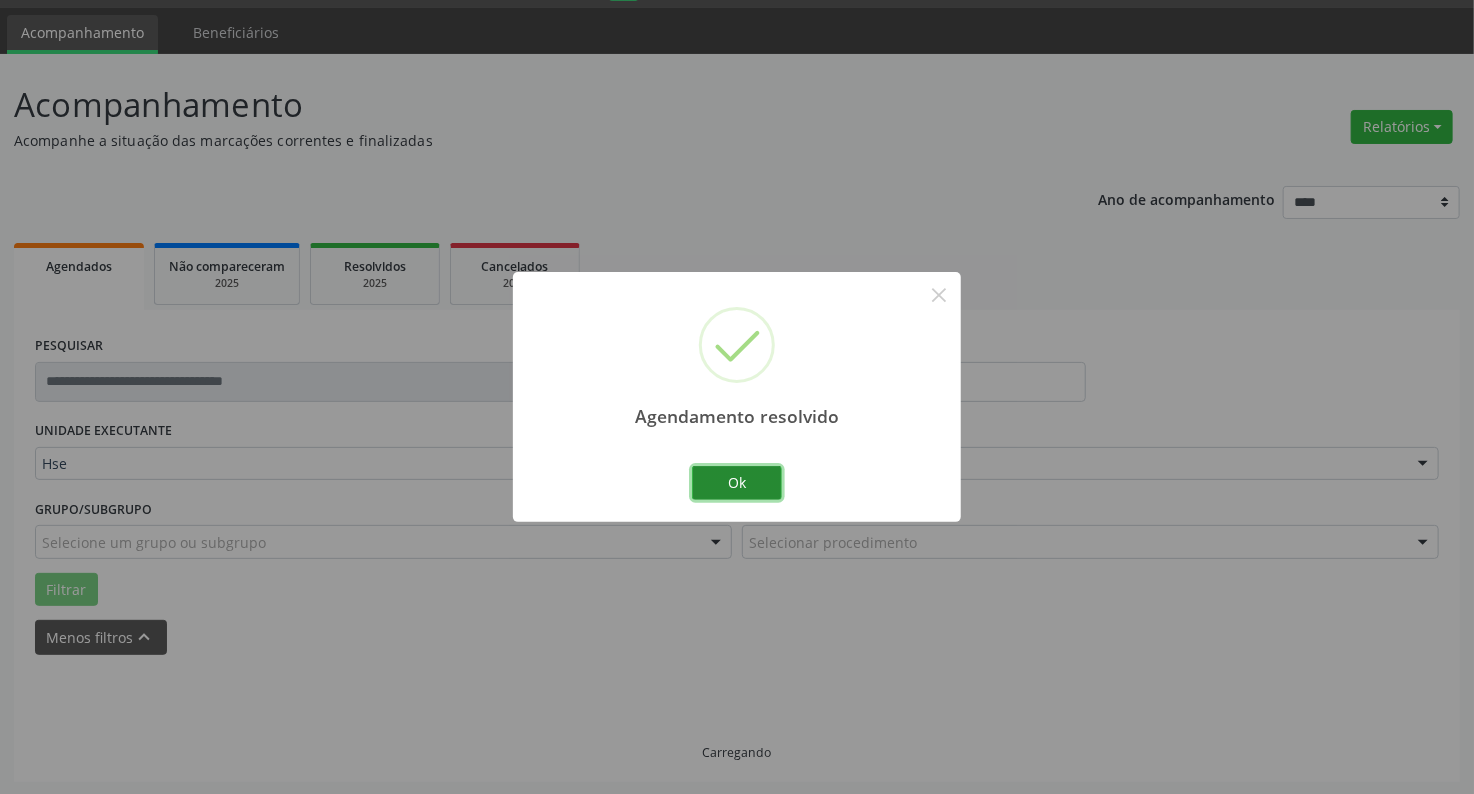 click on "Ok" at bounding box center (737, 483) 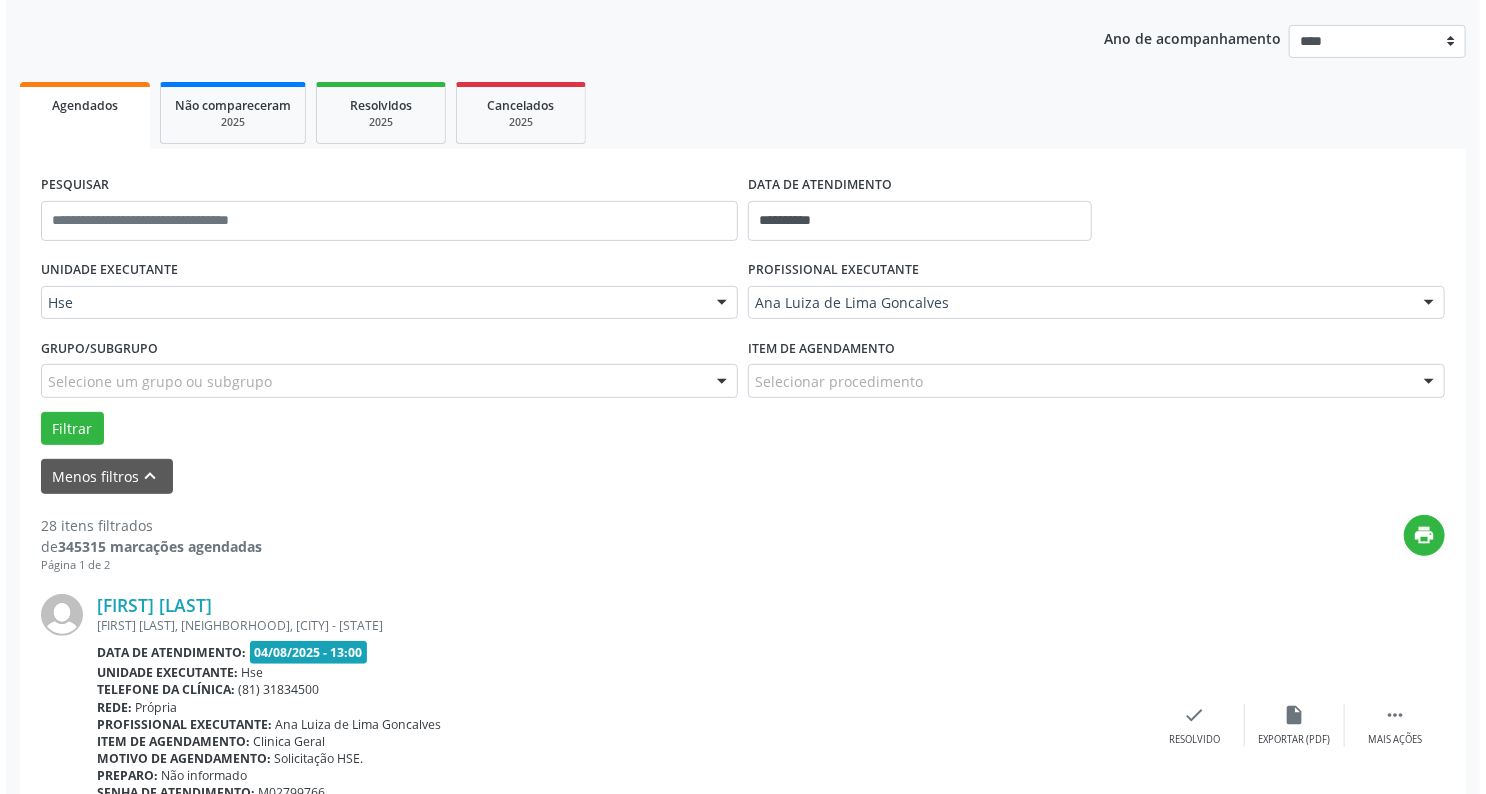 scroll, scrollTop: 397, scrollLeft: 0, axis: vertical 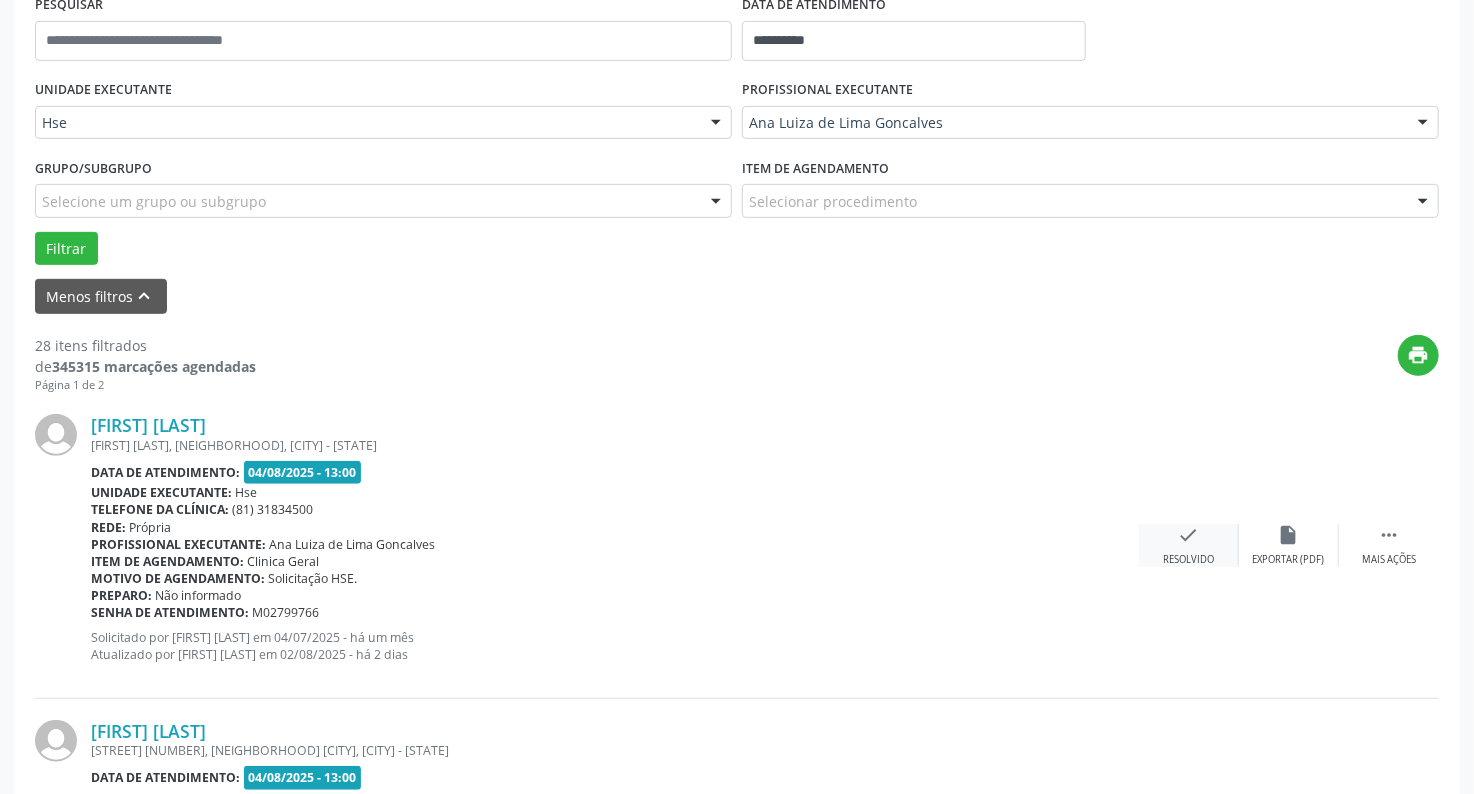 click on "Resolvido" at bounding box center (1188, 560) 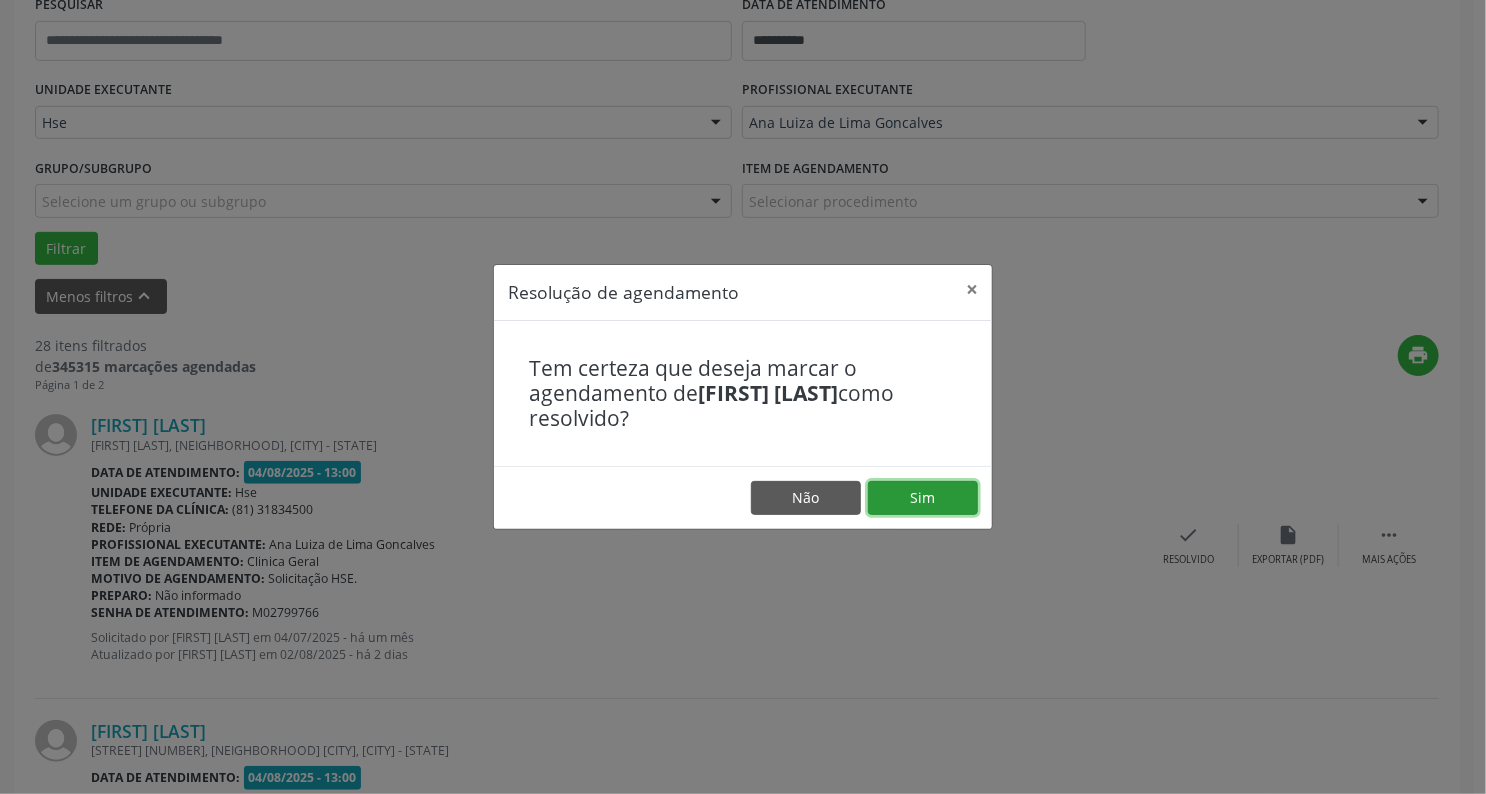 click on "Sim" at bounding box center (923, 498) 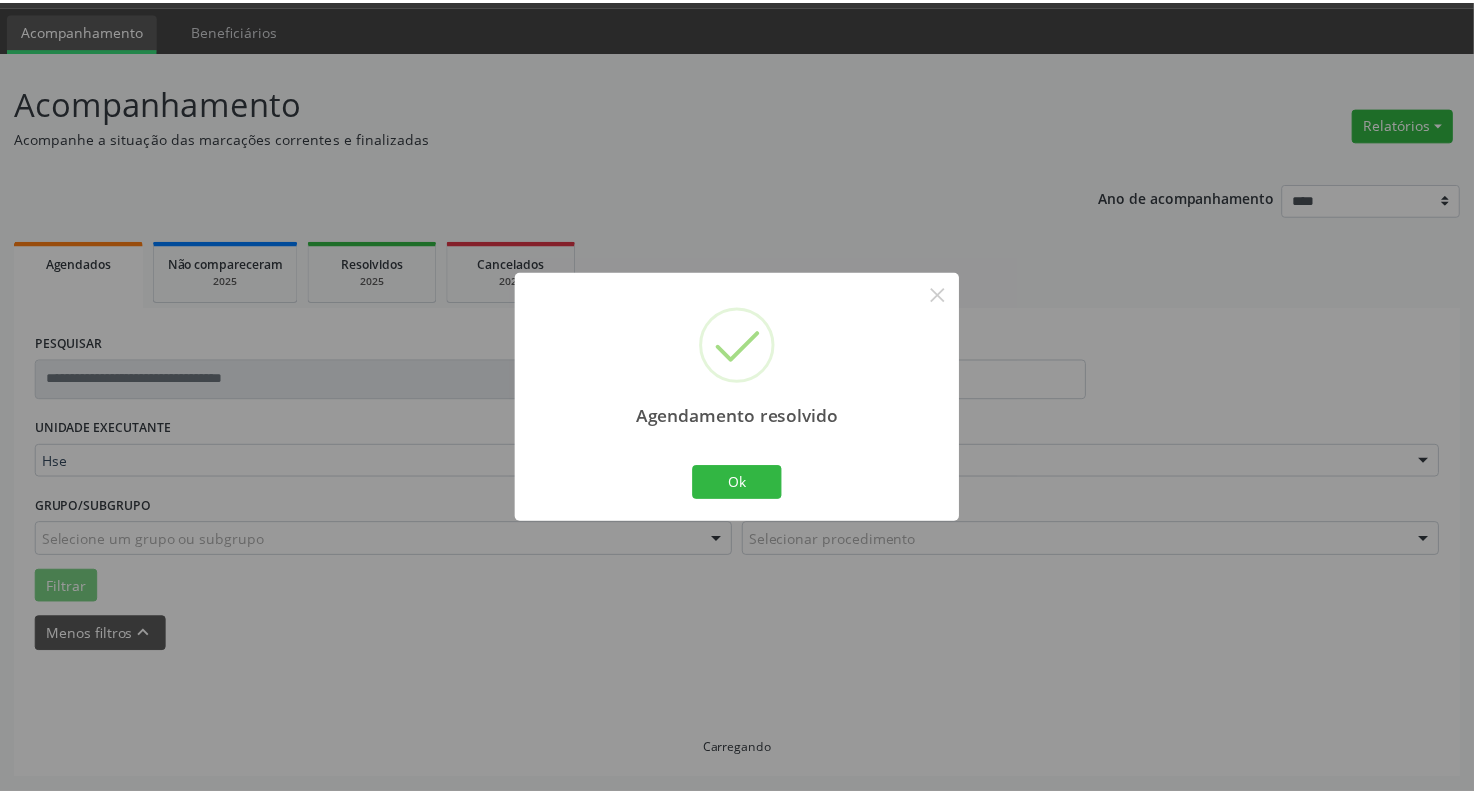 scroll, scrollTop: 56, scrollLeft: 0, axis: vertical 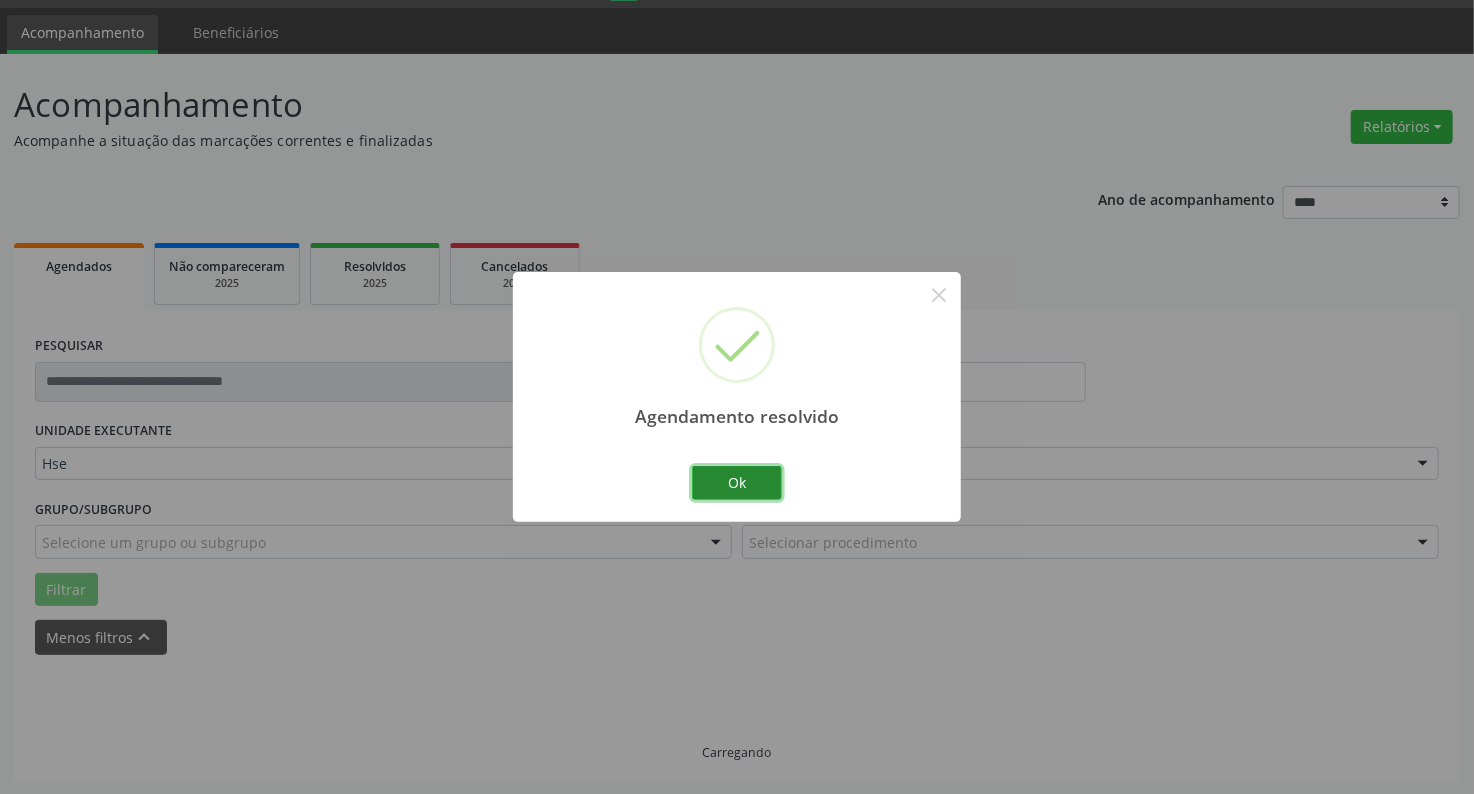 click on "Ok" at bounding box center (737, 483) 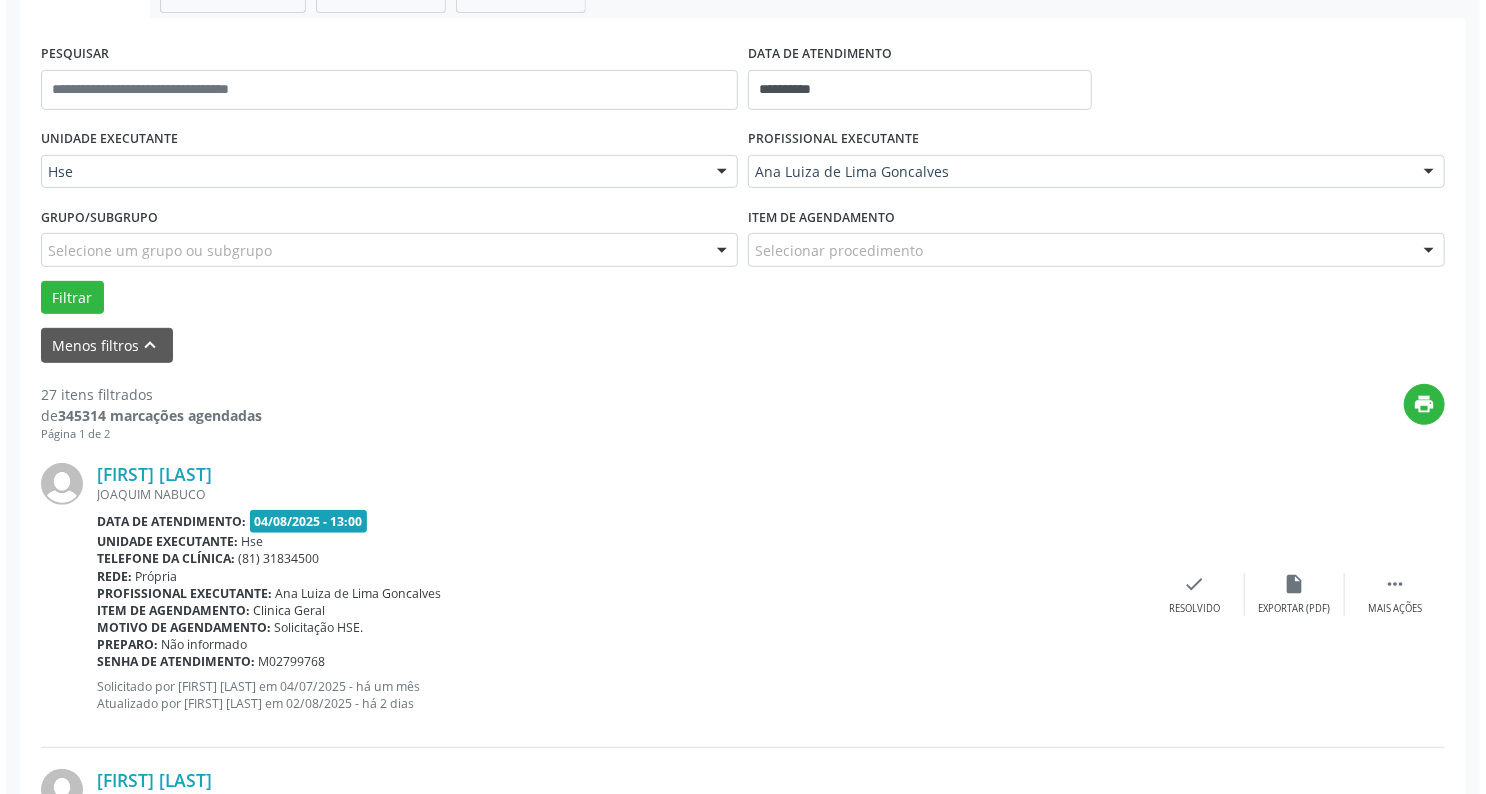 scroll, scrollTop: 376, scrollLeft: 0, axis: vertical 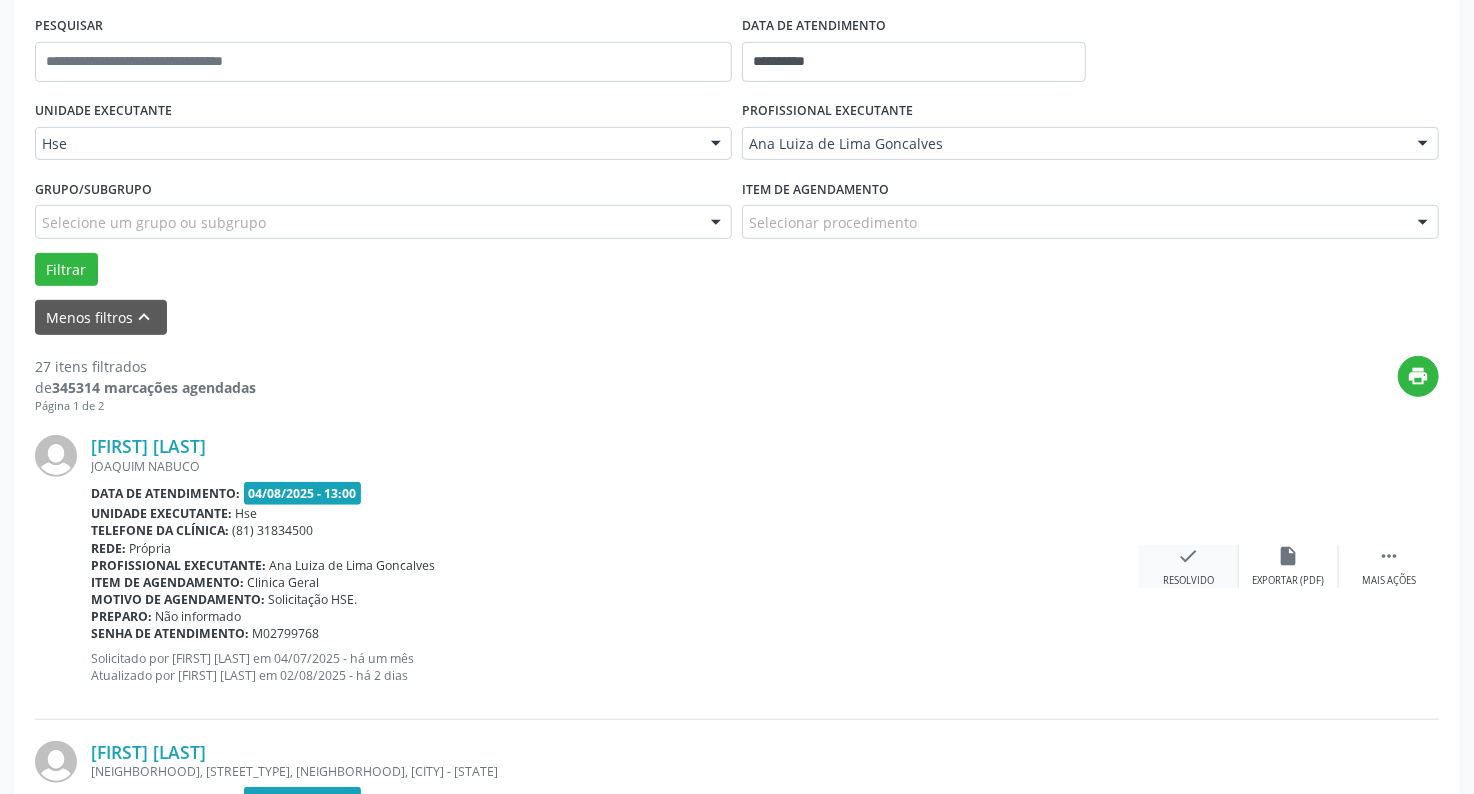drag, startPoint x: 1172, startPoint y: 565, endPoint x: 1164, endPoint y: 556, distance: 12.0415945 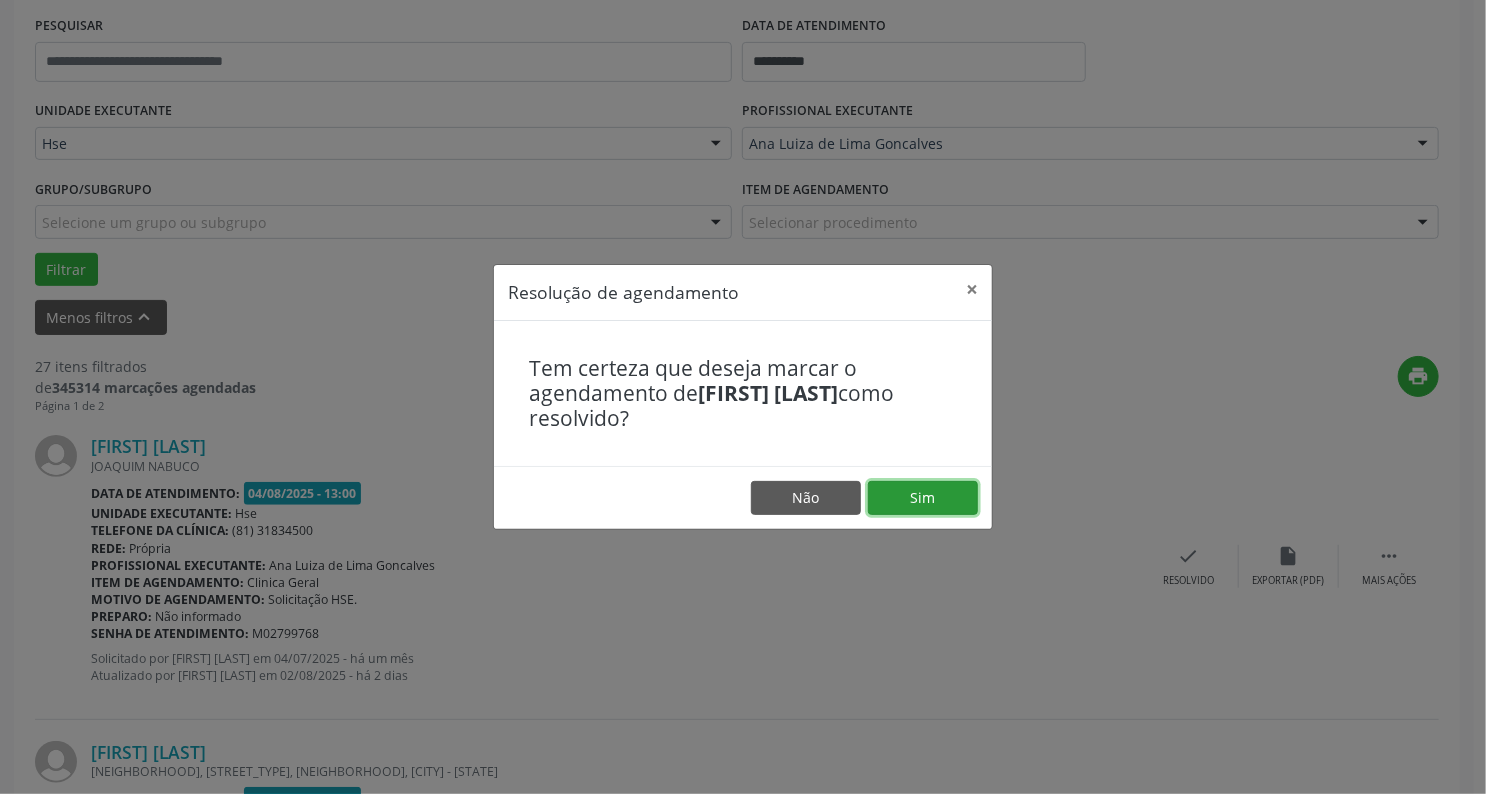 click on "Sim" at bounding box center (923, 498) 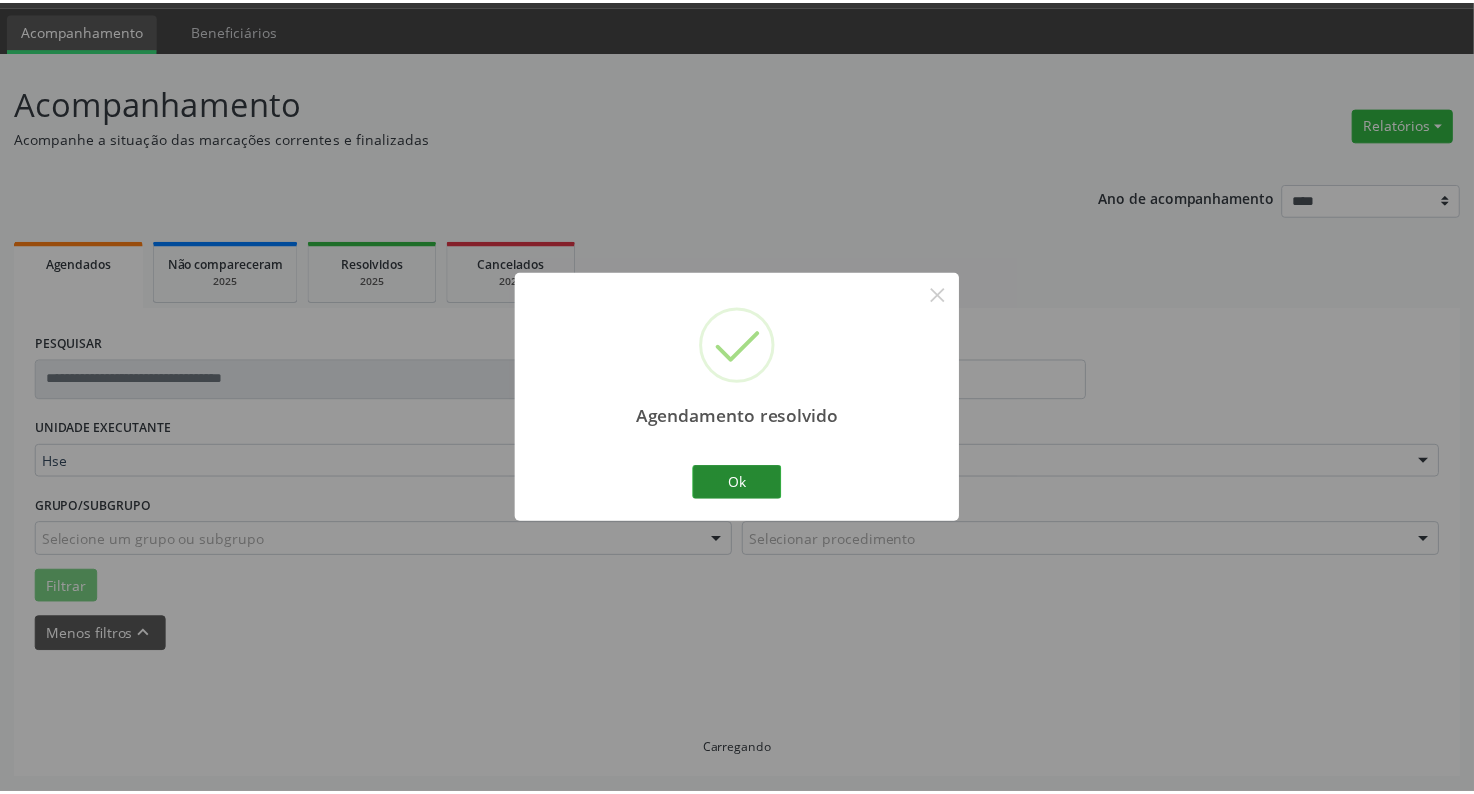 scroll, scrollTop: 56, scrollLeft: 0, axis: vertical 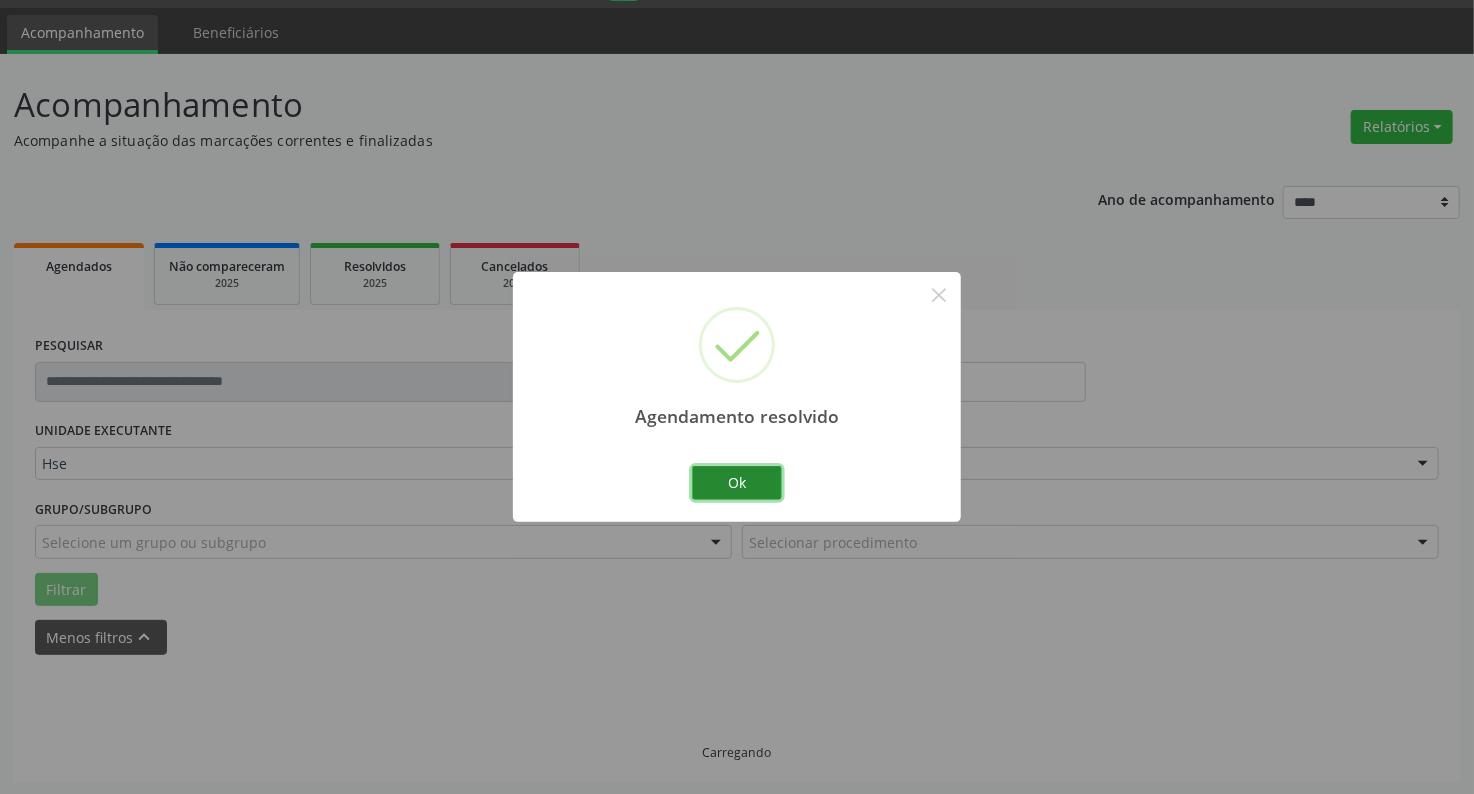click on "Ok" at bounding box center (737, 483) 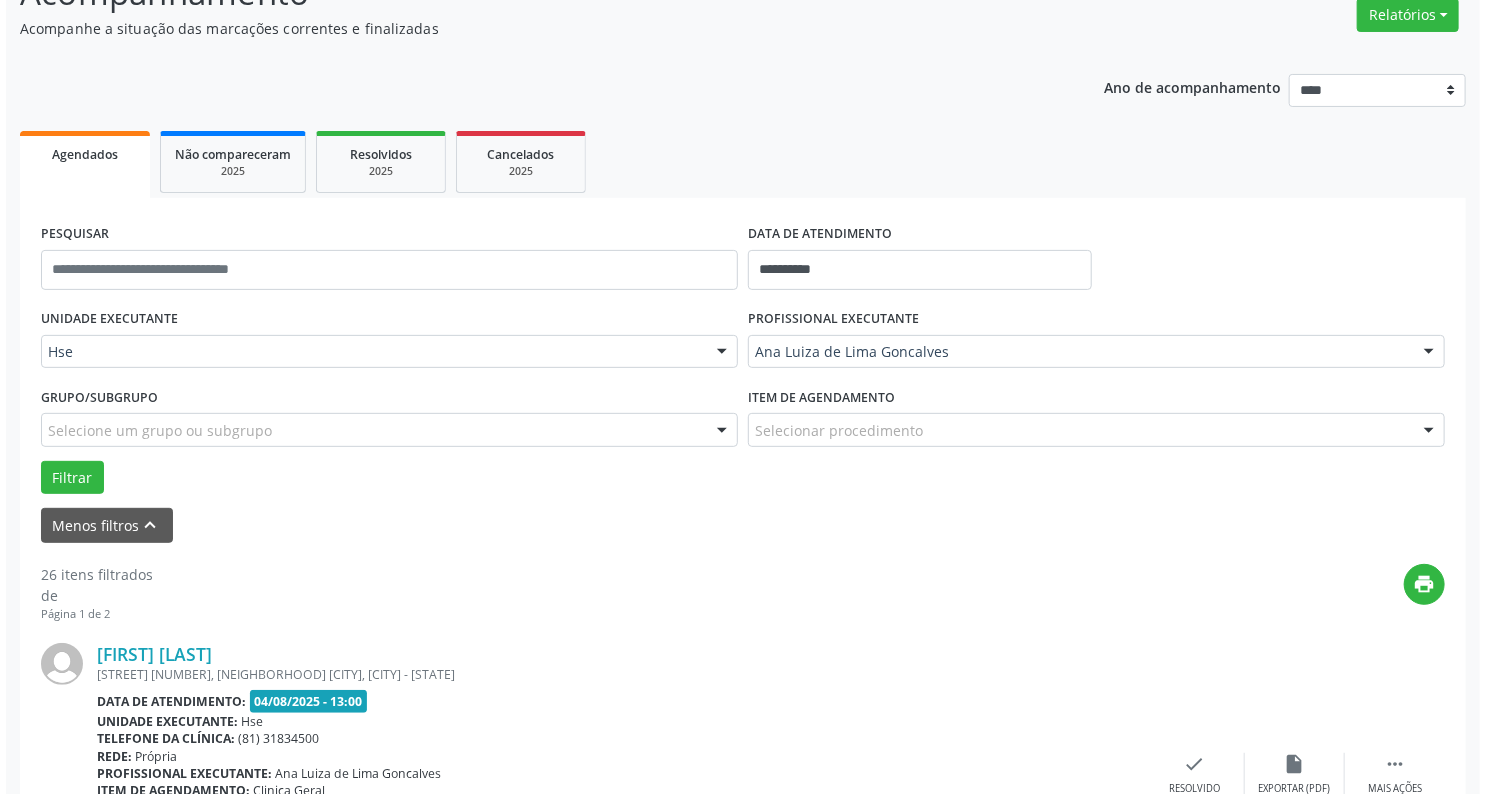 scroll, scrollTop: 456, scrollLeft: 0, axis: vertical 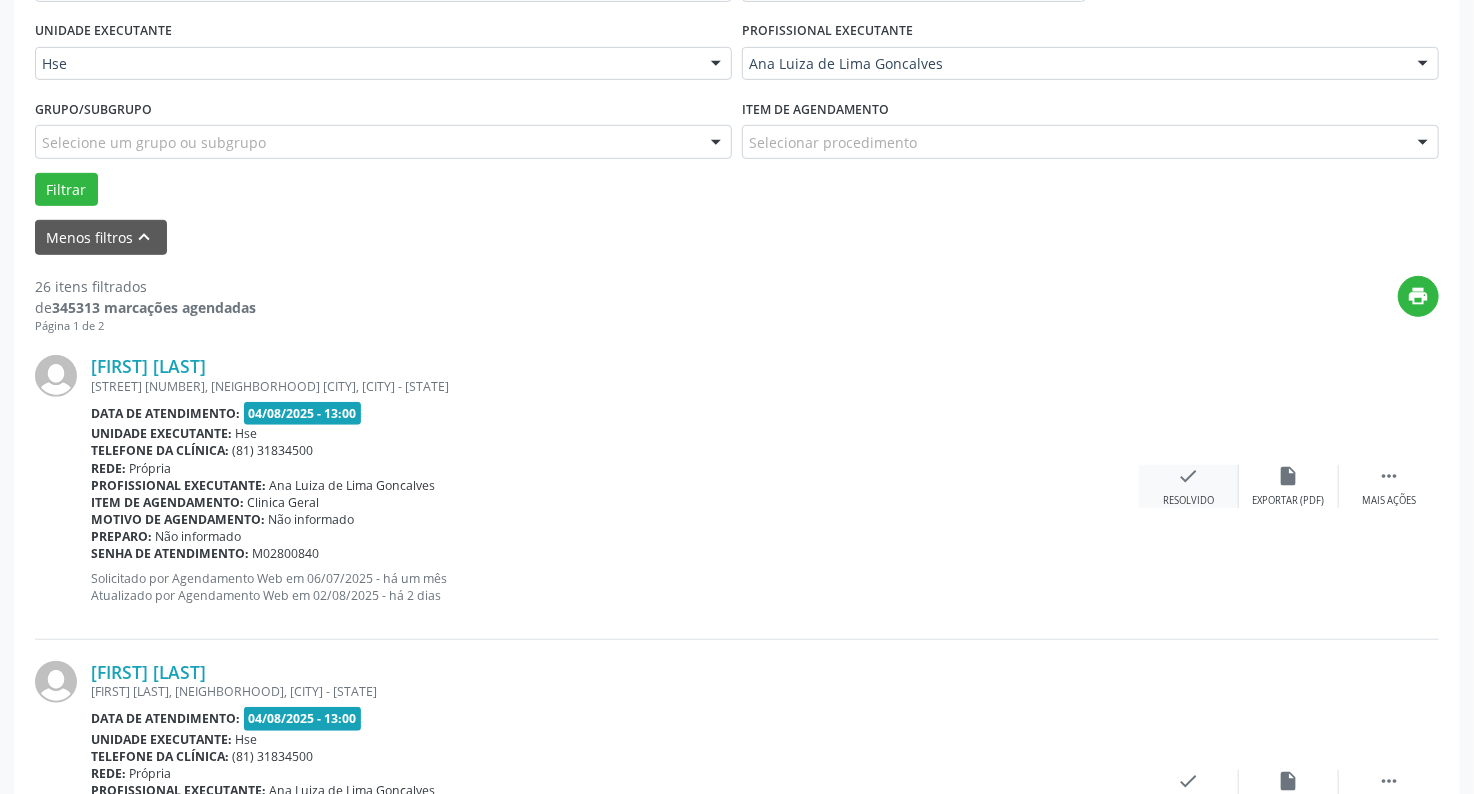 click on "check
Resolvido" at bounding box center [1189, 486] 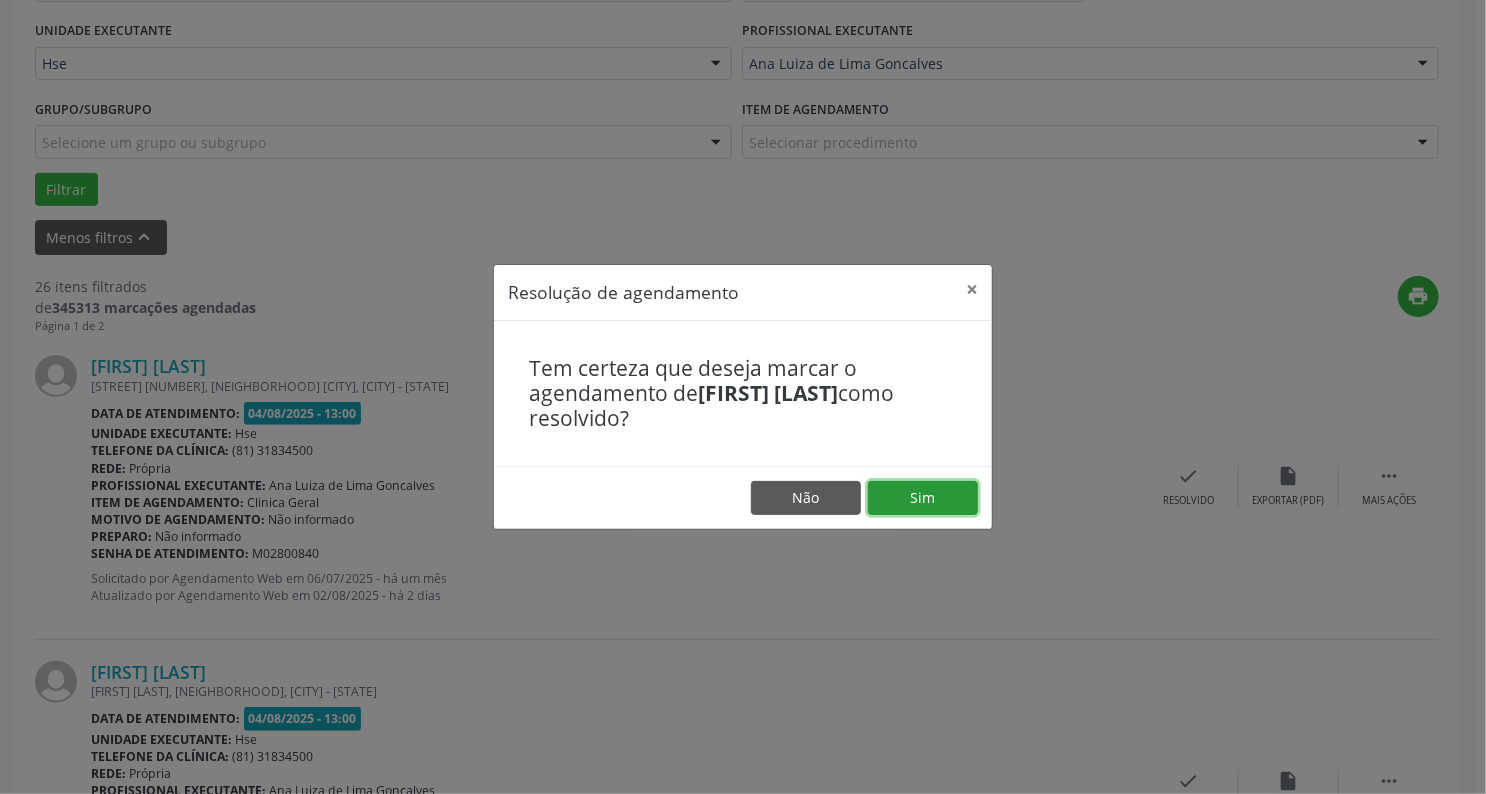 drag, startPoint x: 916, startPoint y: 497, endPoint x: 892, endPoint y: 496, distance: 24.020824 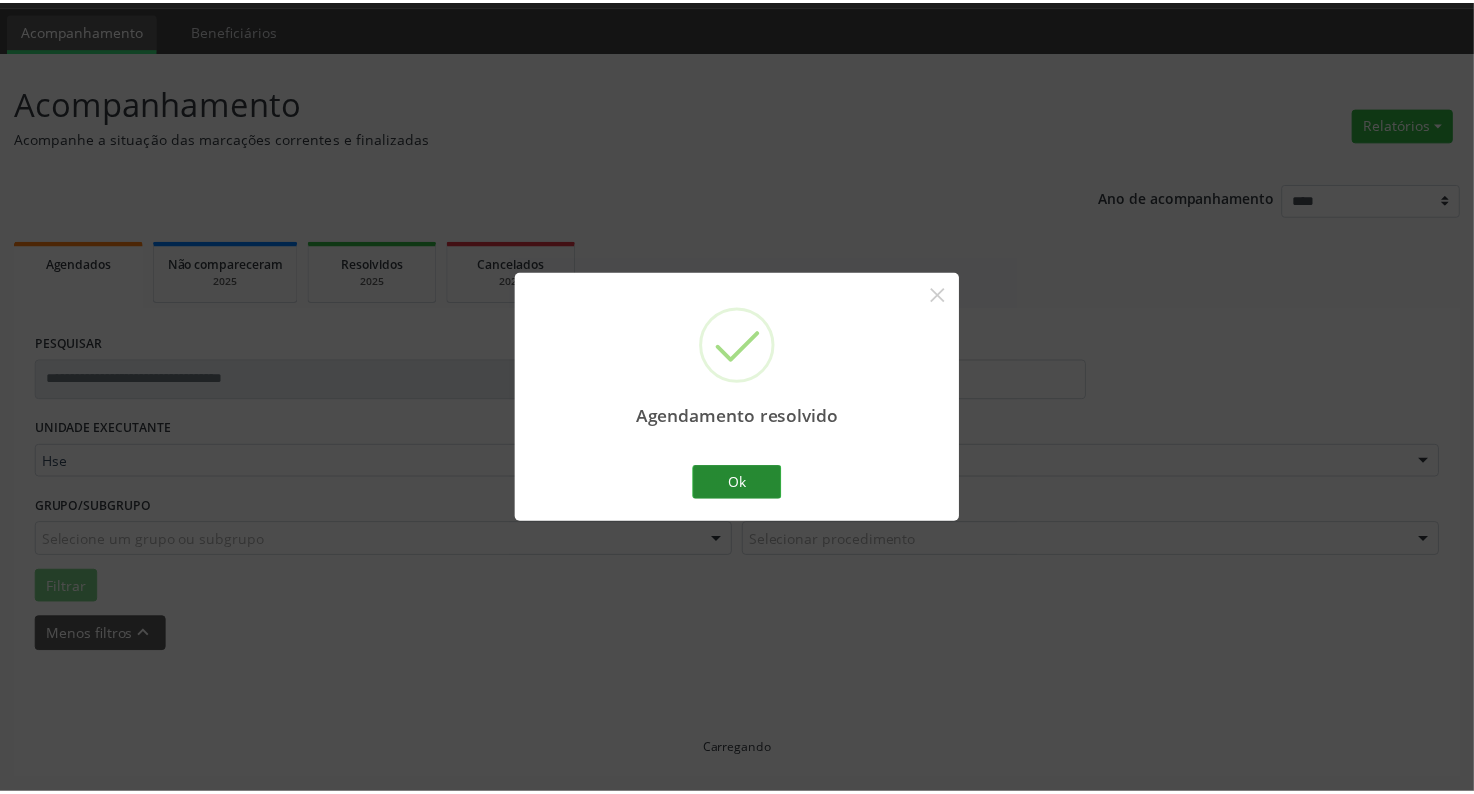 scroll, scrollTop: 56, scrollLeft: 0, axis: vertical 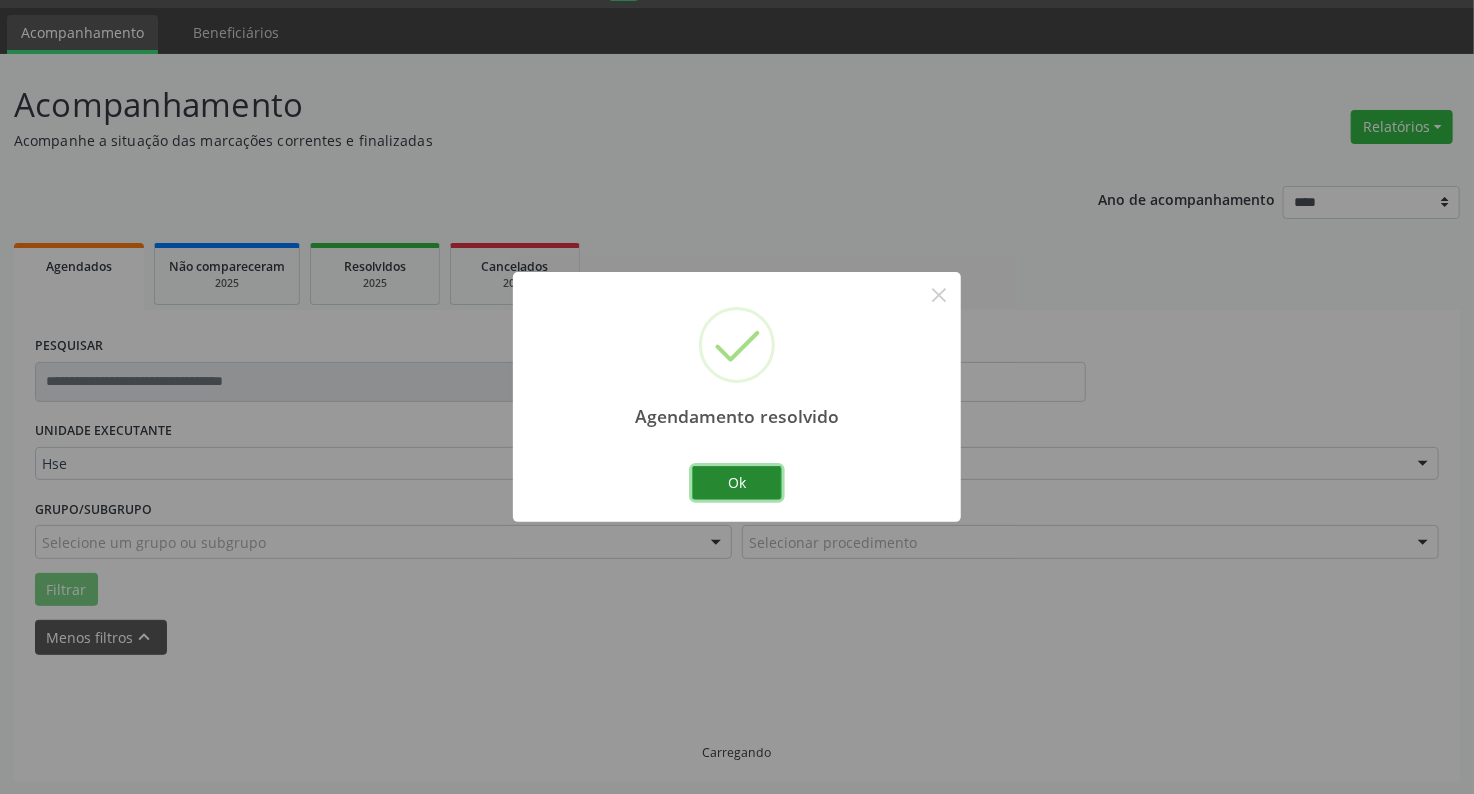 click on "Ok" at bounding box center (737, 483) 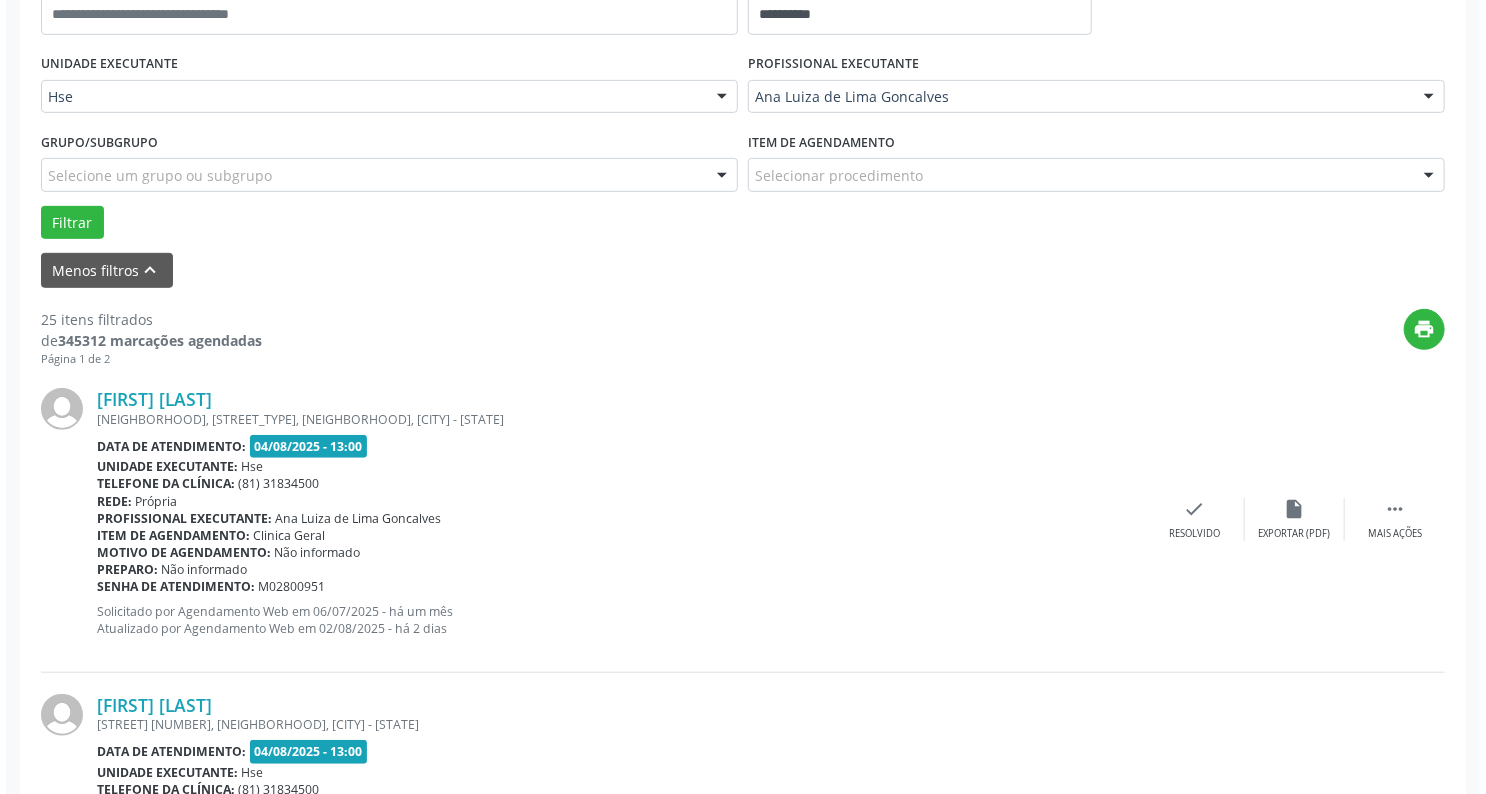 scroll, scrollTop: 456, scrollLeft: 0, axis: vertical 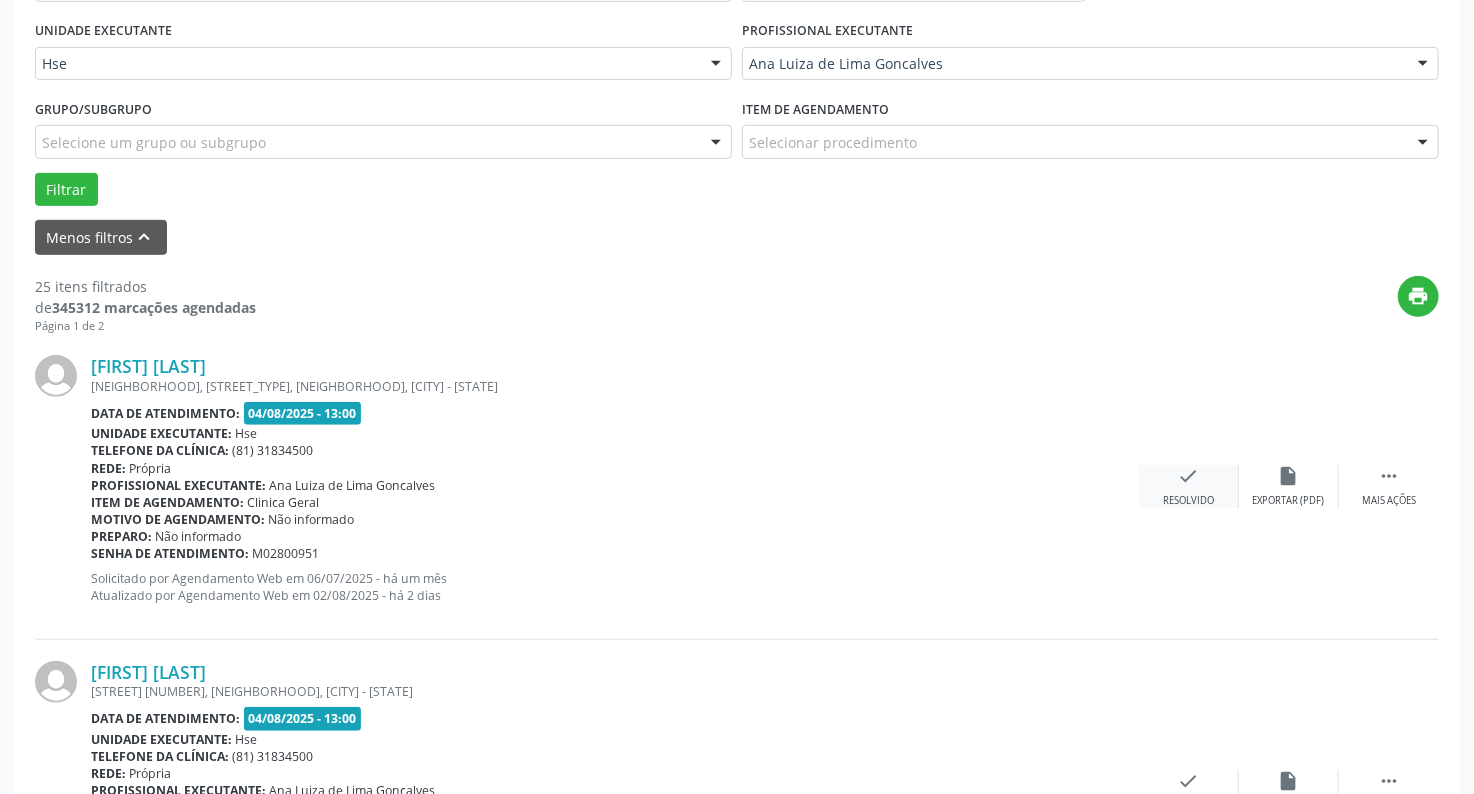 click on "check" at bounding box center (1189, 476) 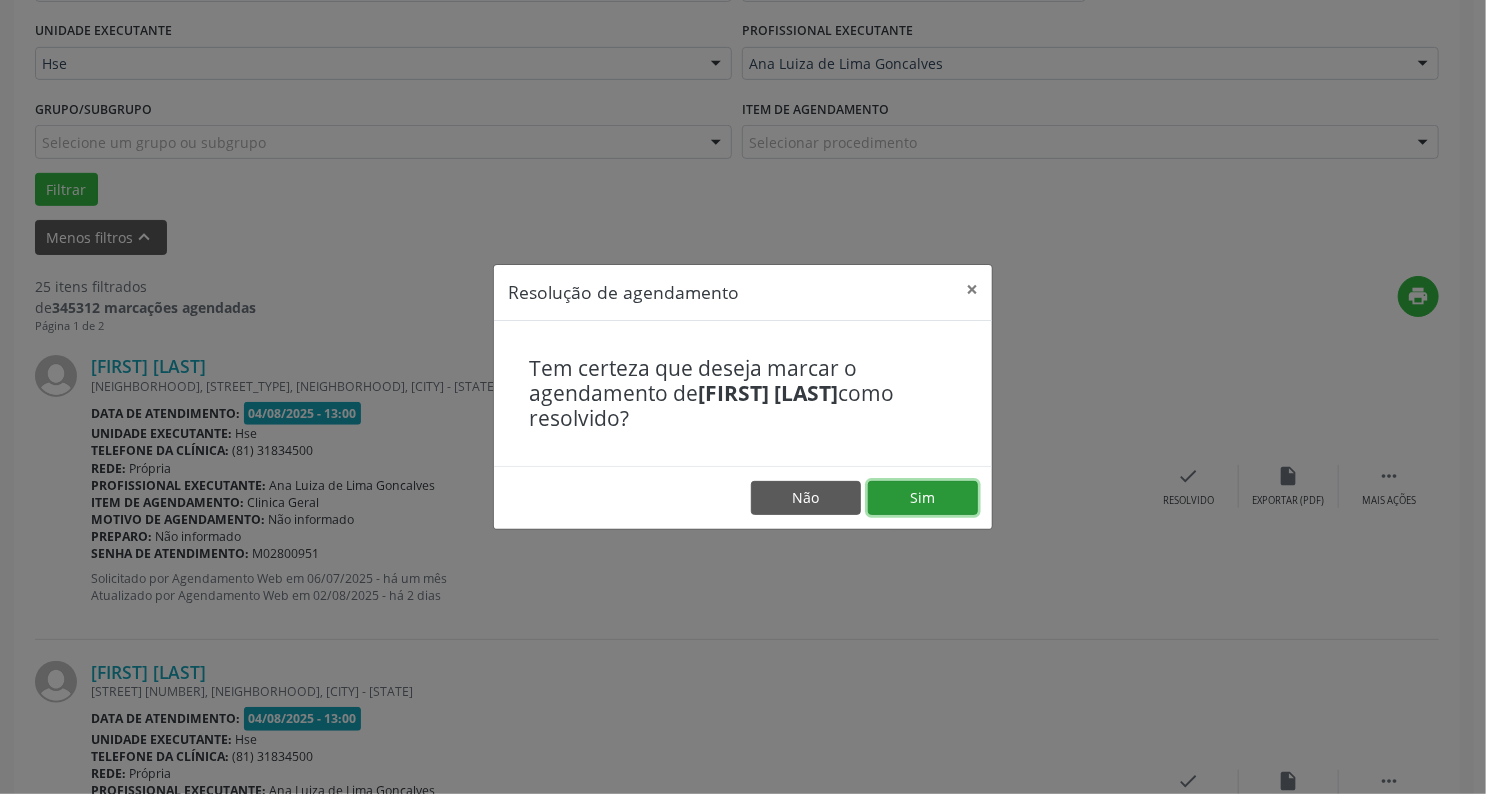 click on "Sim" at bounding box center (923, 498) 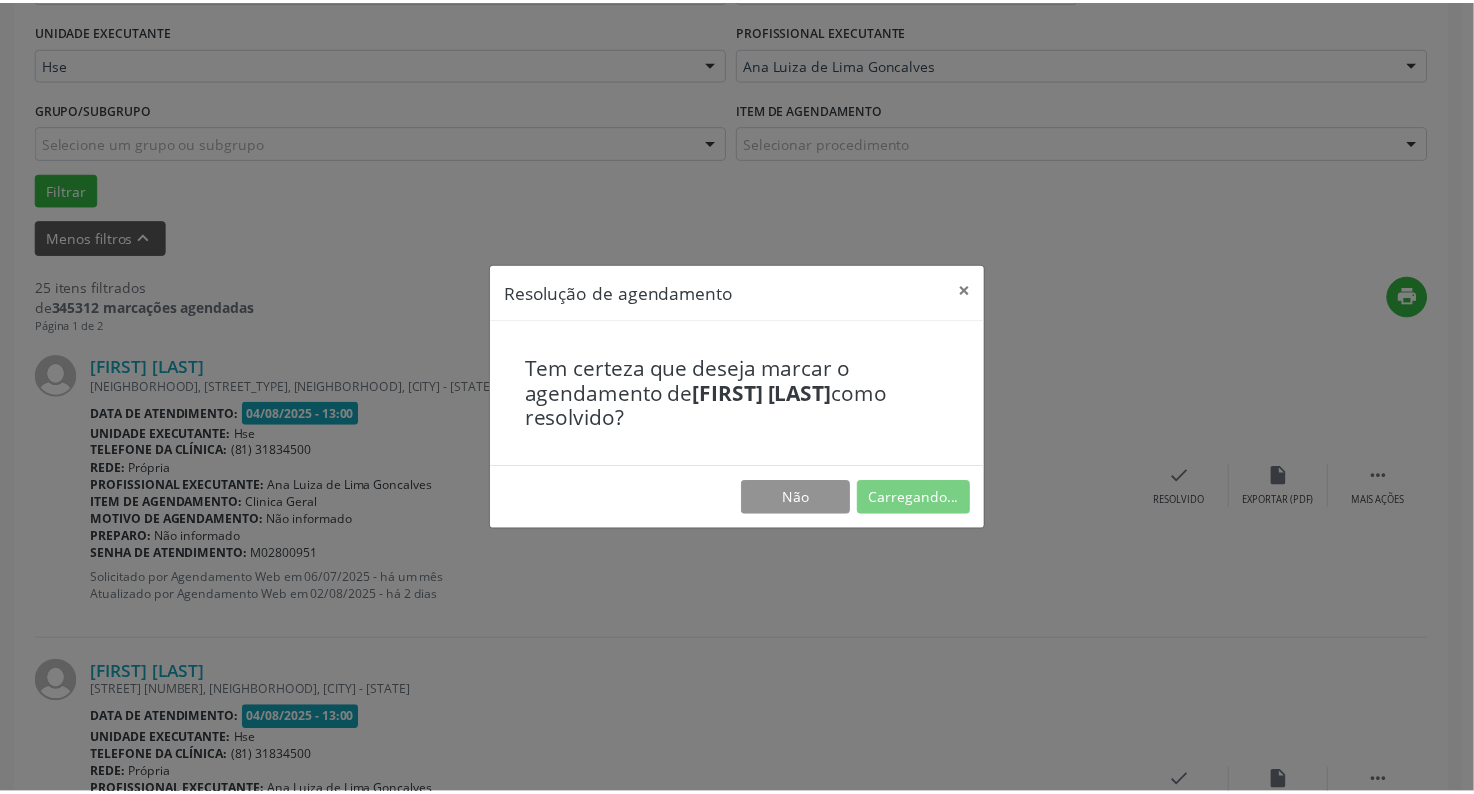 scroll, scrollTop: 56, scrollLeft: 0, axis: vertical 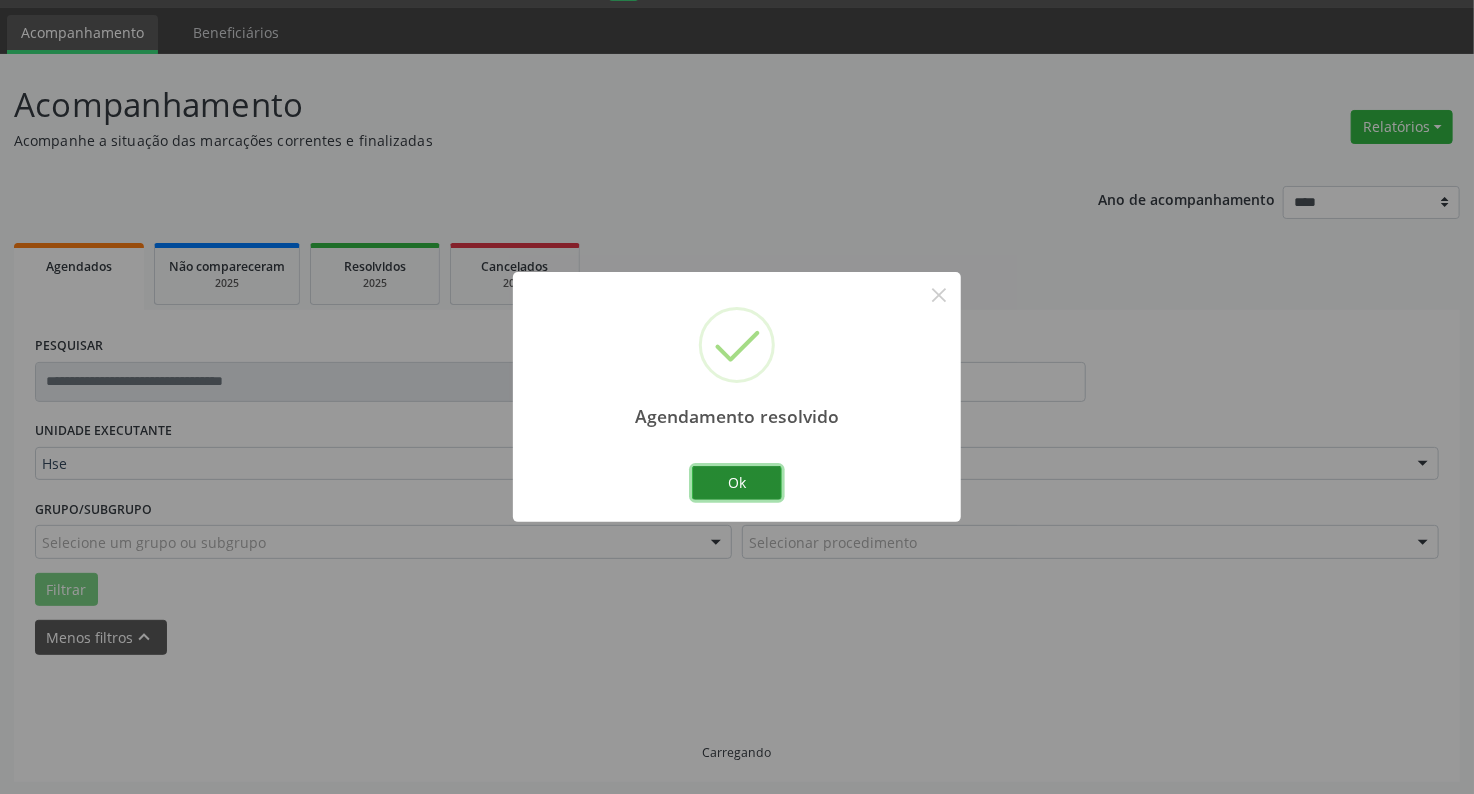 click on "Ok" at bounding box center [737, 483] 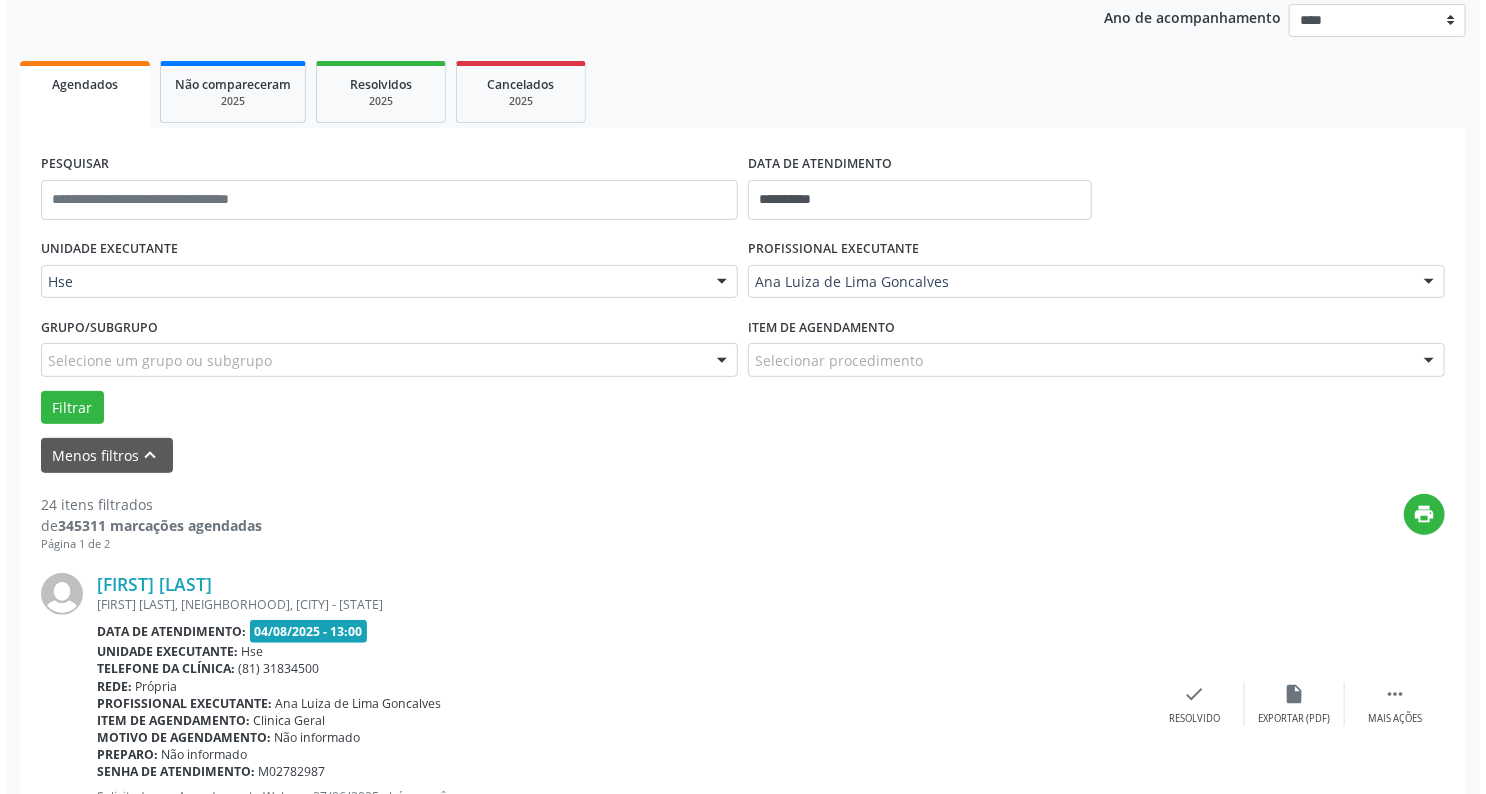 scroll, scrollTop: 456, scrollLeft: 0, axis: vertical 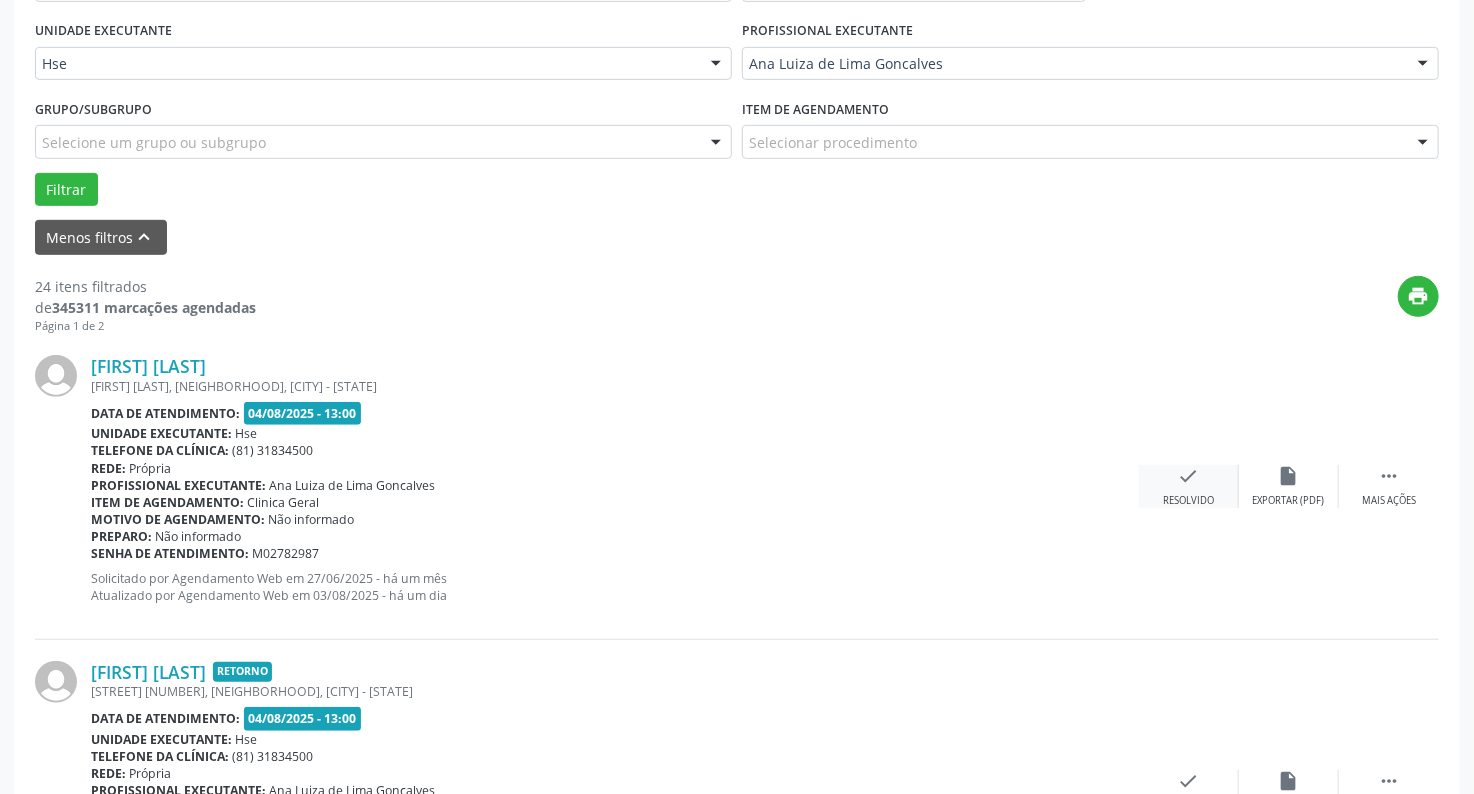 click on "check
Resolvido" at bounding box center (1189, 486) 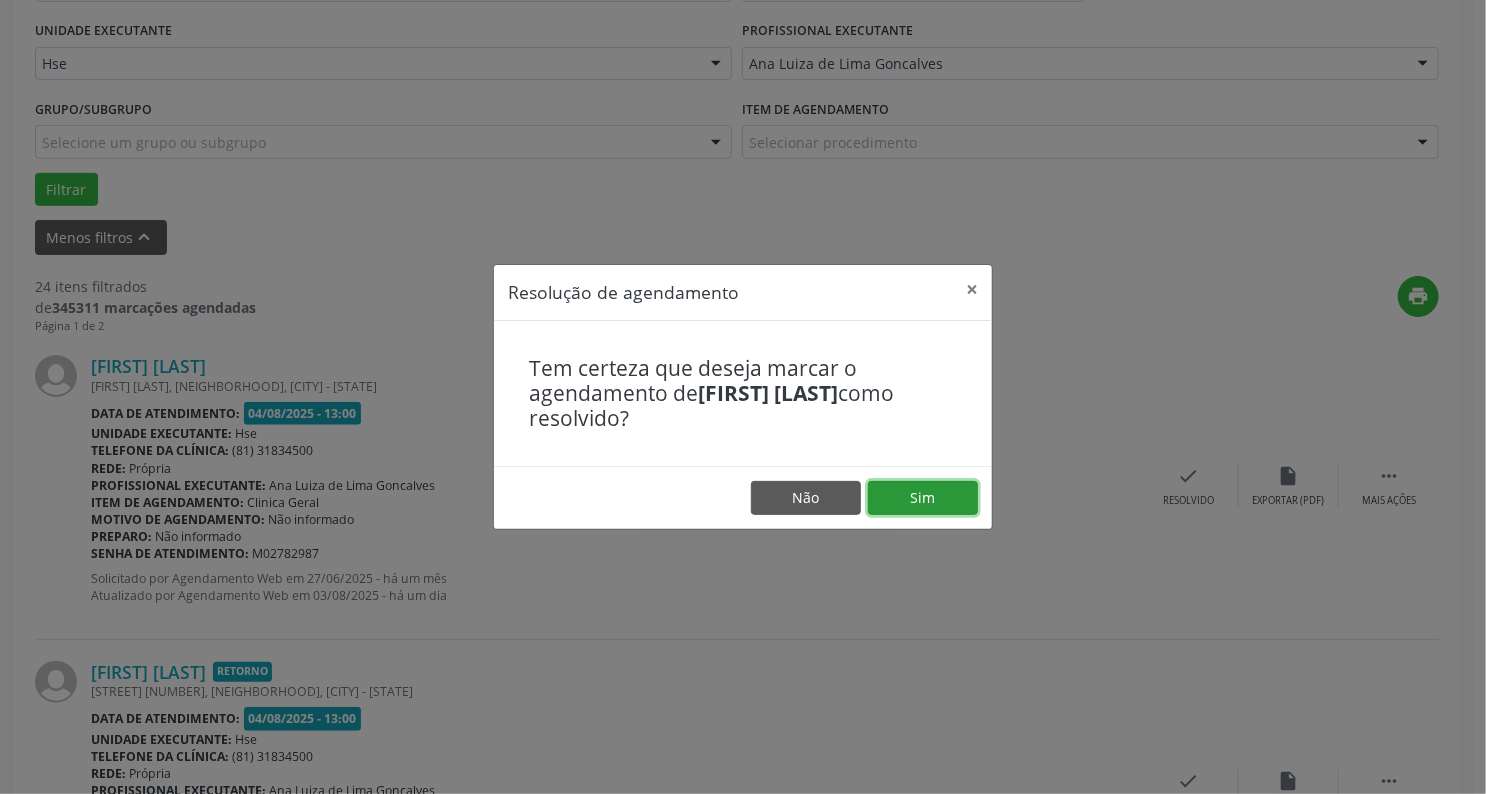 click on "Sim" at bounding box center (923, 498) 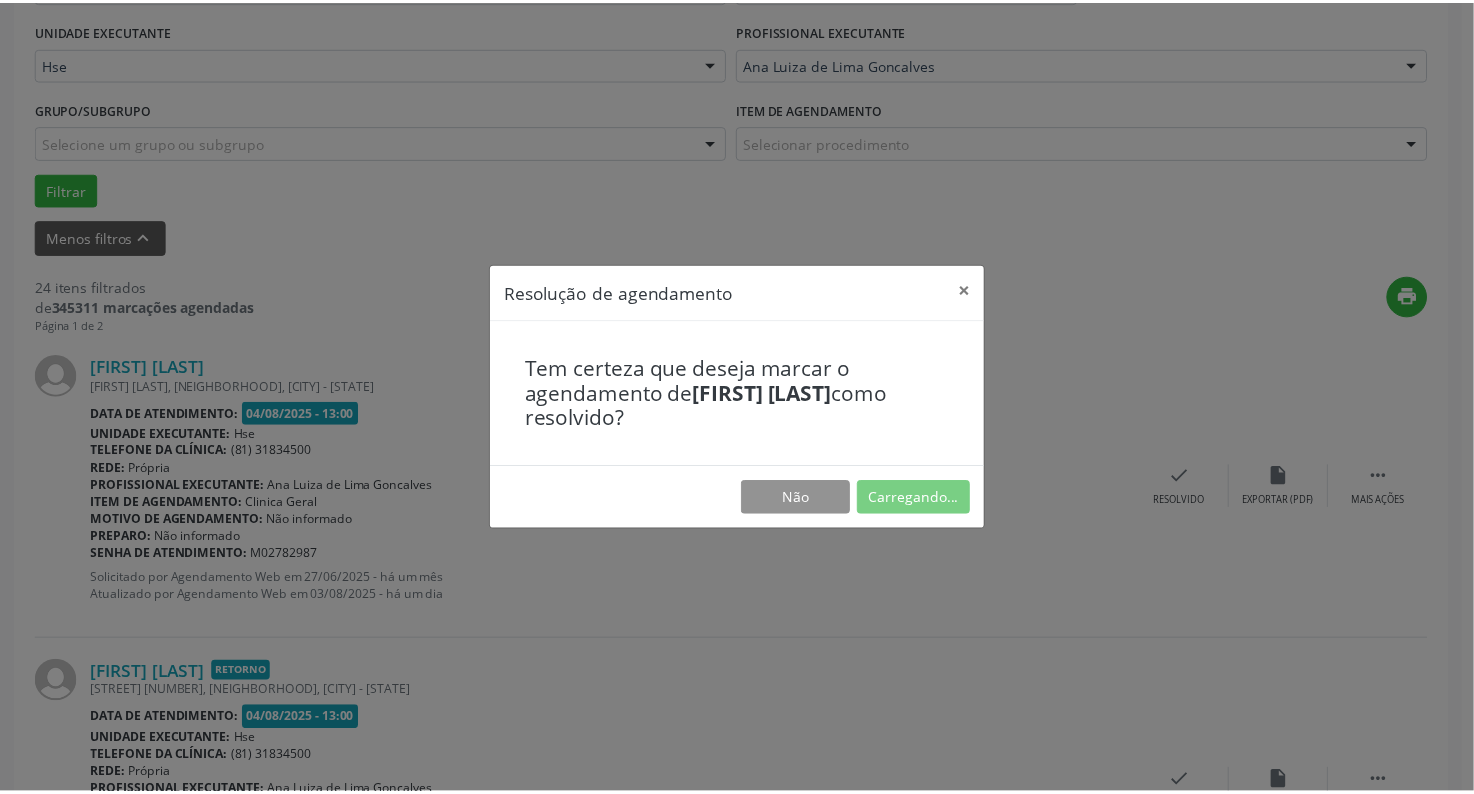 scroll, scrollTop: 56, scrollLeft: 0, axis: vertical 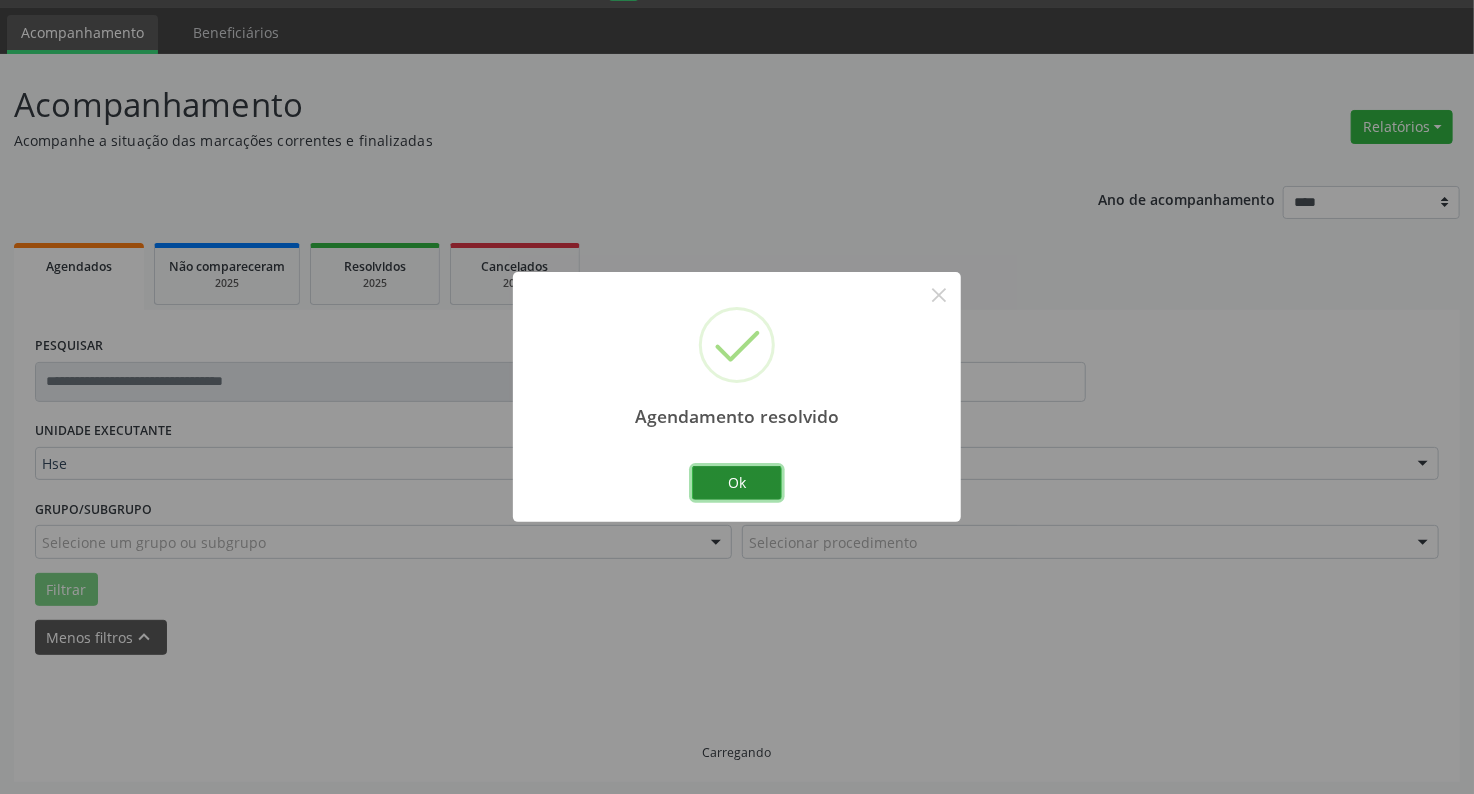 click on "Ok" at bounding box center [737, 483] 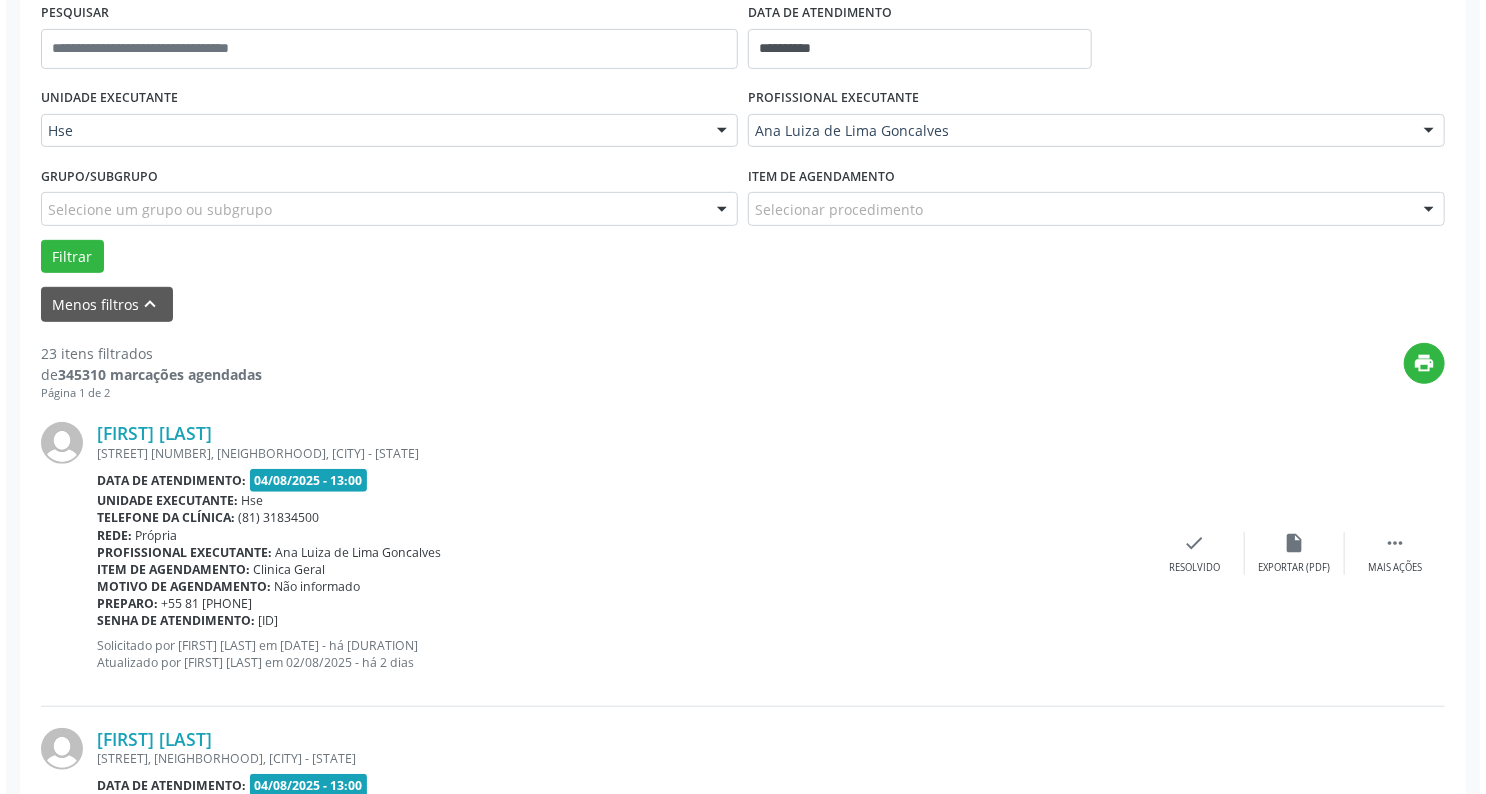 scroll, scrollTop: 397, scrollLeft: 0, axis: vertical 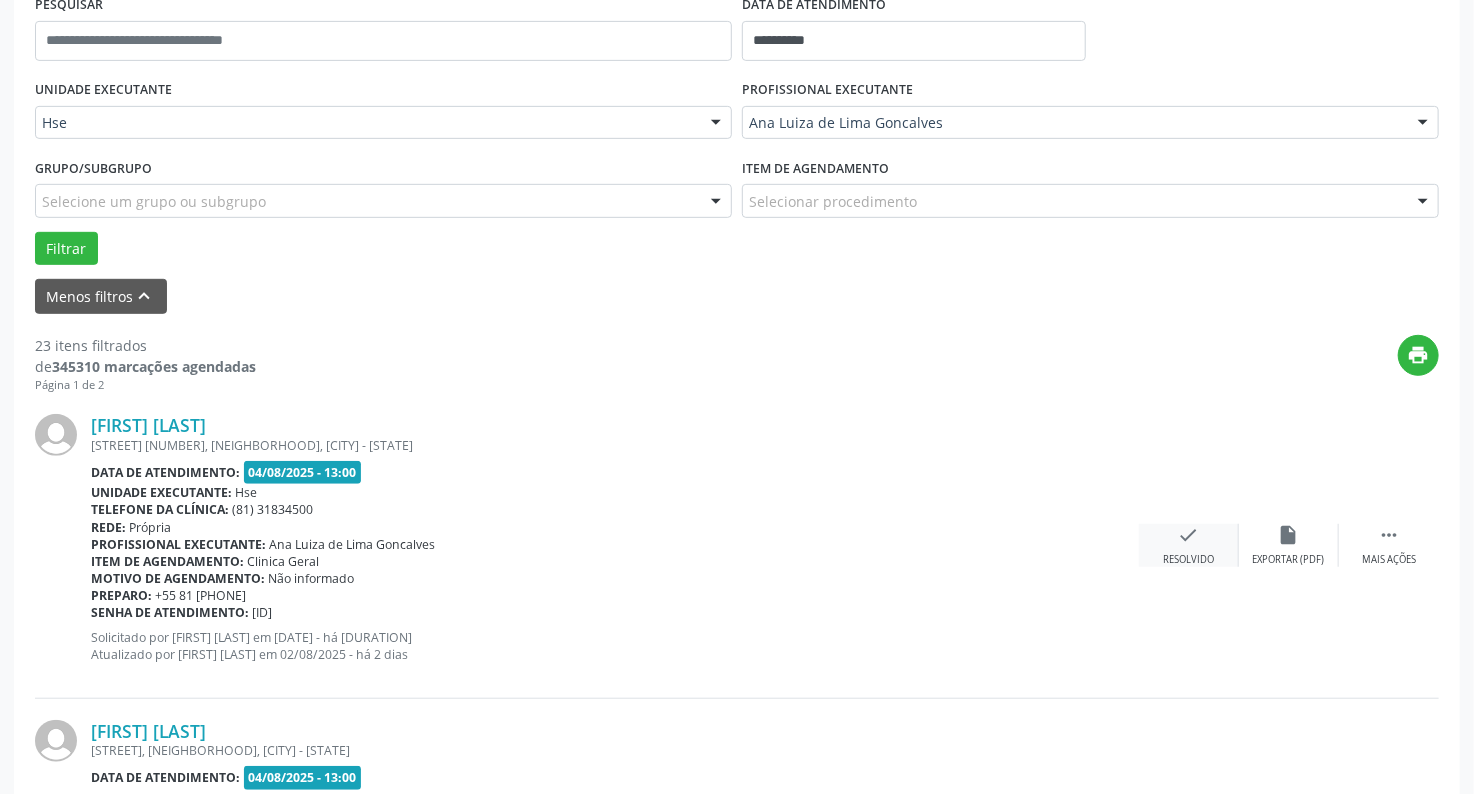 click on "check" at bounding box center [1189, 535] 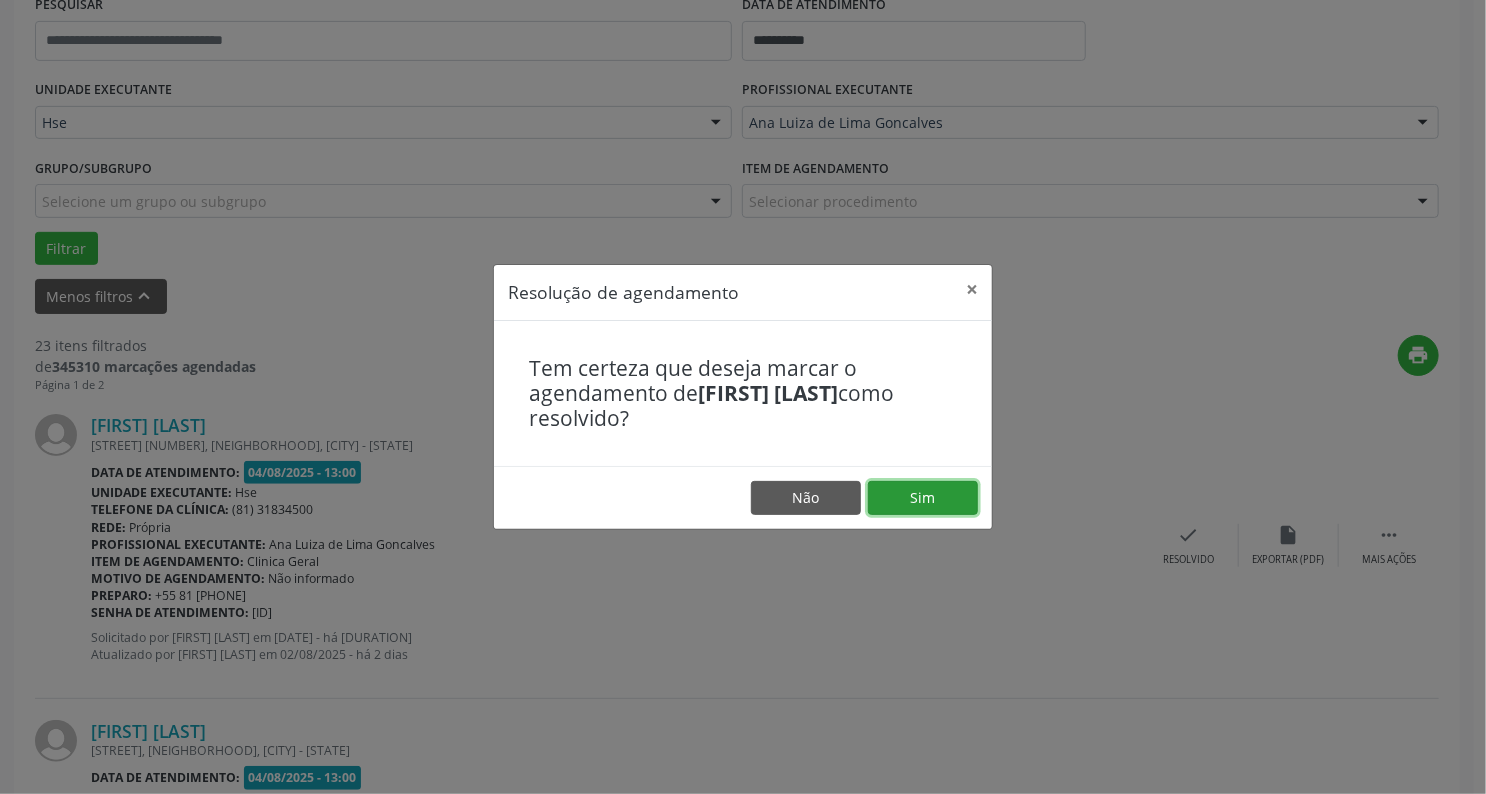 drag, startPoint x: 924, startPoint y: 504, endPoint x: 890, endPoint y: 514, distance: 35.44009 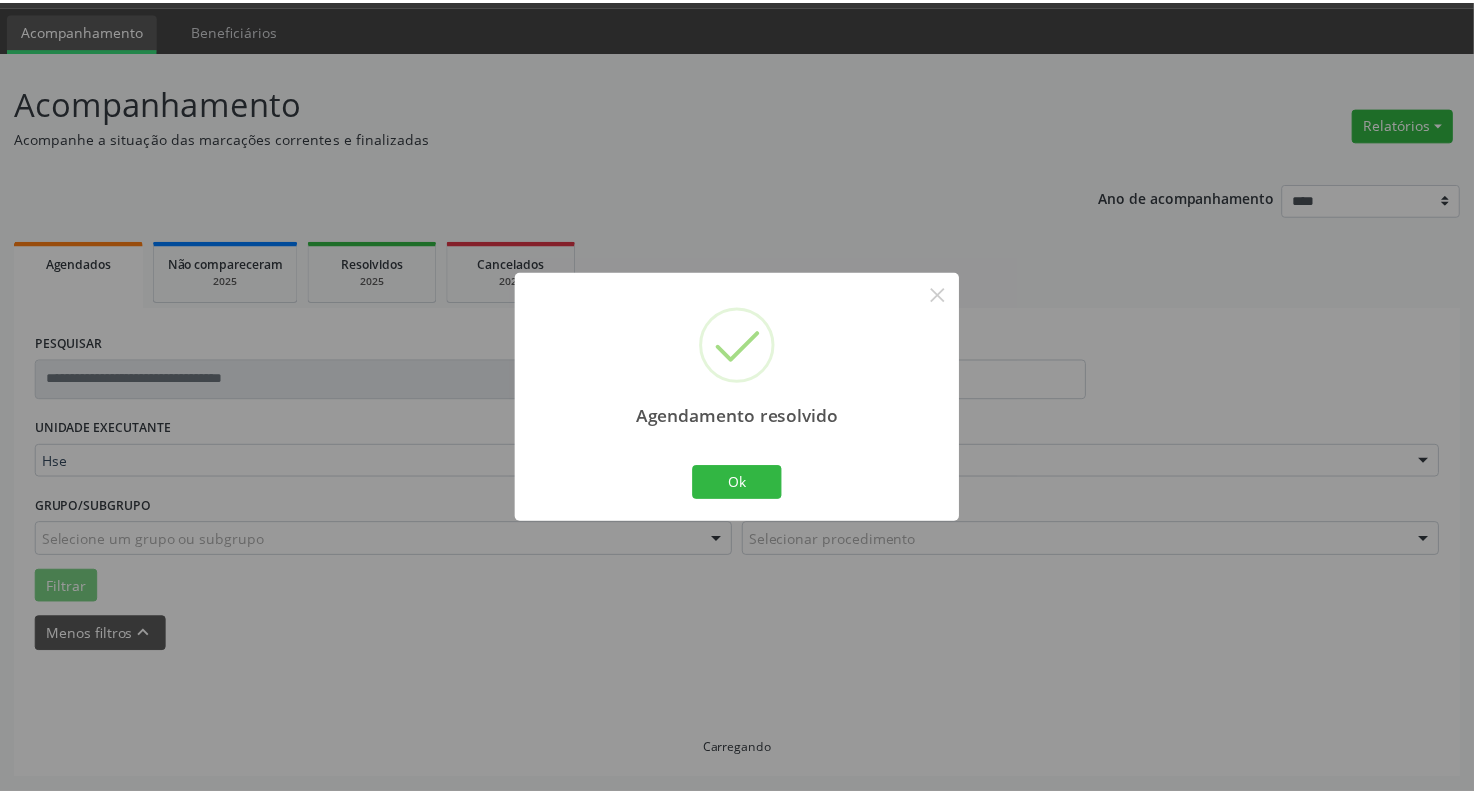 scroll, scrollTop: 56, scrollLeft: 0, axis: vertical 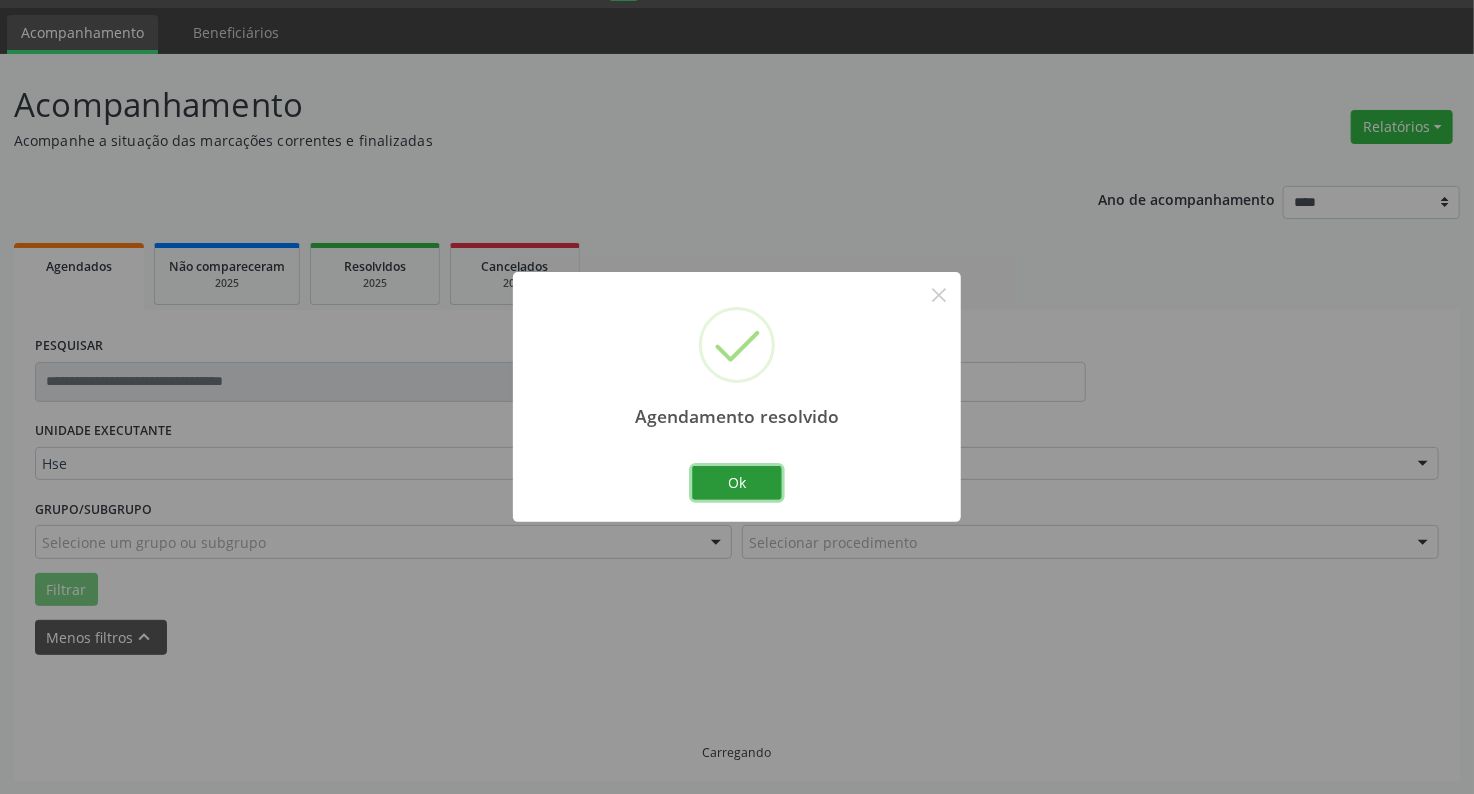 click on "Ok" at bounding box center [737, 483] 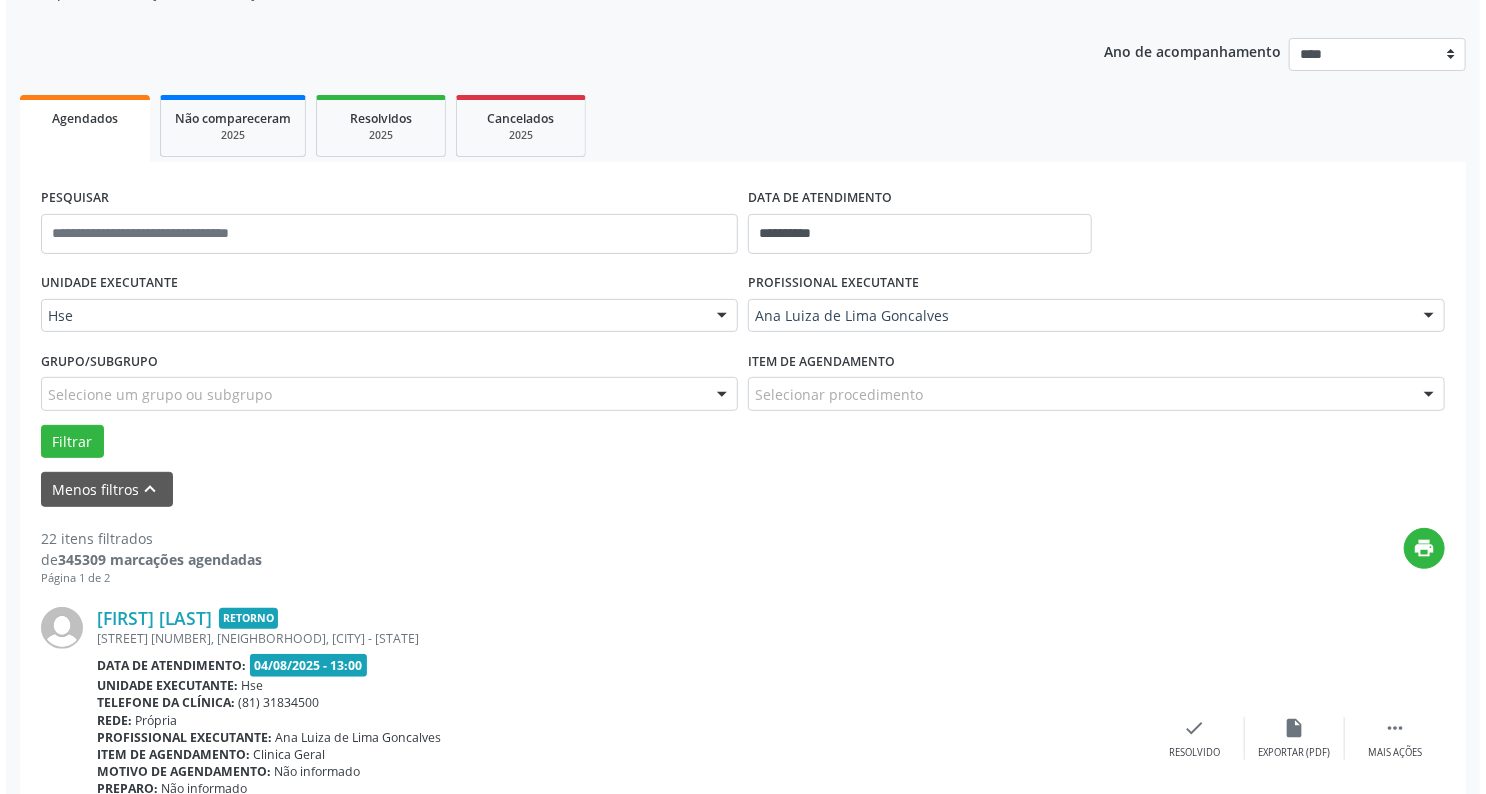 scroll, scrollTop: 397, scrollLeft: 0, axis: vertical 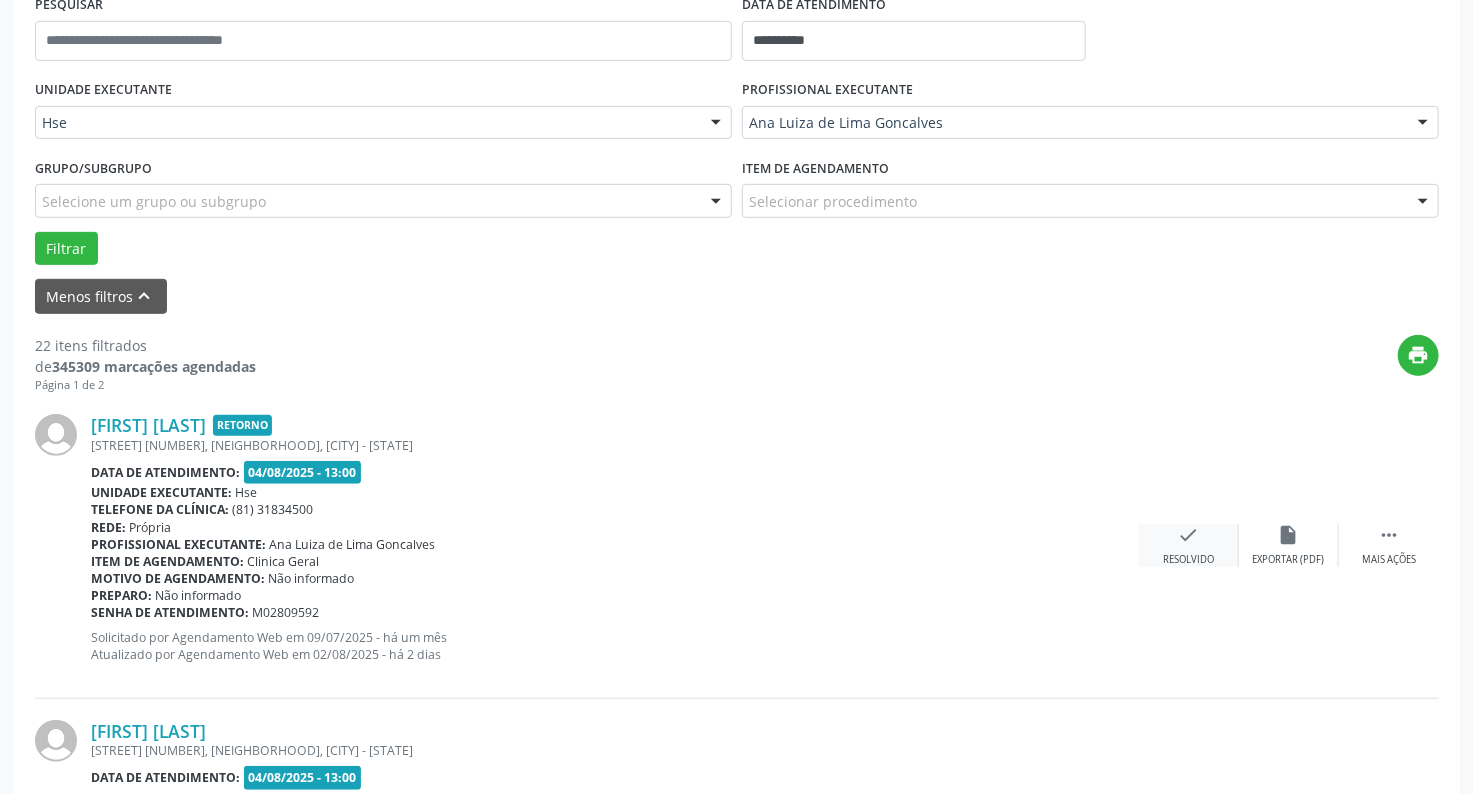 click on "check" at bounding box center (1189, 535) 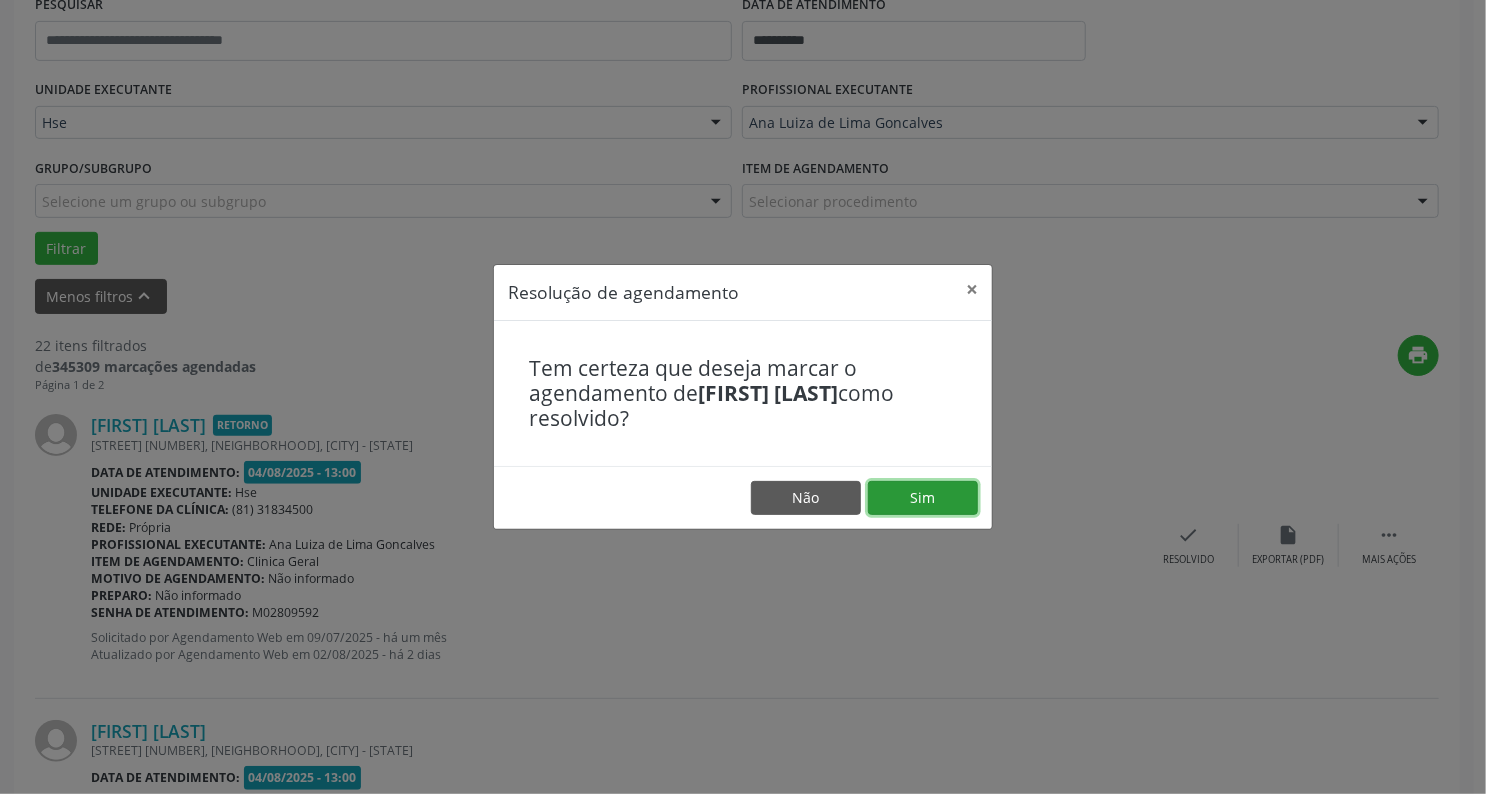 click on "Sim" at bounding box center (923, 498) 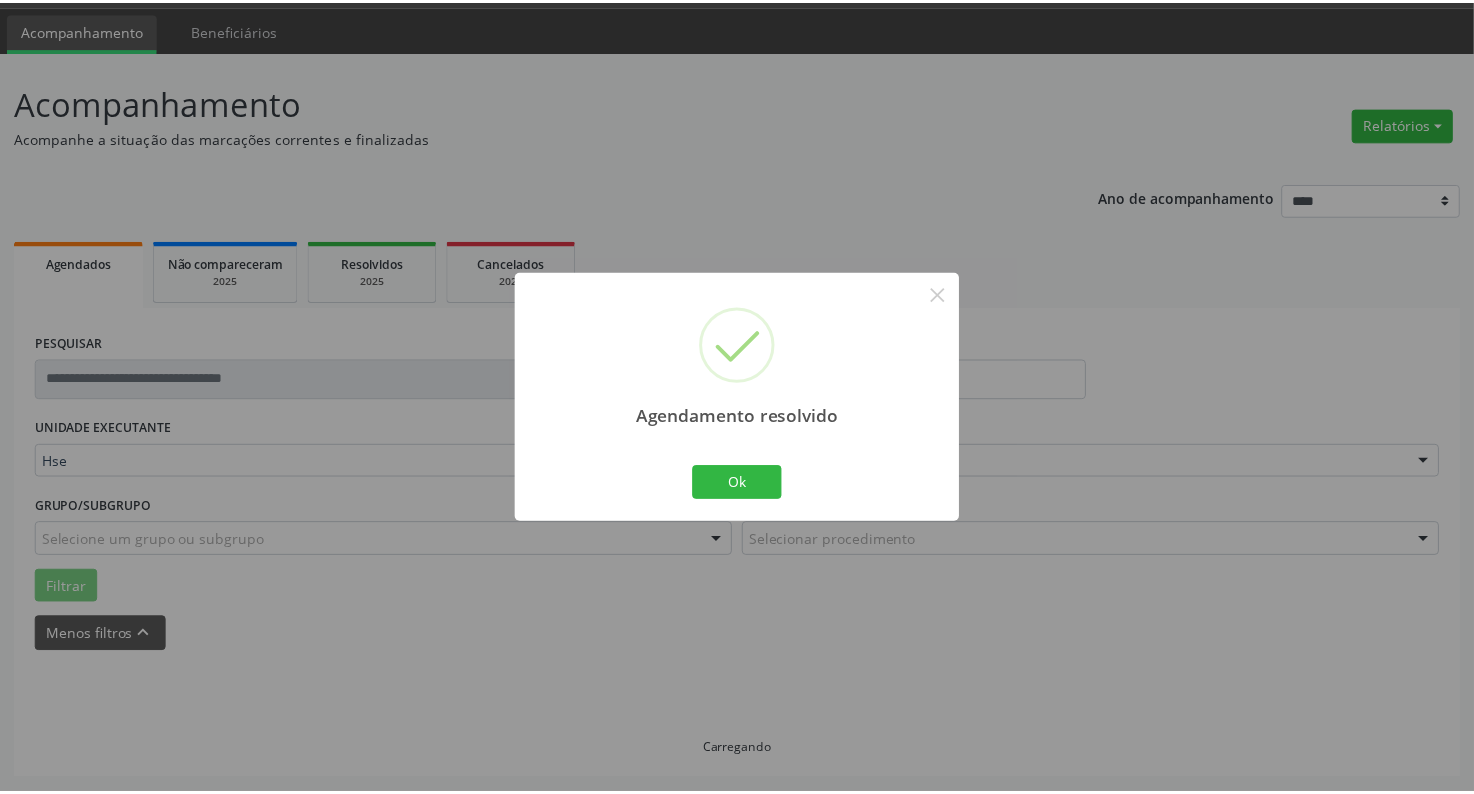 scroll, scrollTop: 56, scrollLeft: 0, axis: vertical 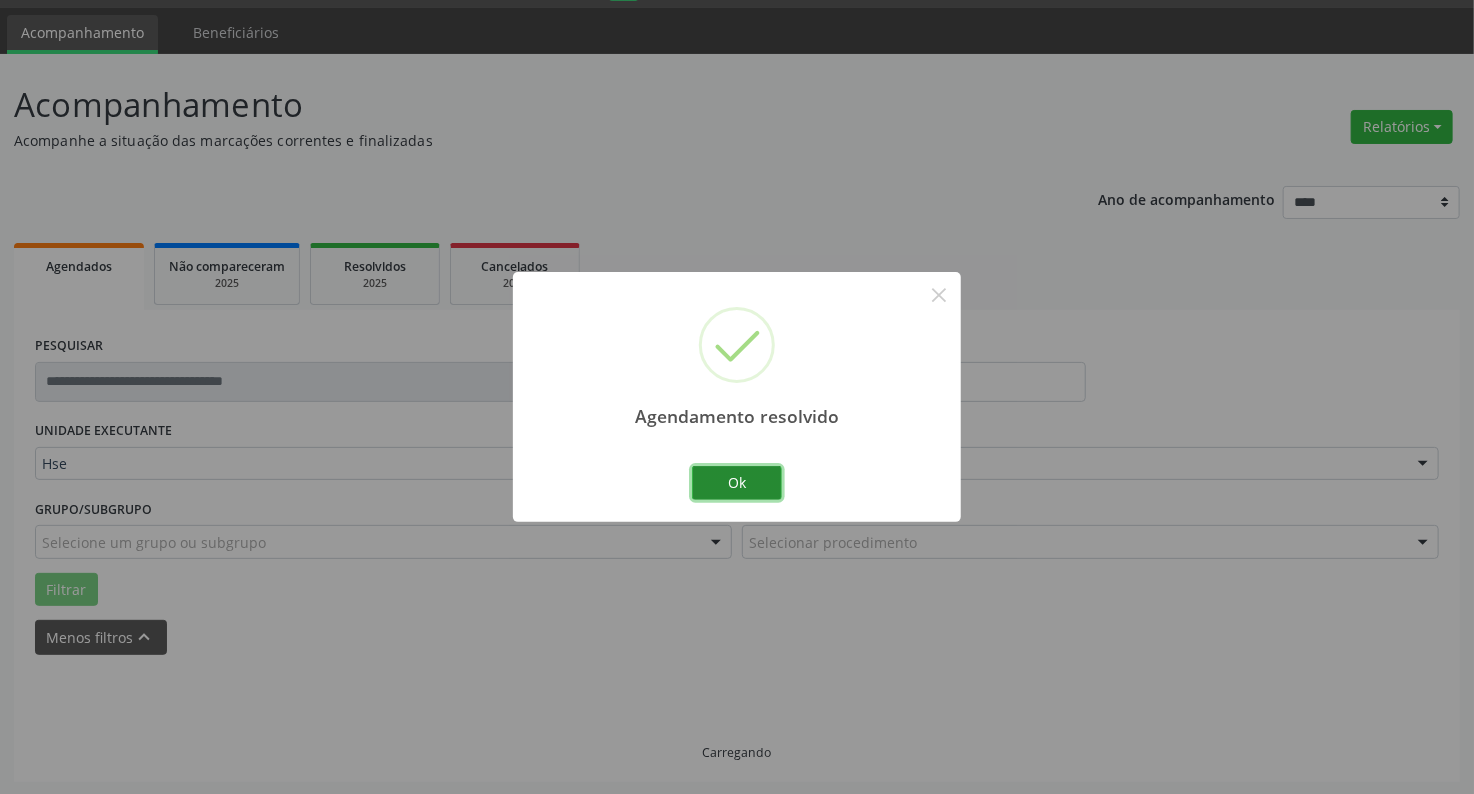 click on "Ok" at bounding box center [737, 483] 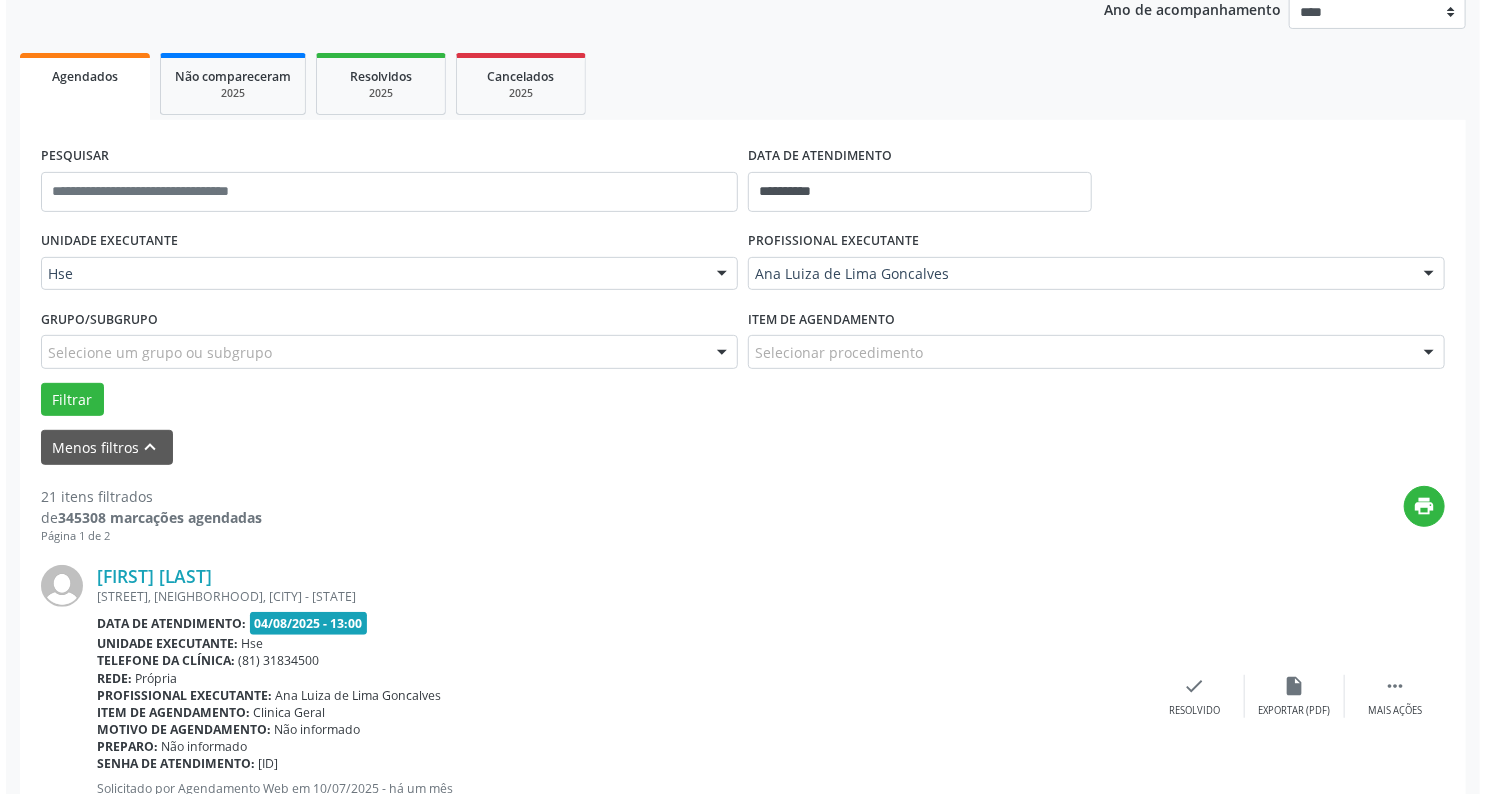 scroll, scrollTop: 477, scrollLeft: 0, axis: vertical 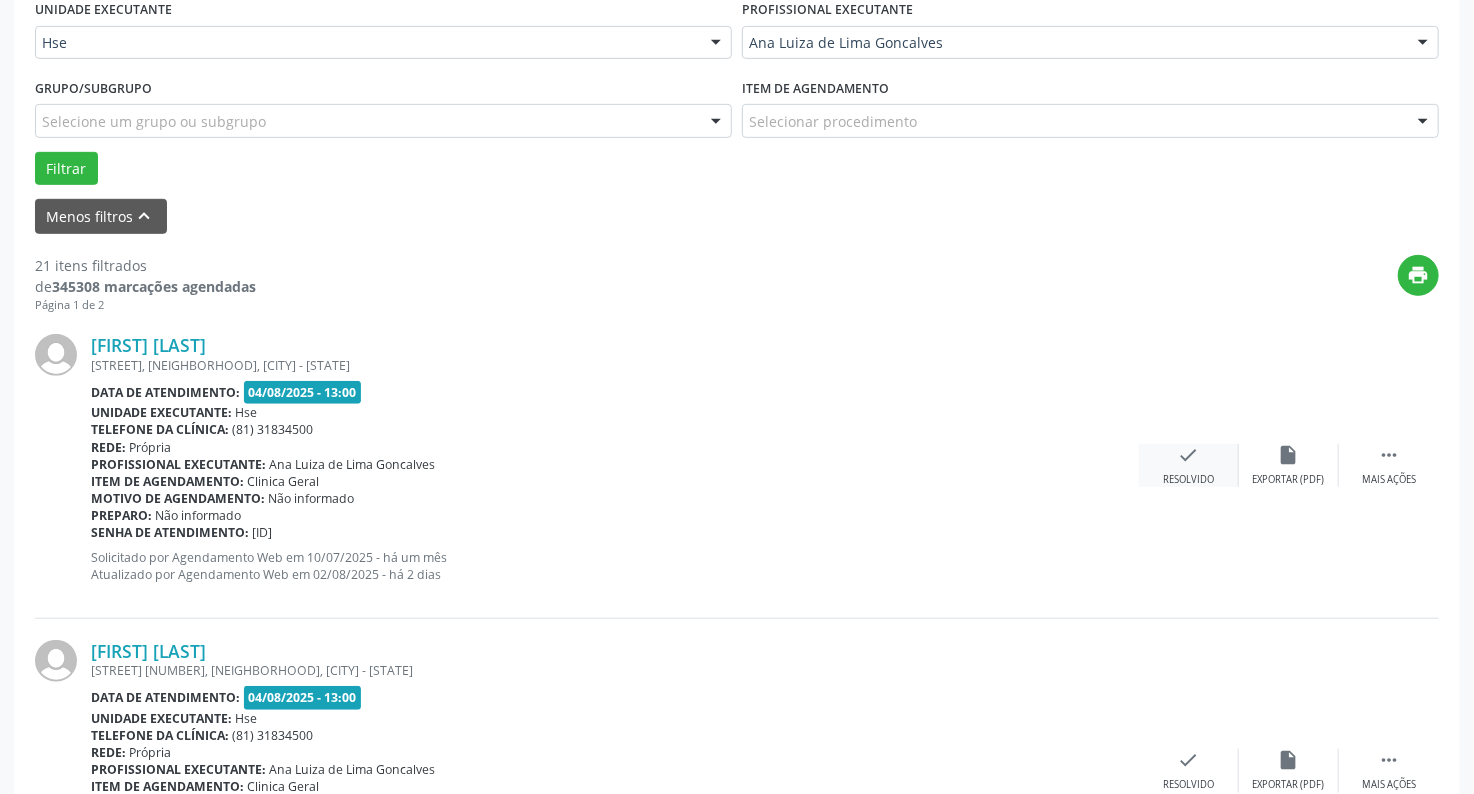 click on "check" at bounding box center (1189, 455) 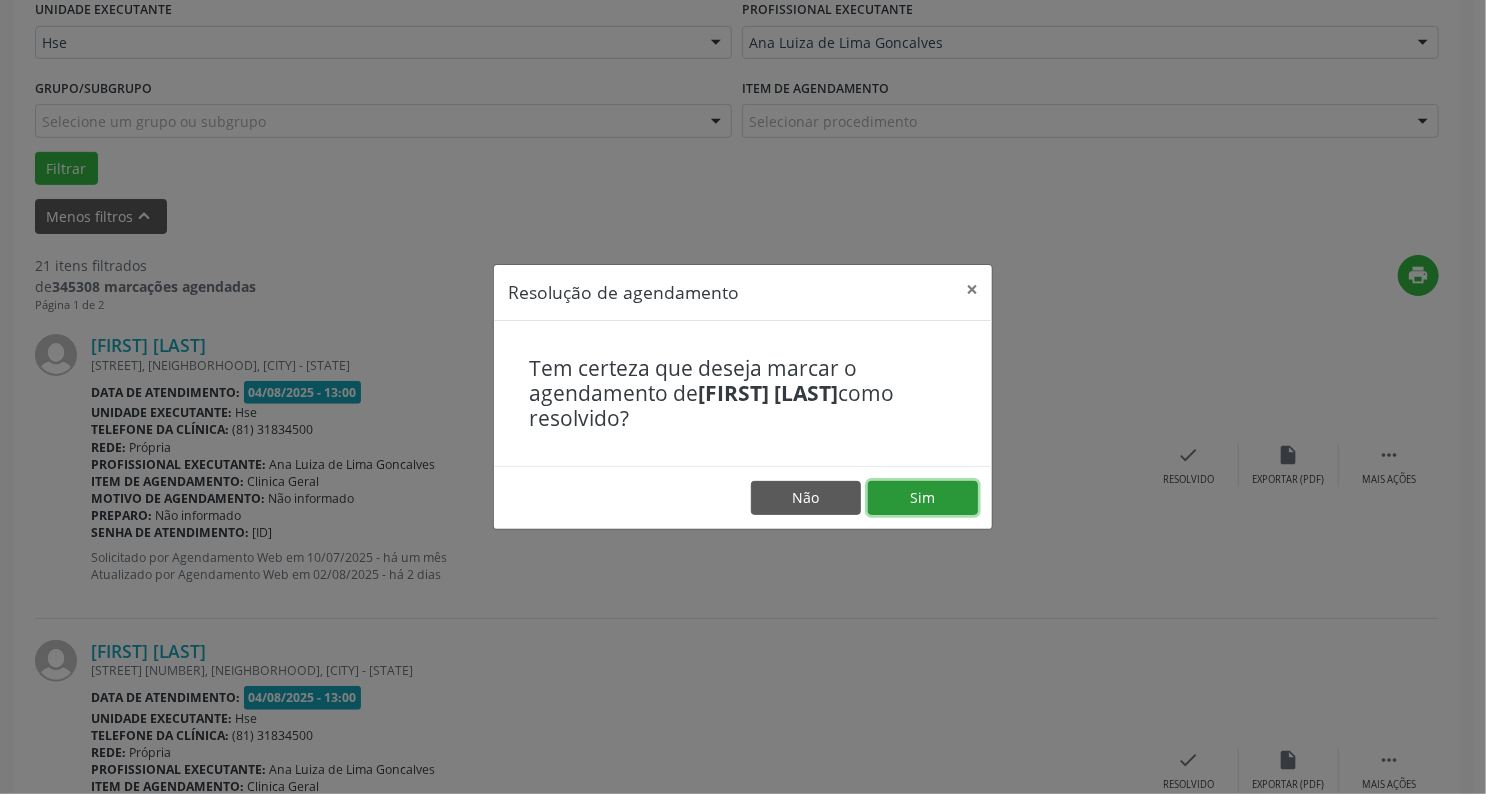 click on "Sim" at bounding box center (923, 498) 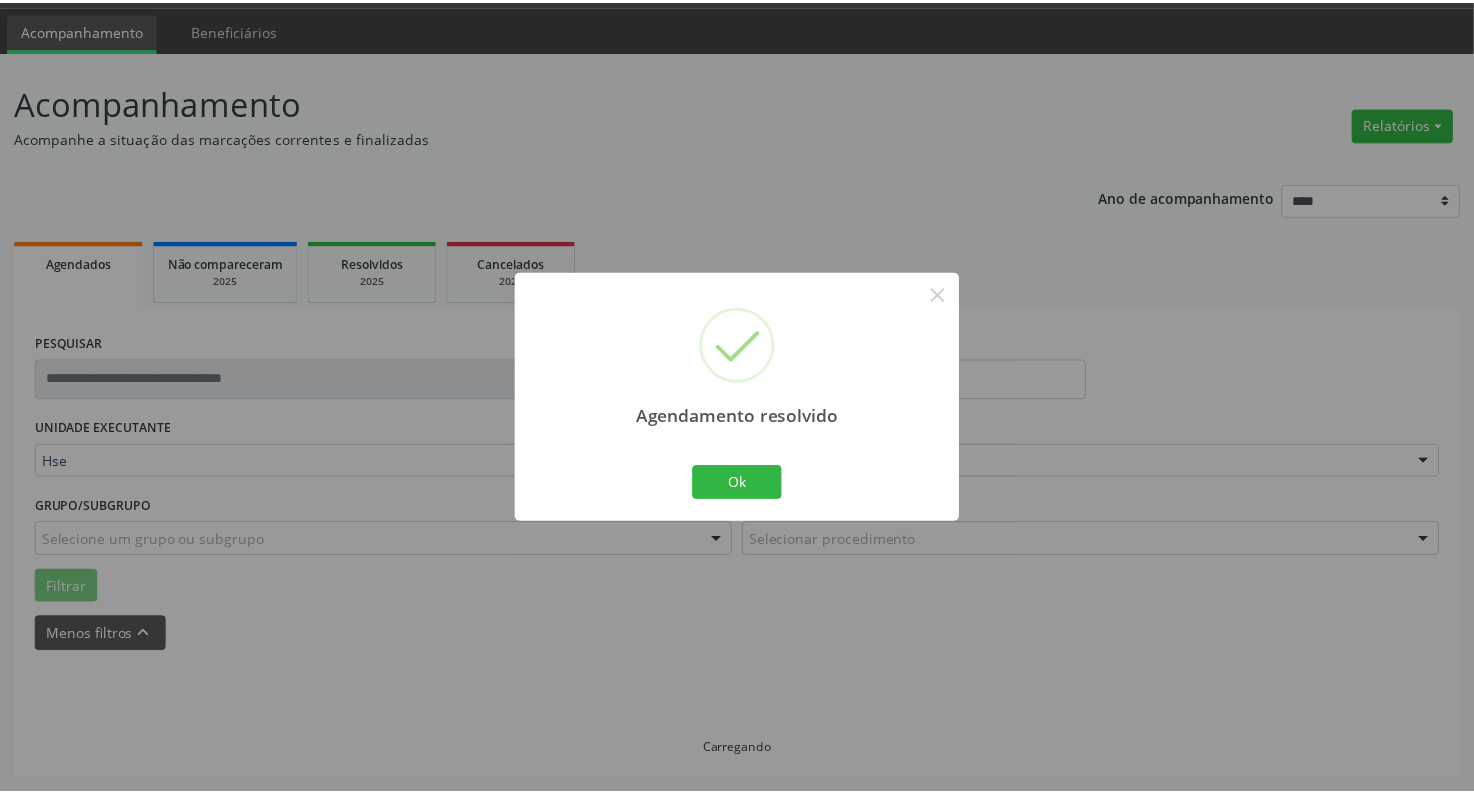 scroll, scrollTop: 56, scrollLeft: 0, axis: vertical 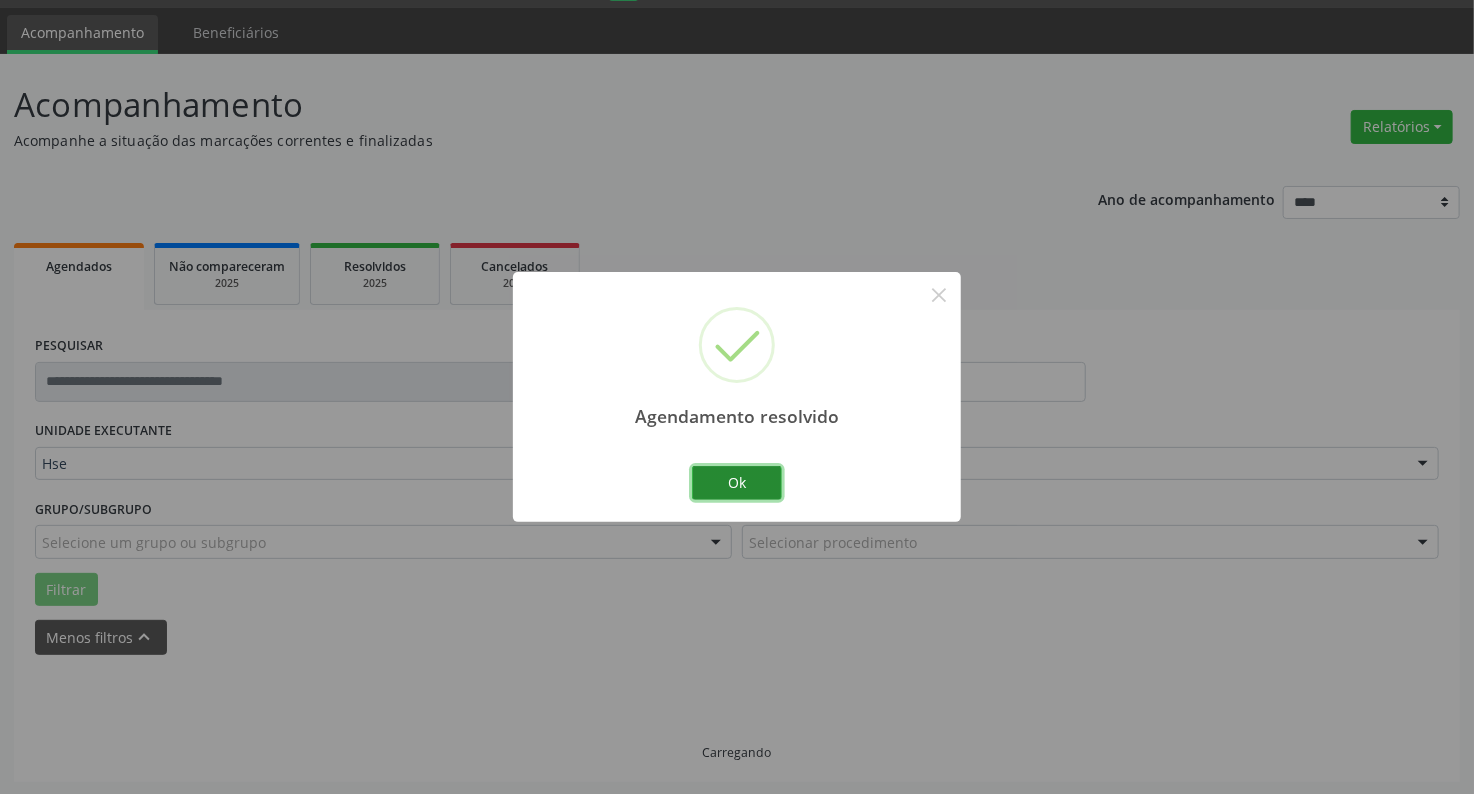 click on "Ok" at bounding box center [737, 483] 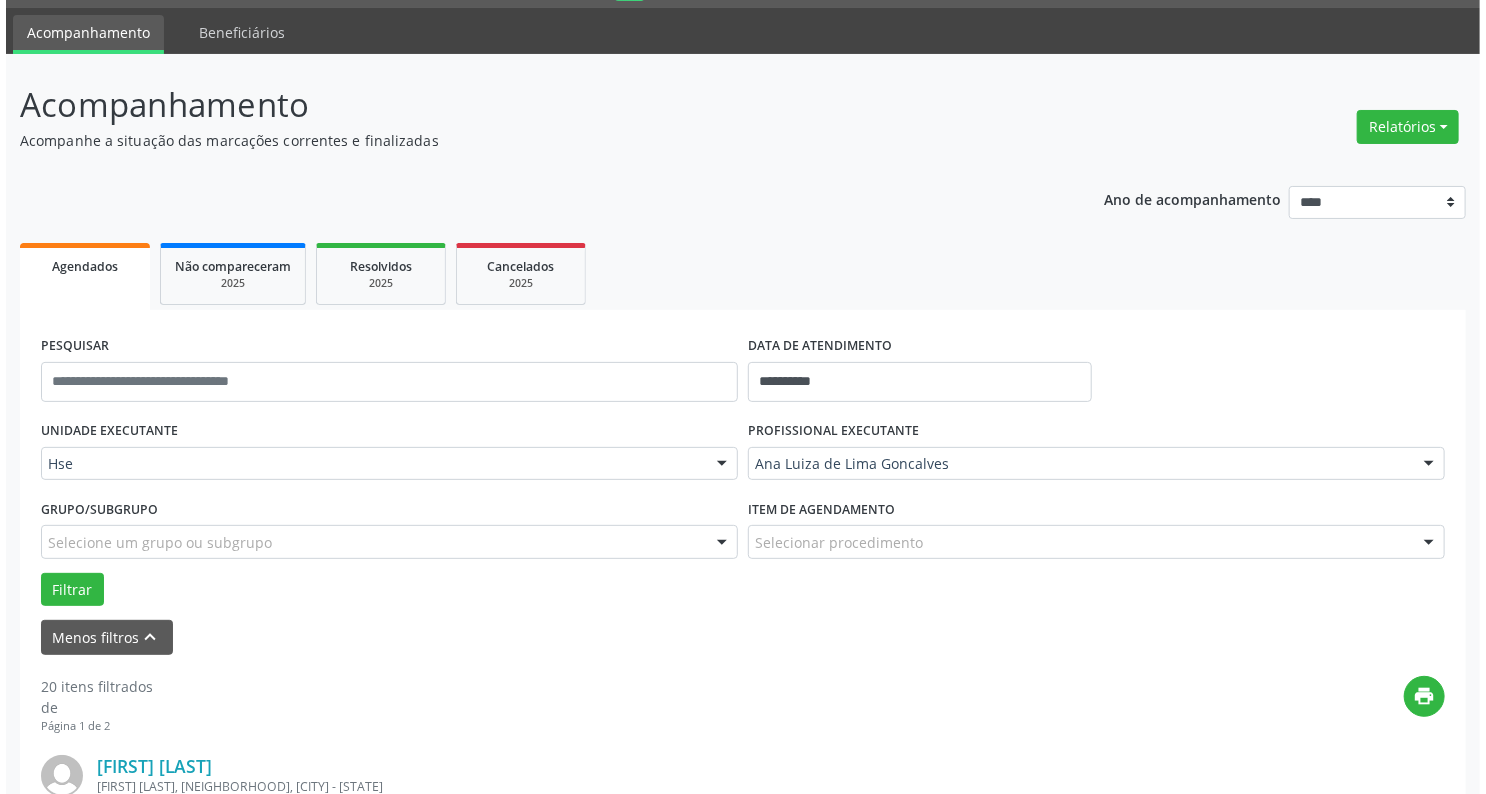 scroll, scrollTop: 536, scrollLeft: 0, axis: vertical 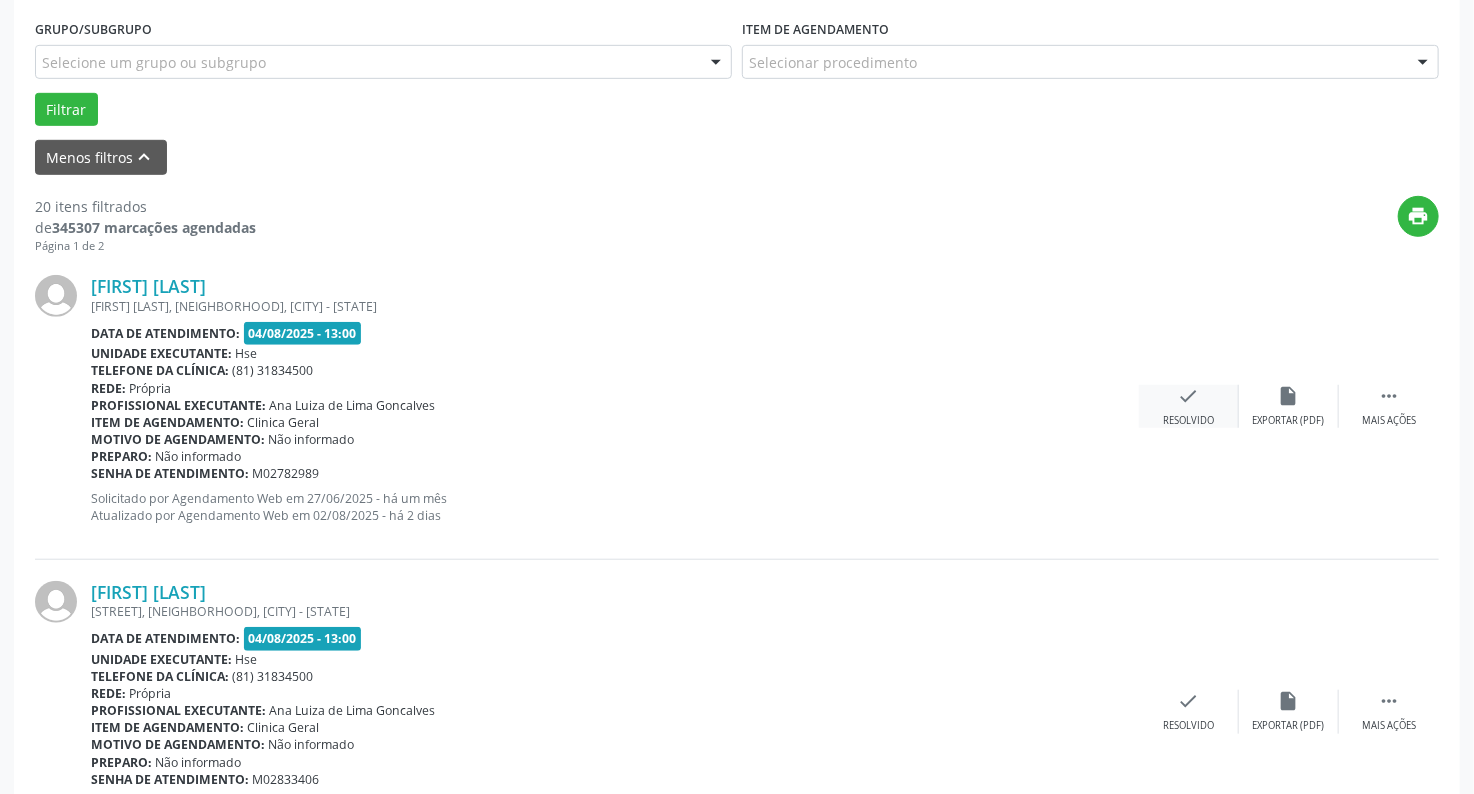 click on "check
Resolvido" at bounding box center [1189, 406] 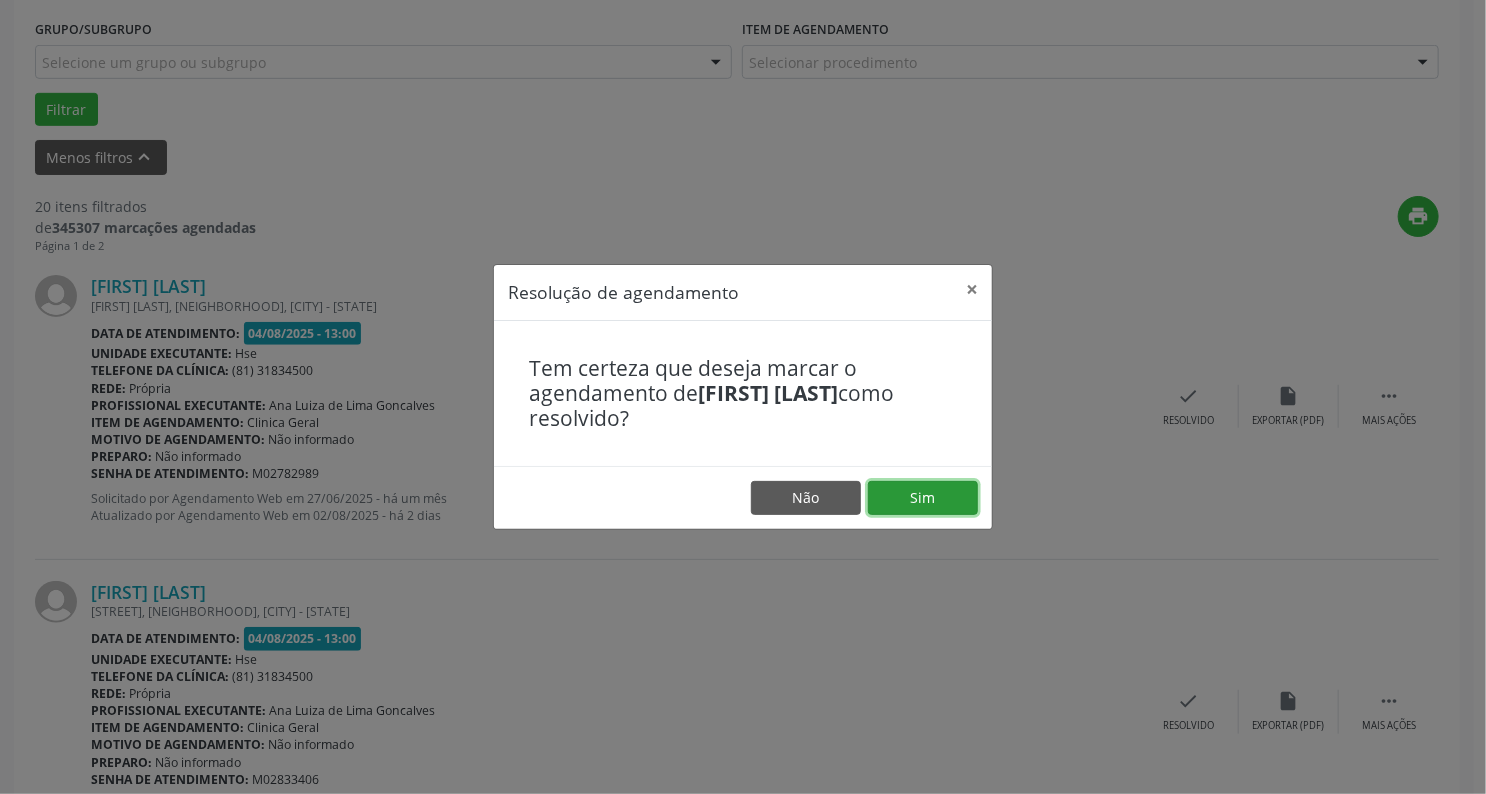 click on "Sim" at bounding box center (923, 498) 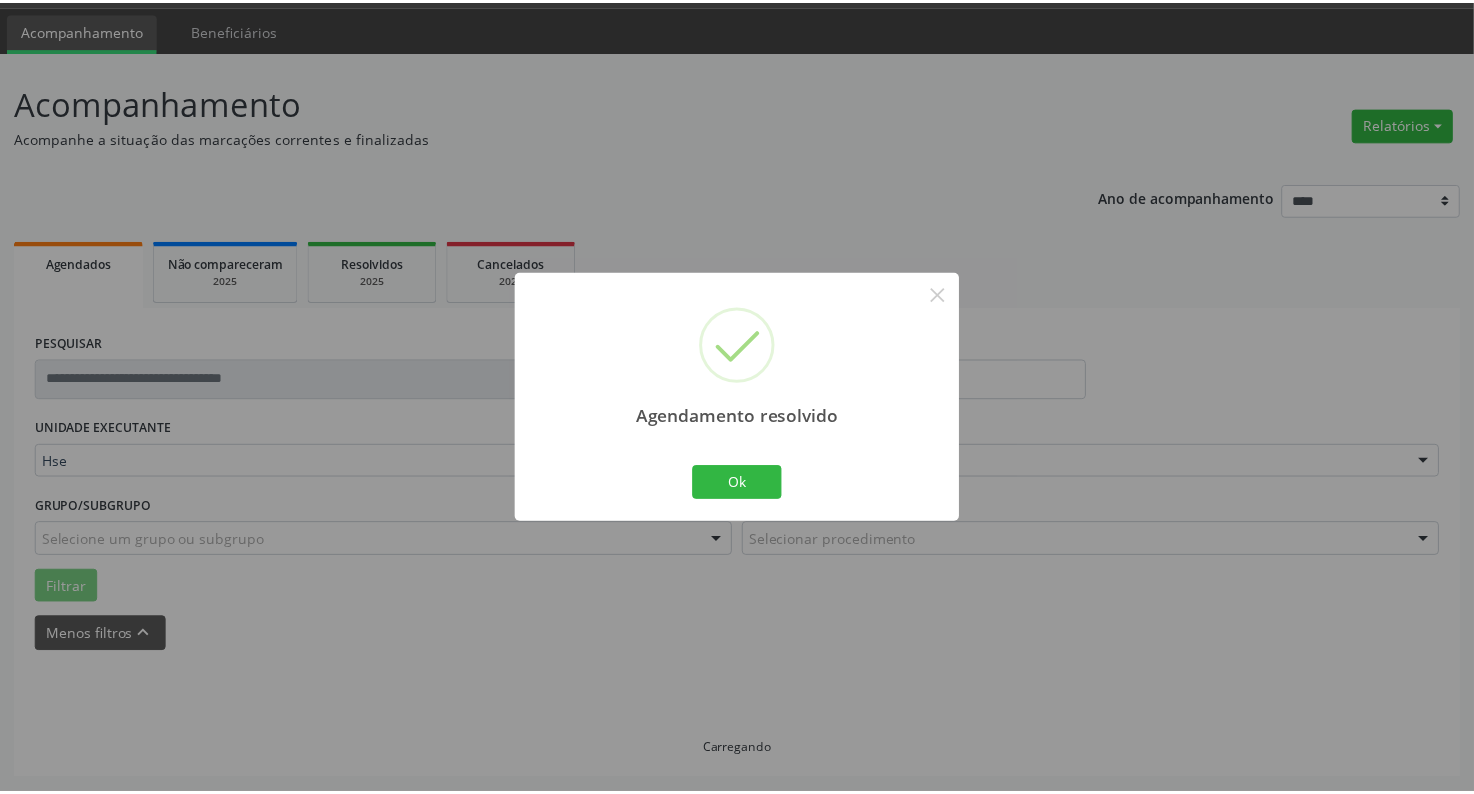 scroll, scrollTop: 56, scrollLeft: 0, axis: vertical 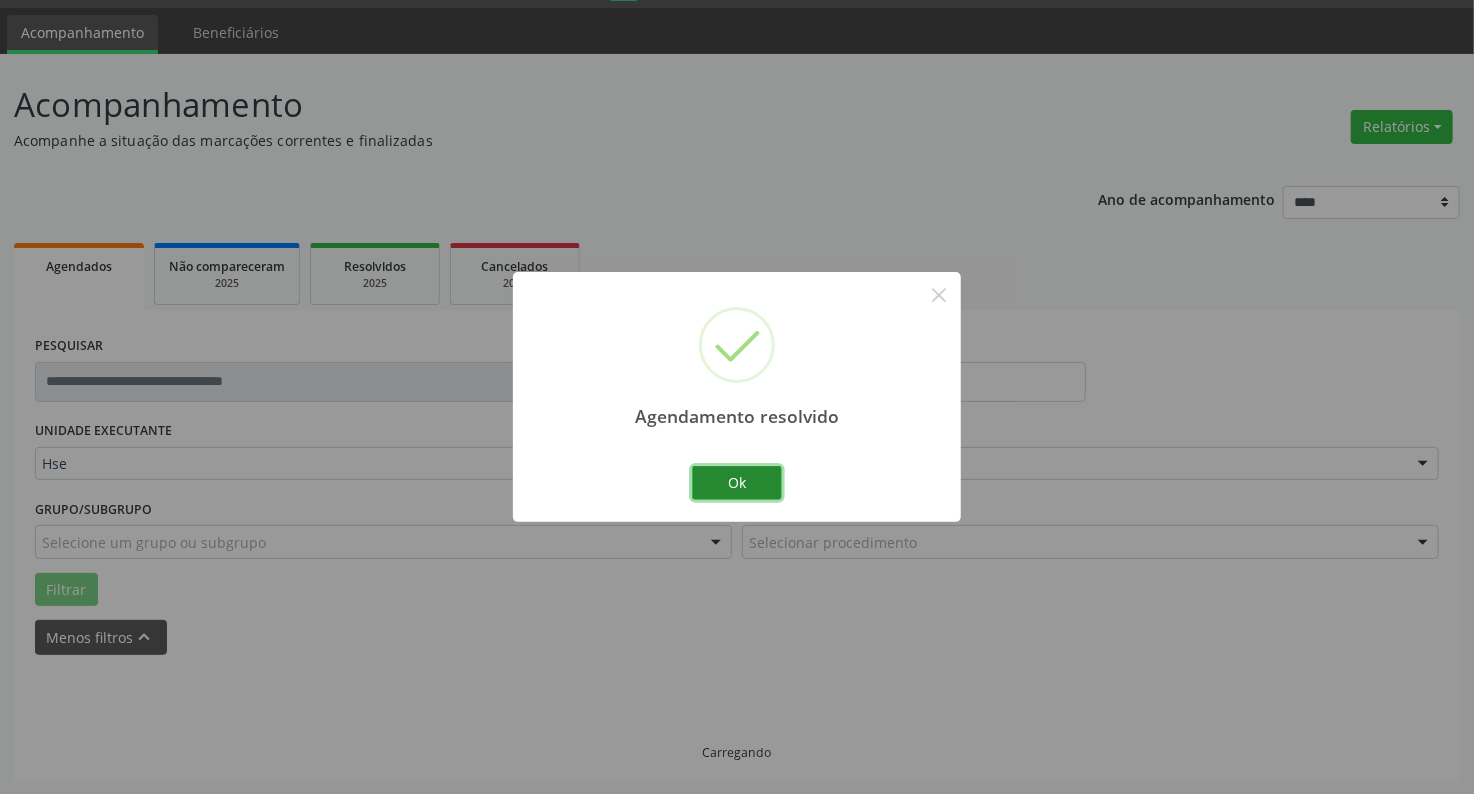 click on "Ok" at bounding box center [737, 483] 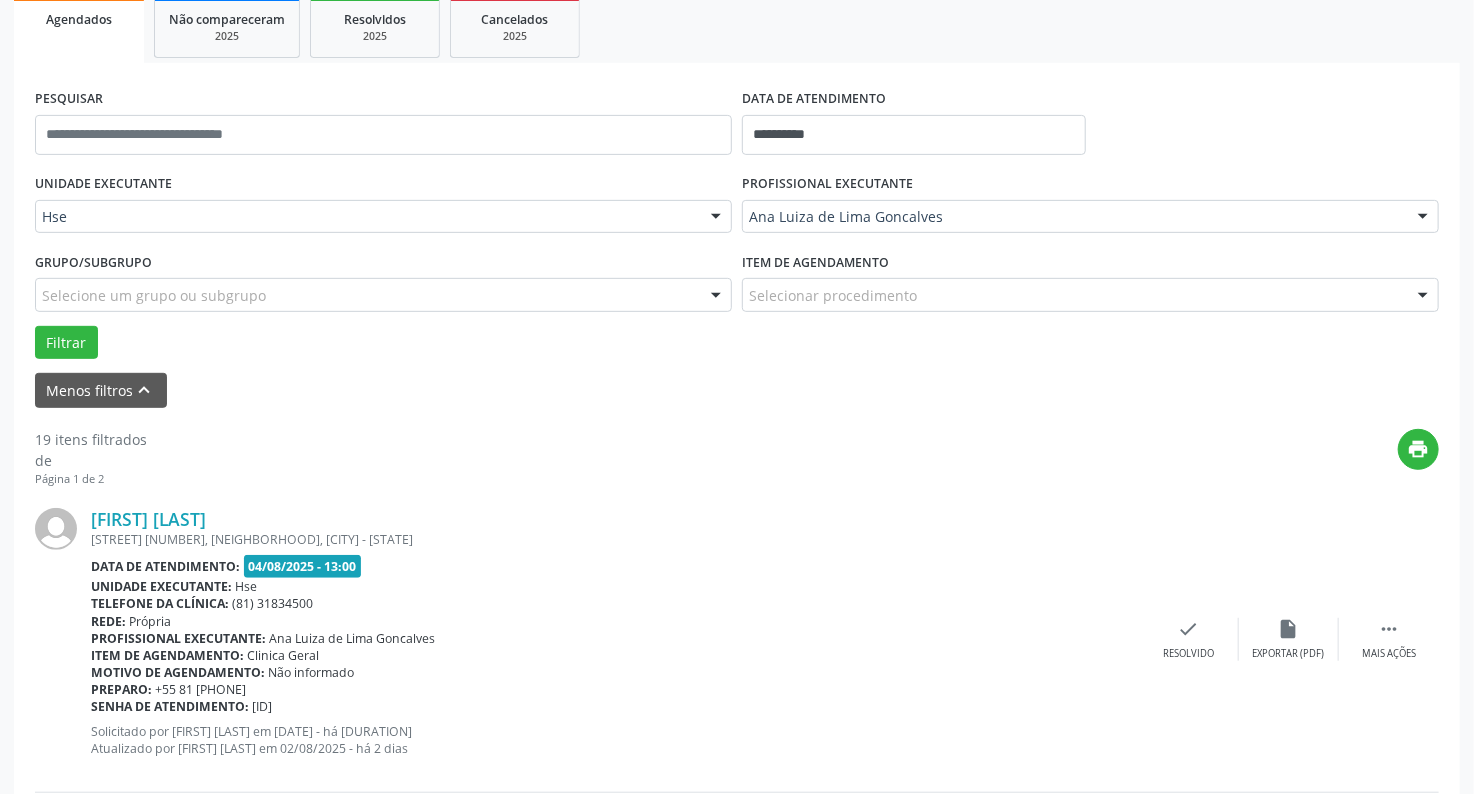 scroll, scrollTop: 616, scrollLeft: 0, axis: vertical 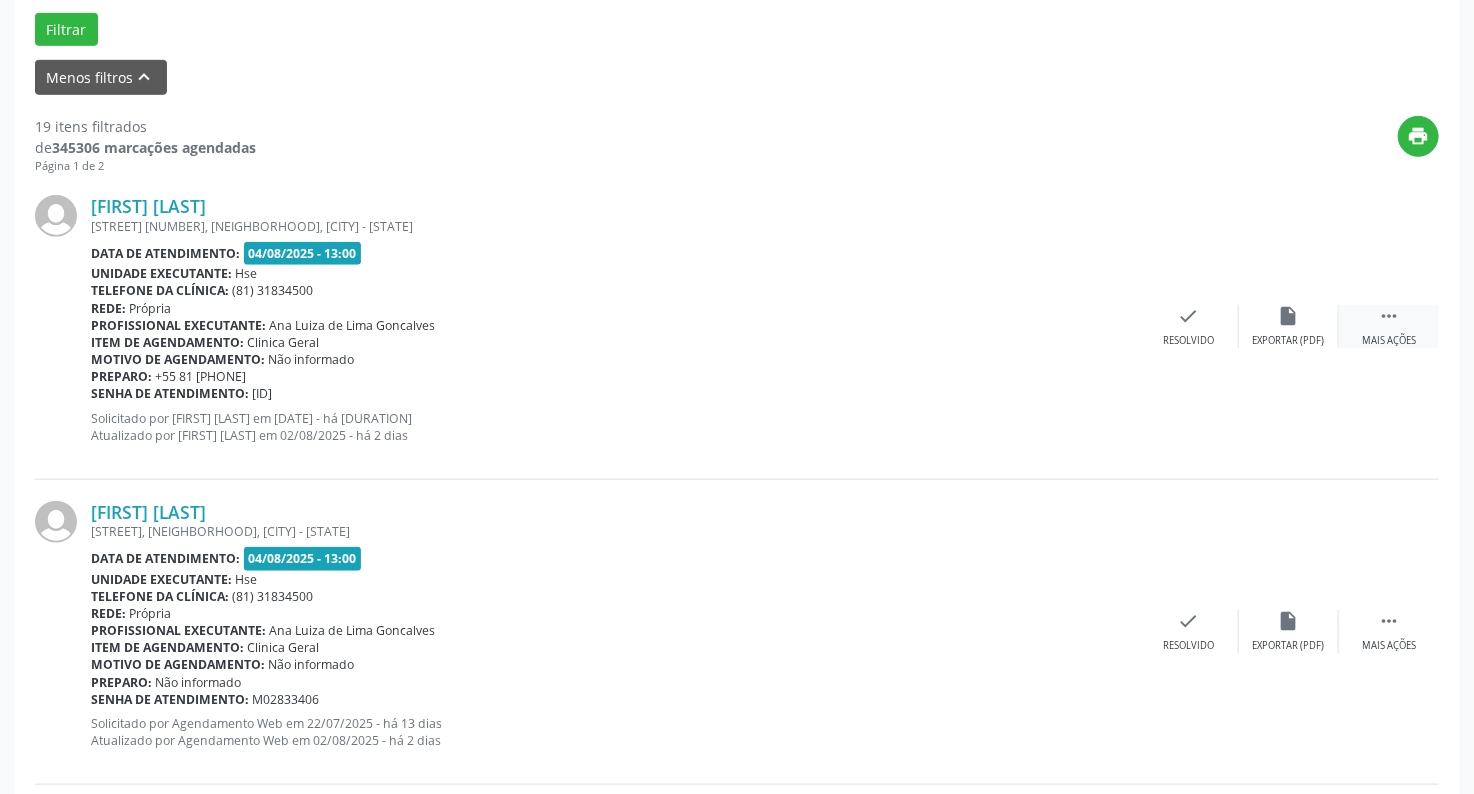 click on "
Mais ações" at bounding box center (1389, 326) 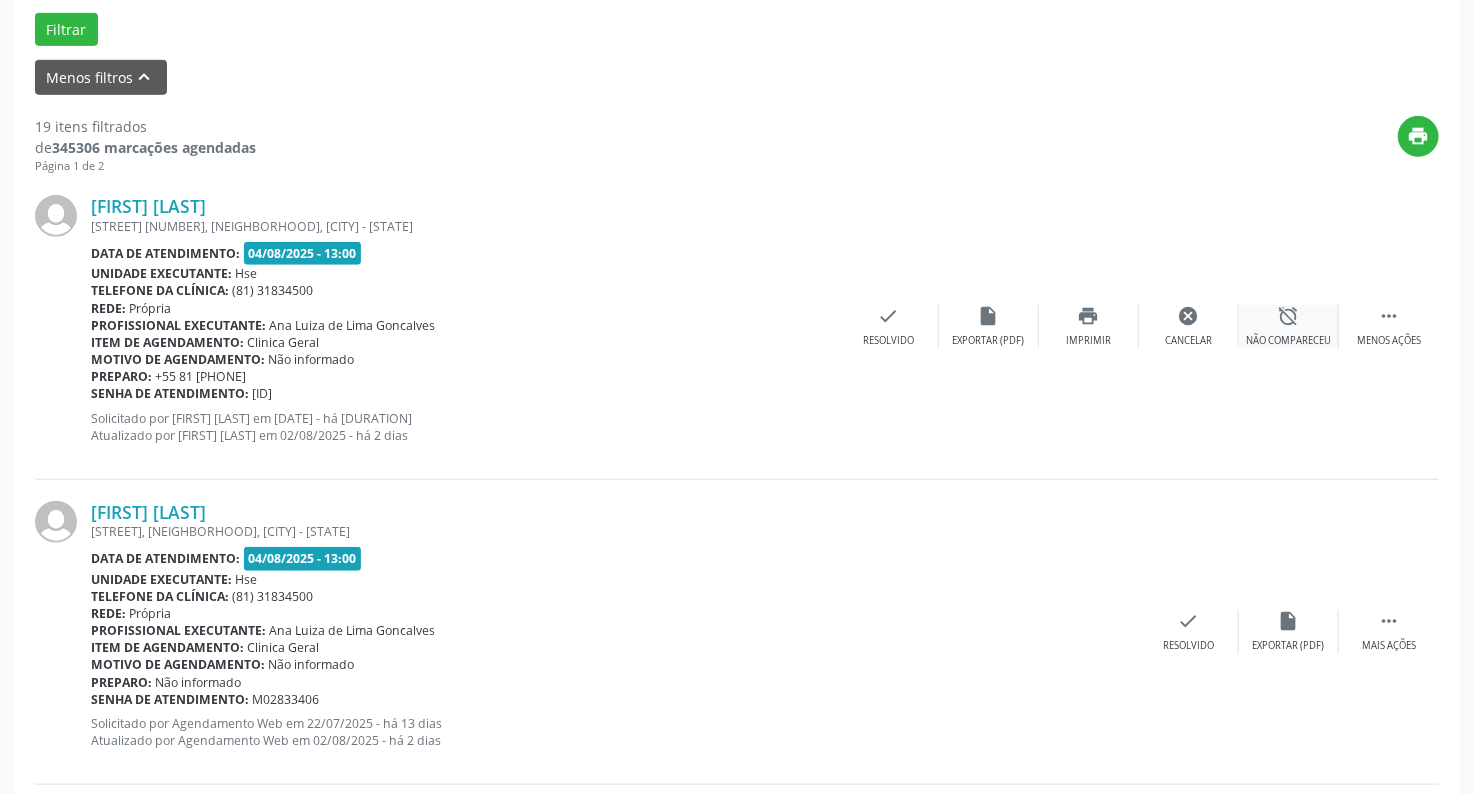 click on "alarm_off" at bounding box center (1289, 316) 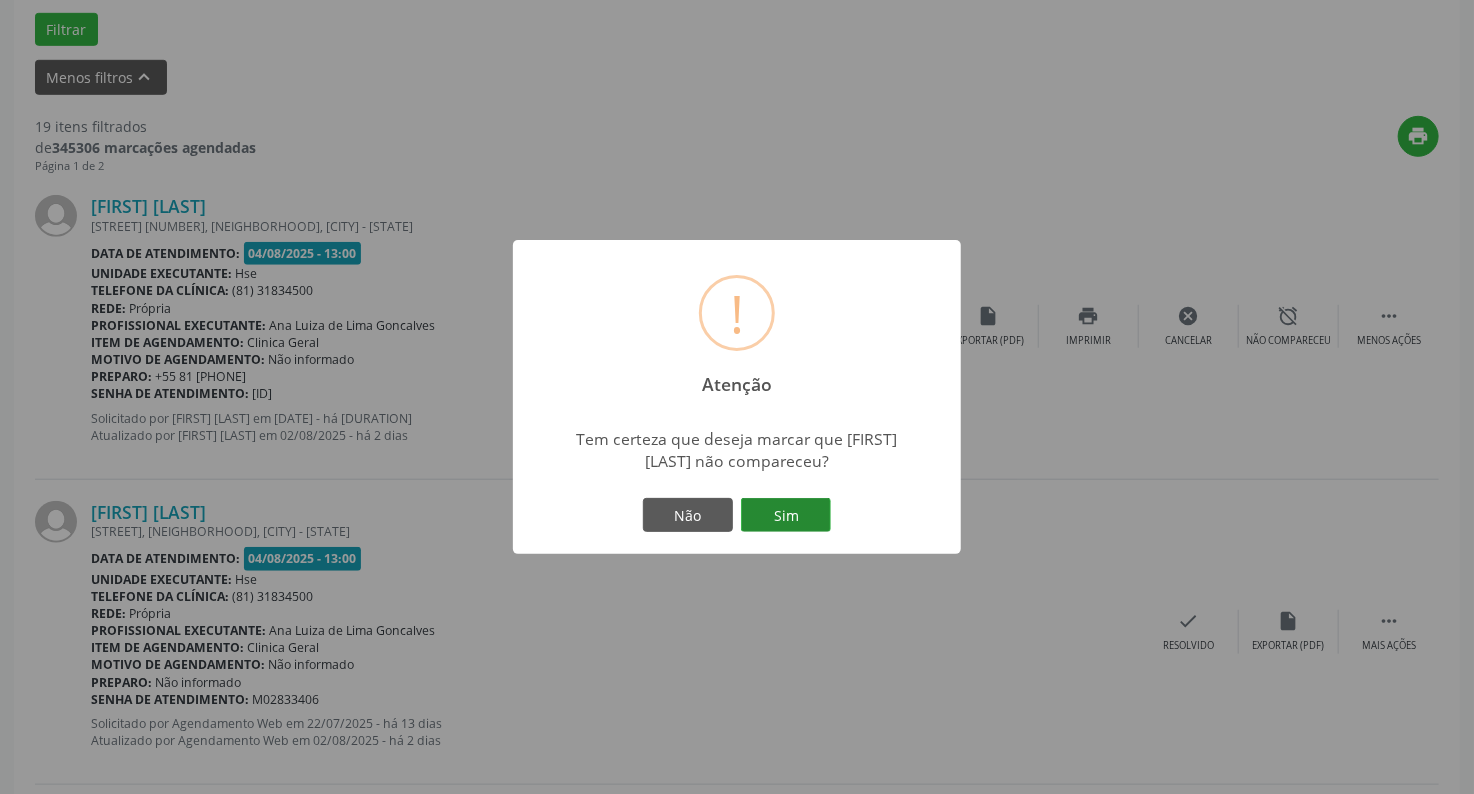 click on "Sim" at bounding box center (786, 515) 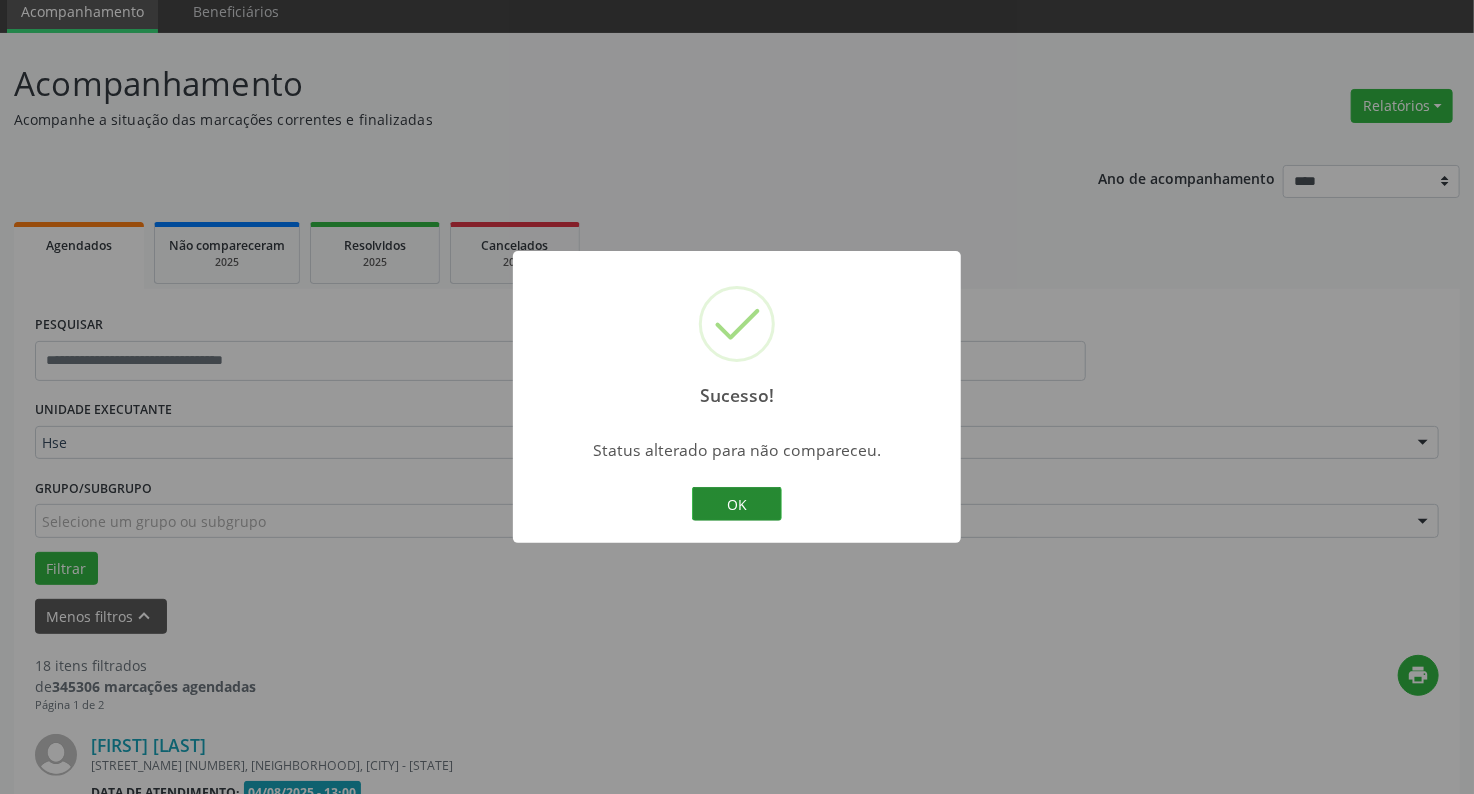 scroll, scrollTop: 616, scrollLeft: 0, axis: vertical 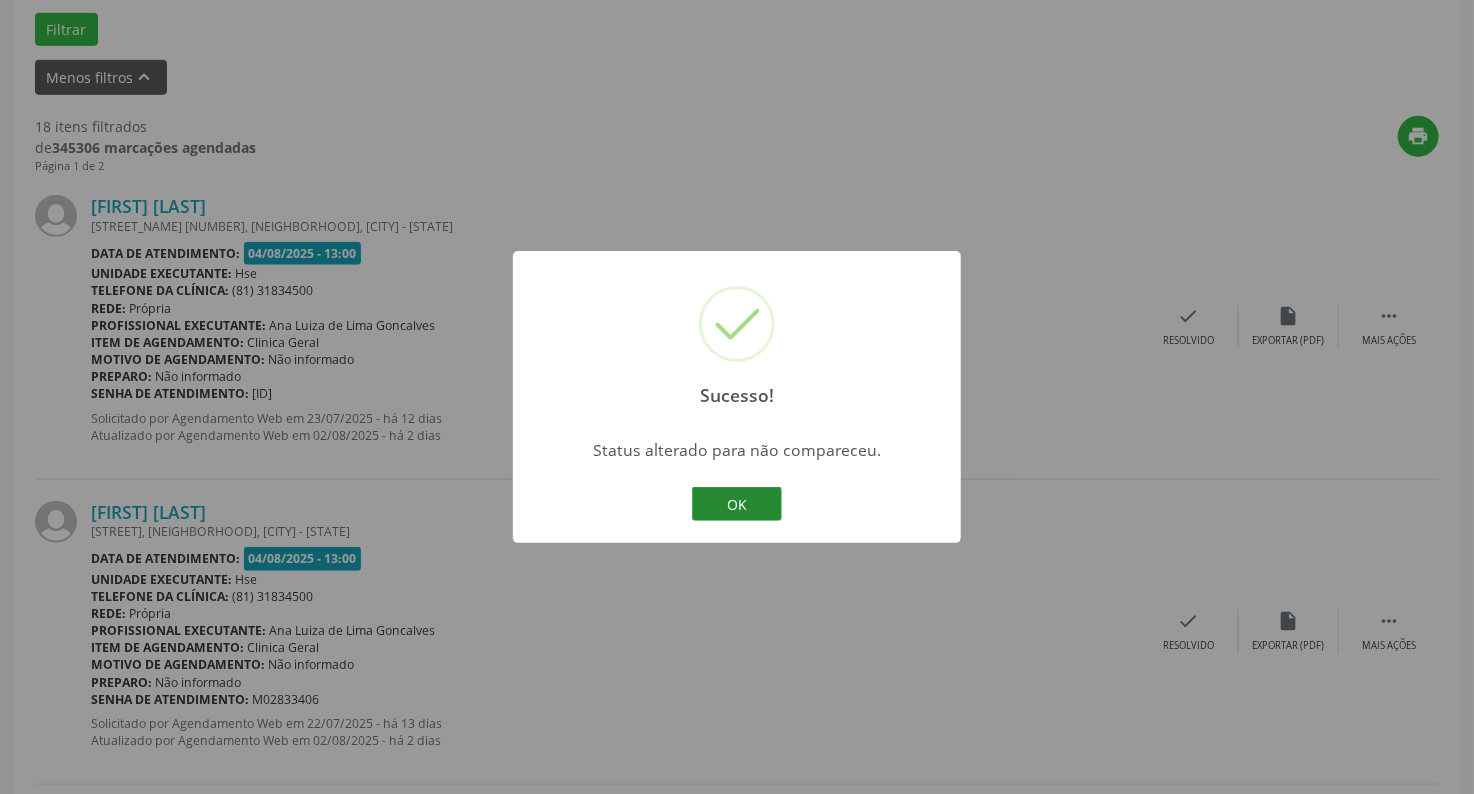 click on "OK" at bounding box center [737, 504] 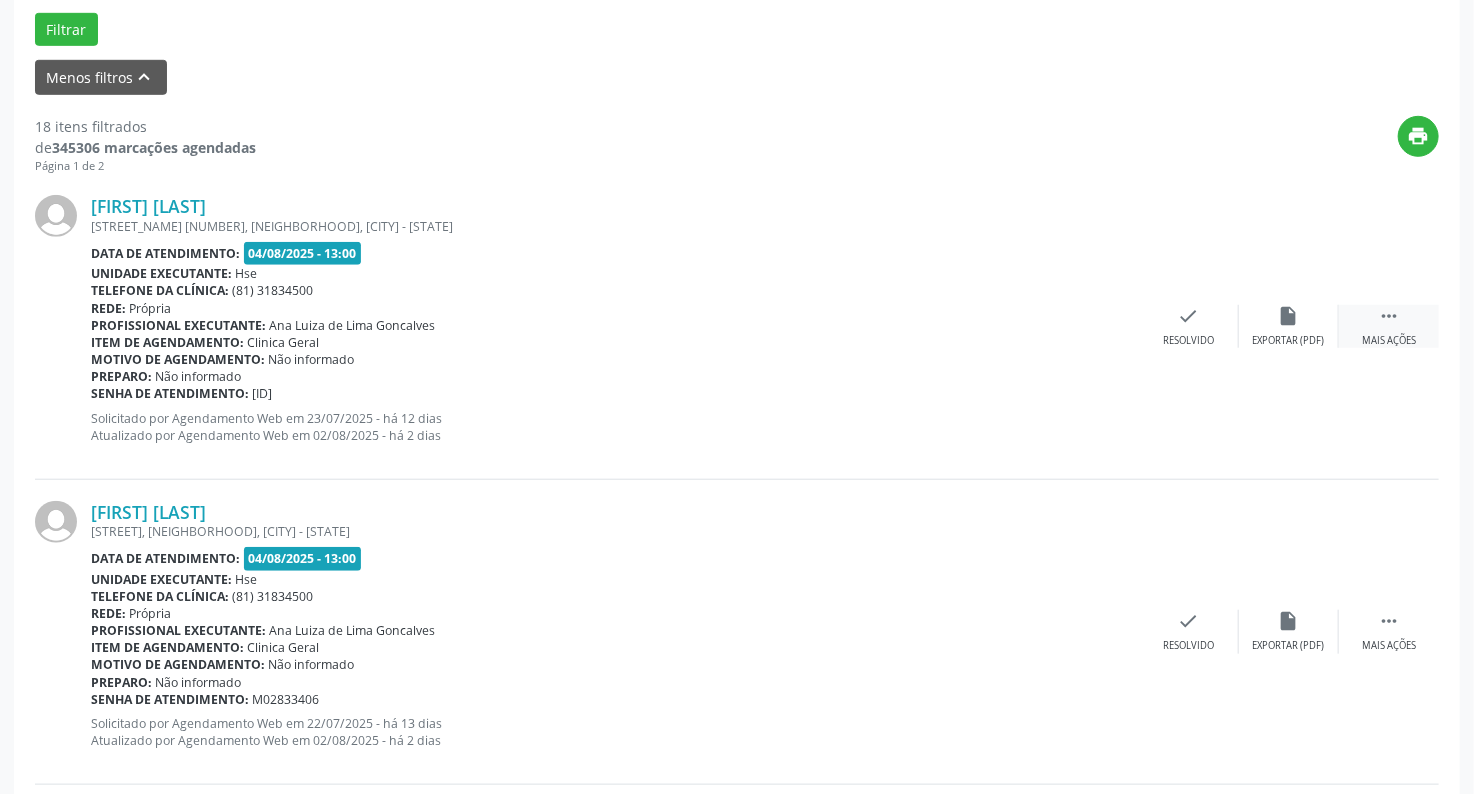 click on "" at bounding box center [1389, 316] 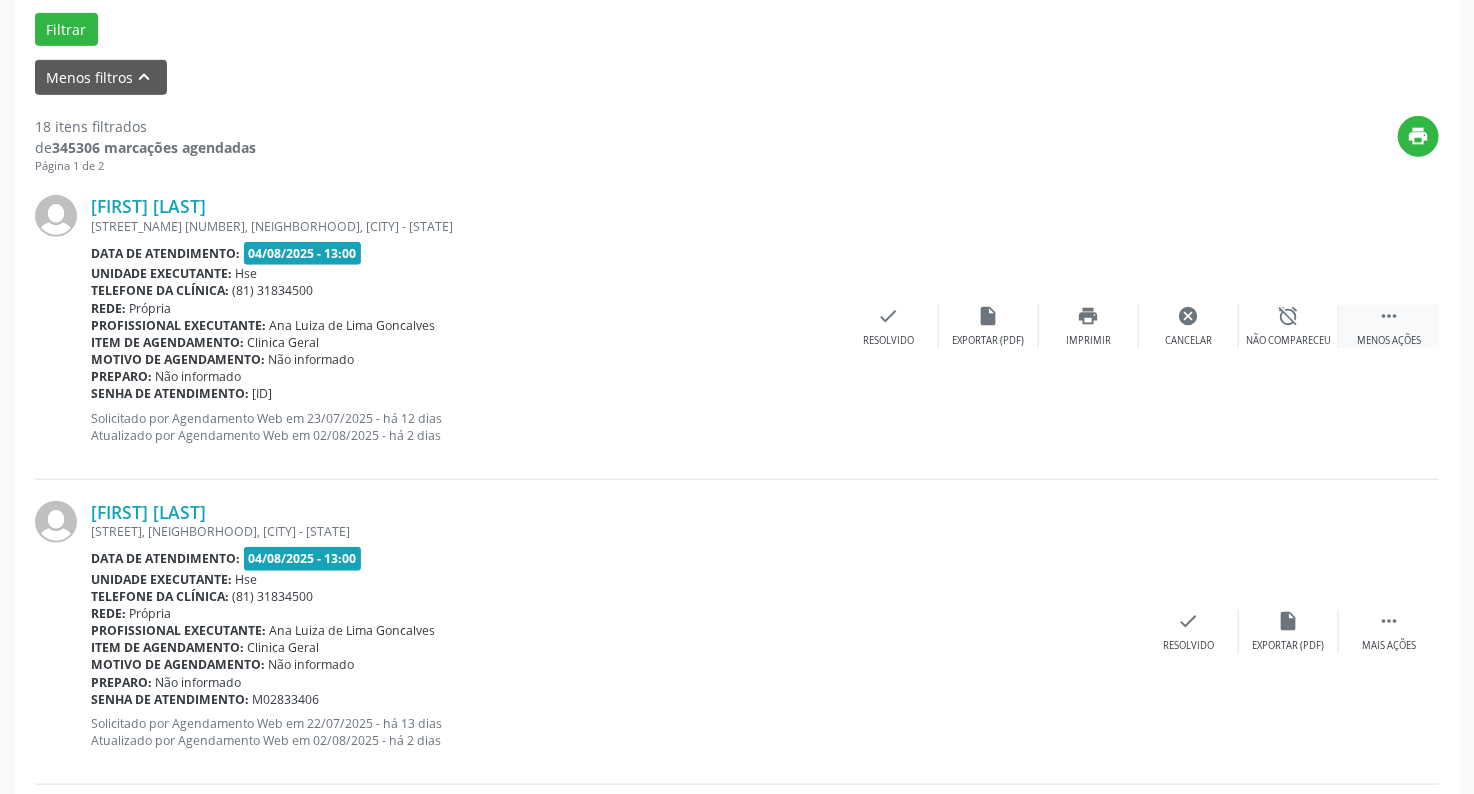click on "" at bounding box center (1389, 316) 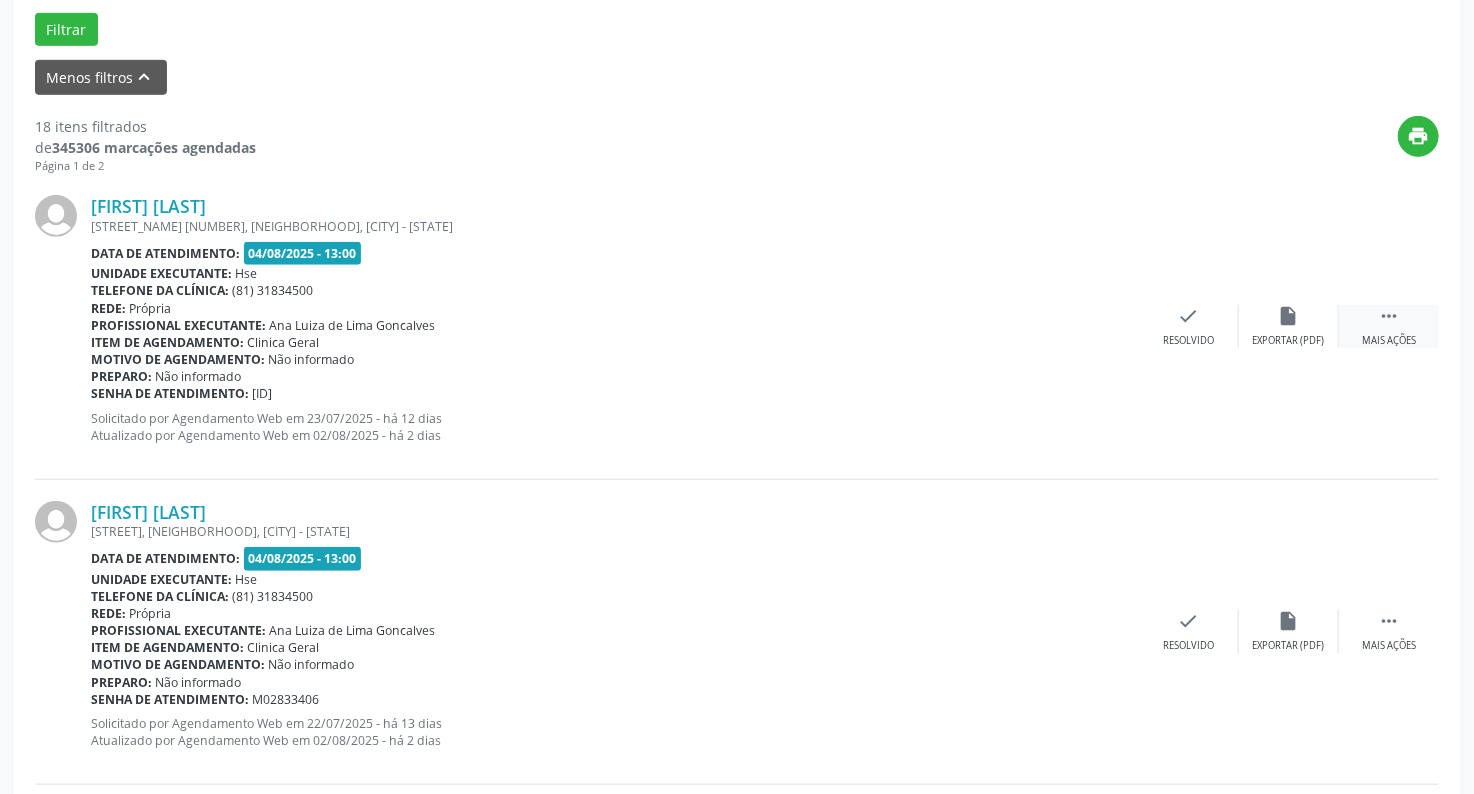 click on "
Mais ações" at bounding box center (1389, 326) 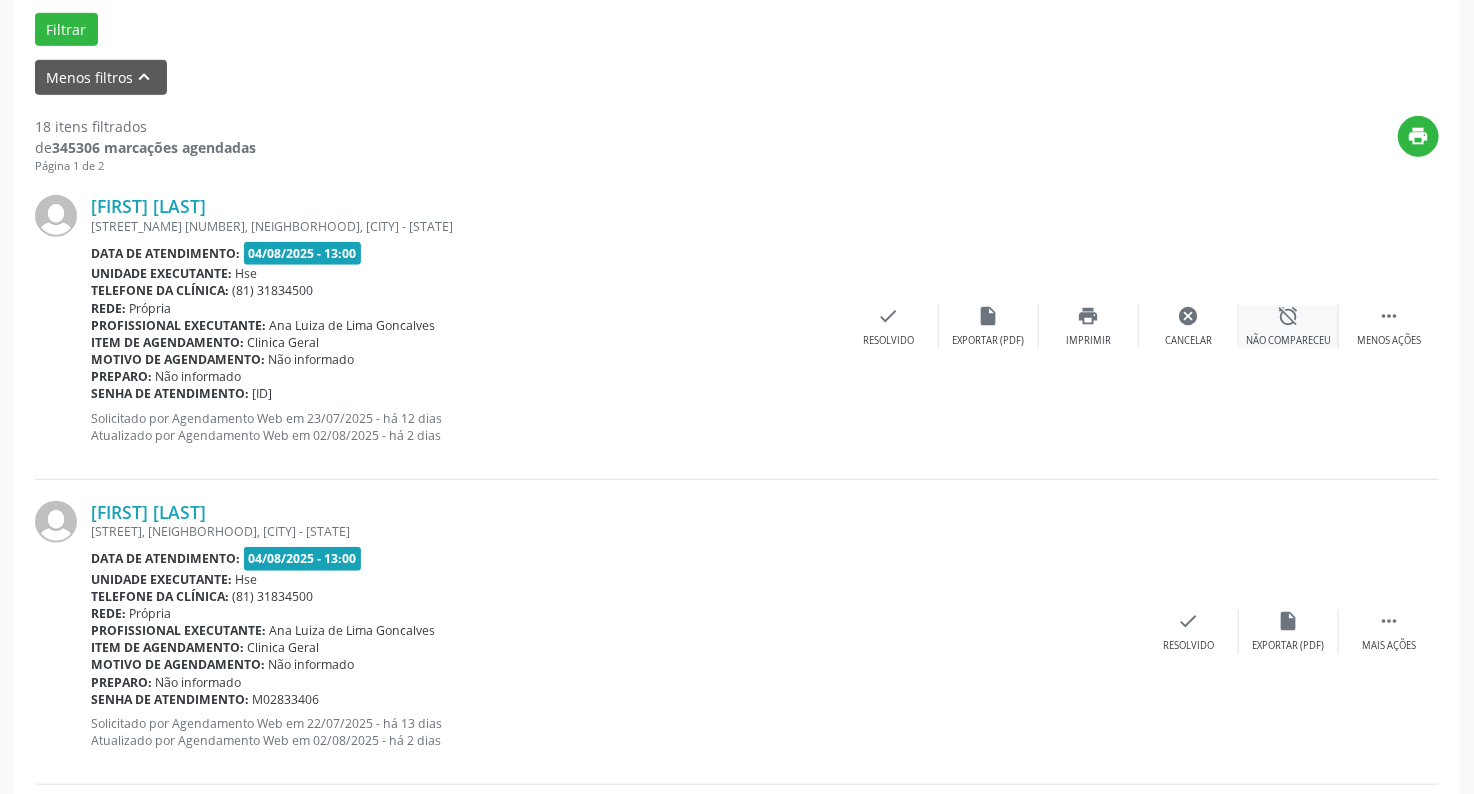 click on "alarm_off
Não compareceu" at bounding box center [1289, 326] 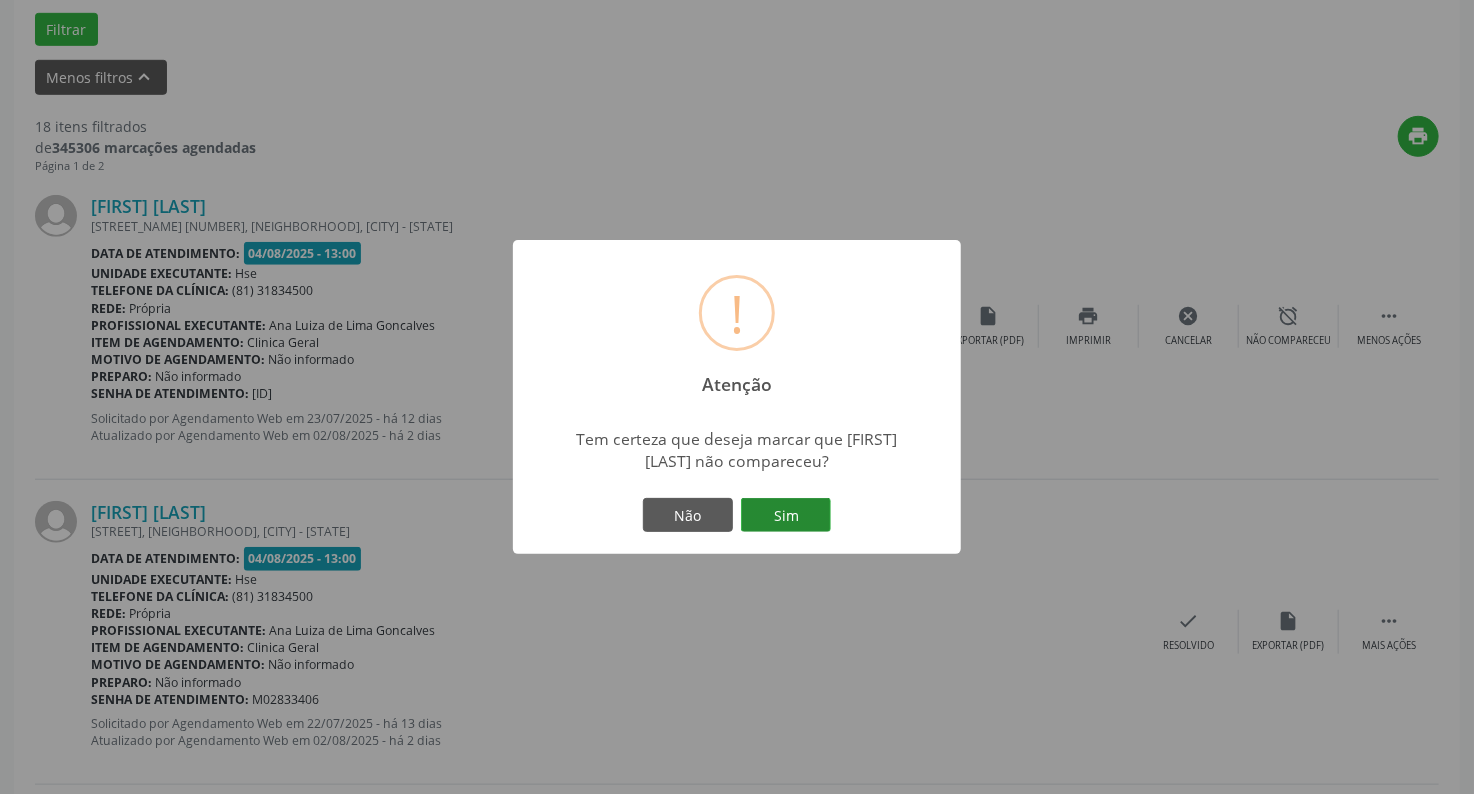click on "Sim" at bounding box center (786, 515) 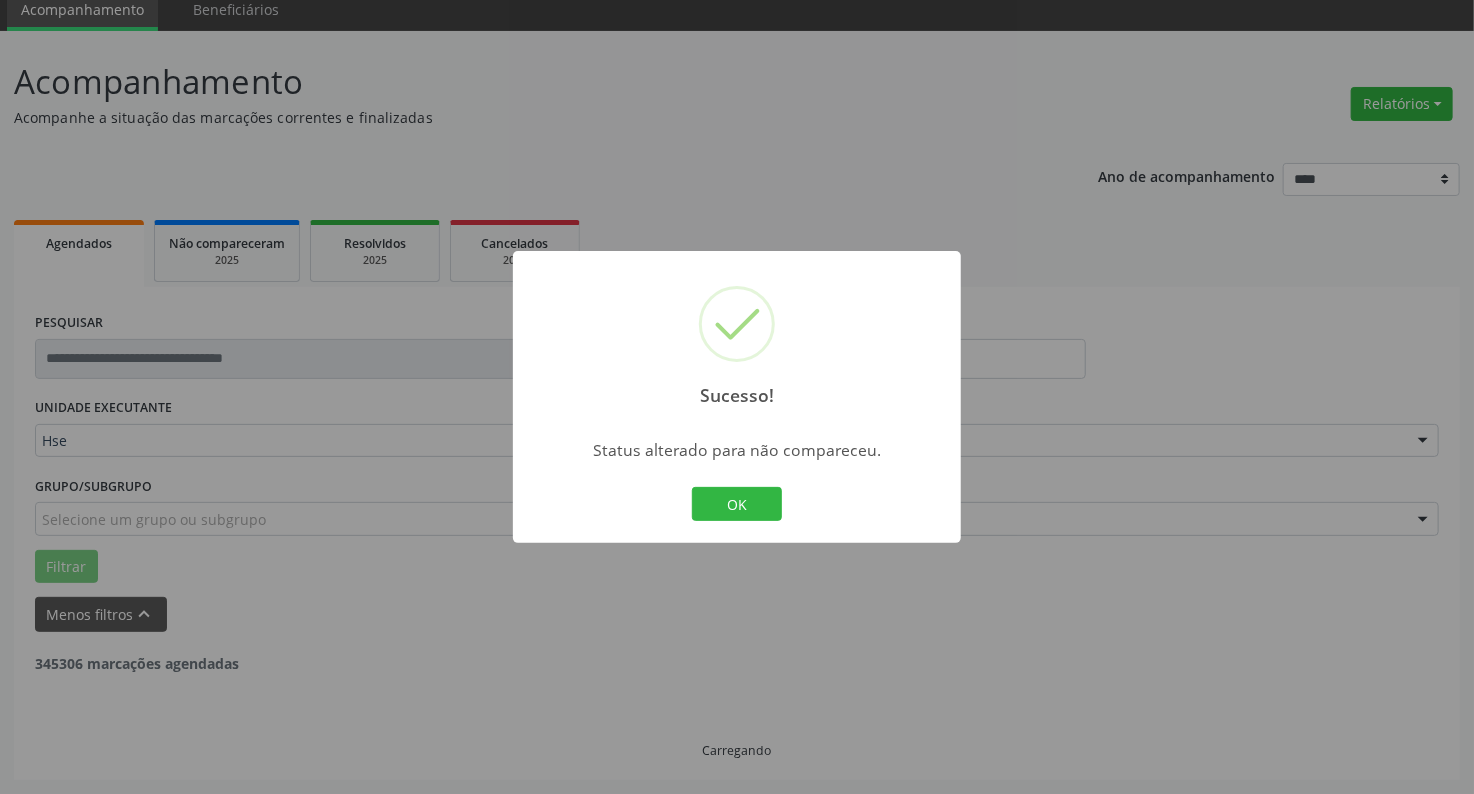 scroll, scrollTop: 77, scrollLeft: 0, axis: vertical 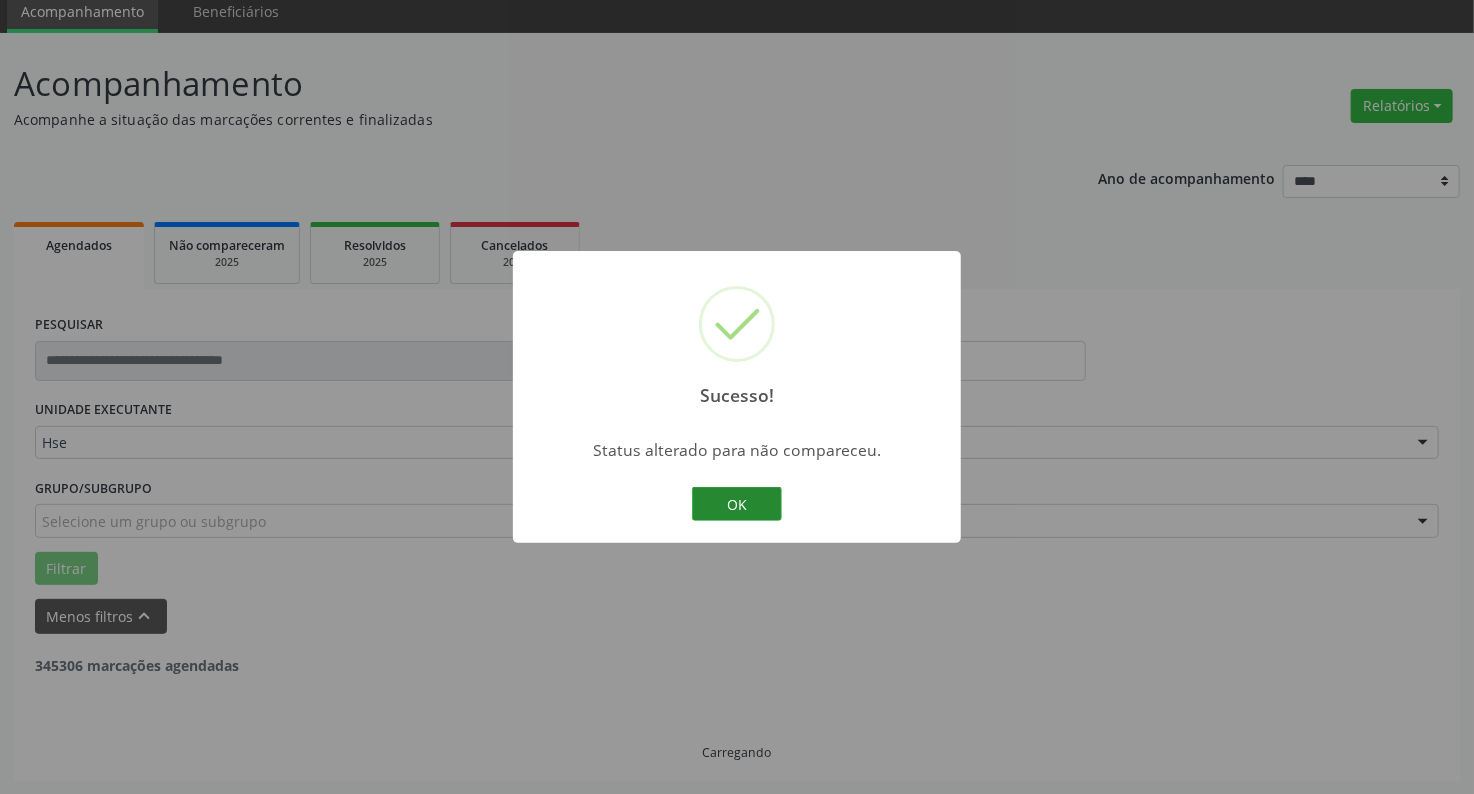 click on "OK" at bounding box center [737, 504] 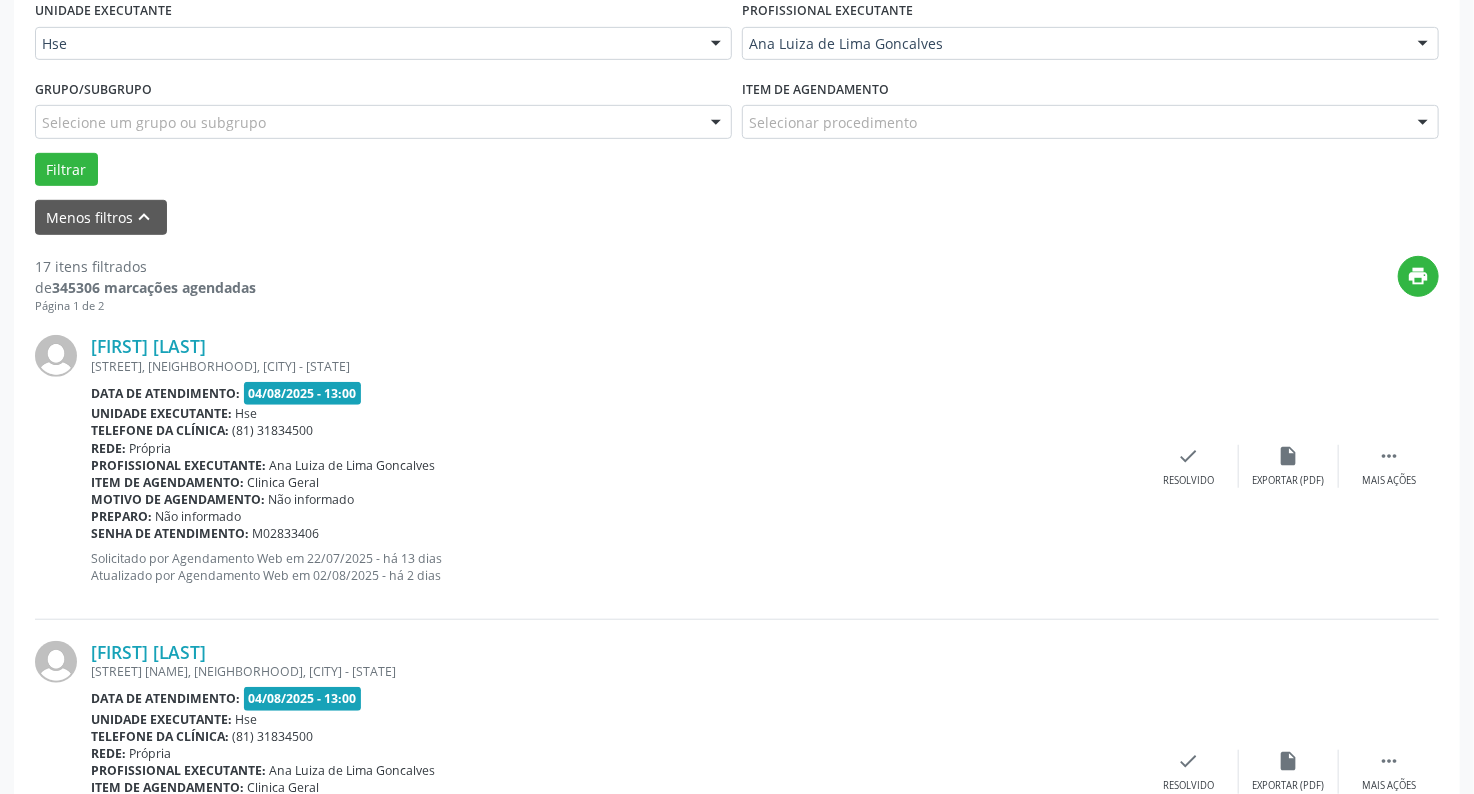 scroll, scrollTop: 477, scrollLeft: 0, axis: vertical 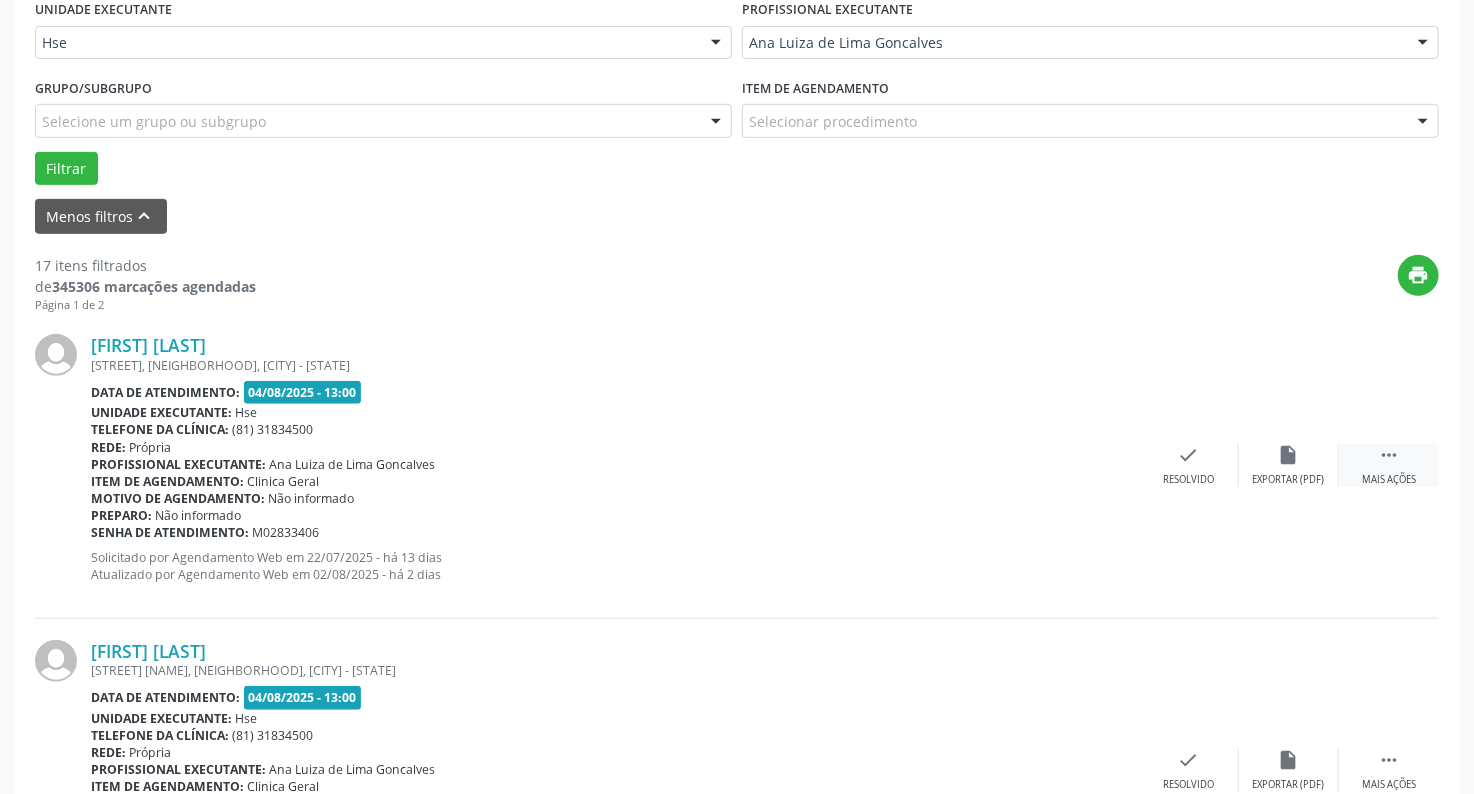 click on "
Mais ações" at bounding box center (1389, 465) 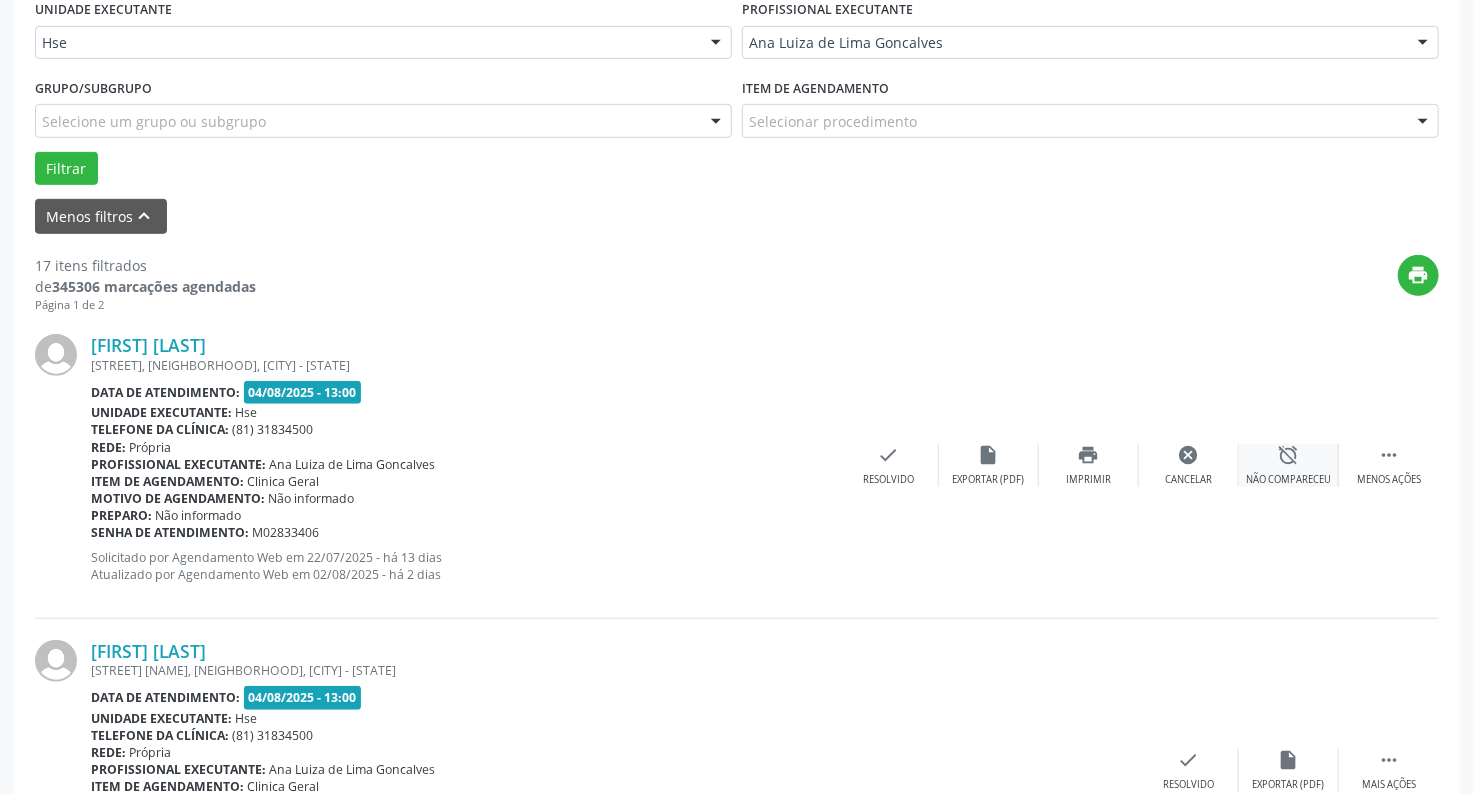 click on "alarm_off
Não compareceu" at bounding box center (1289, 465) 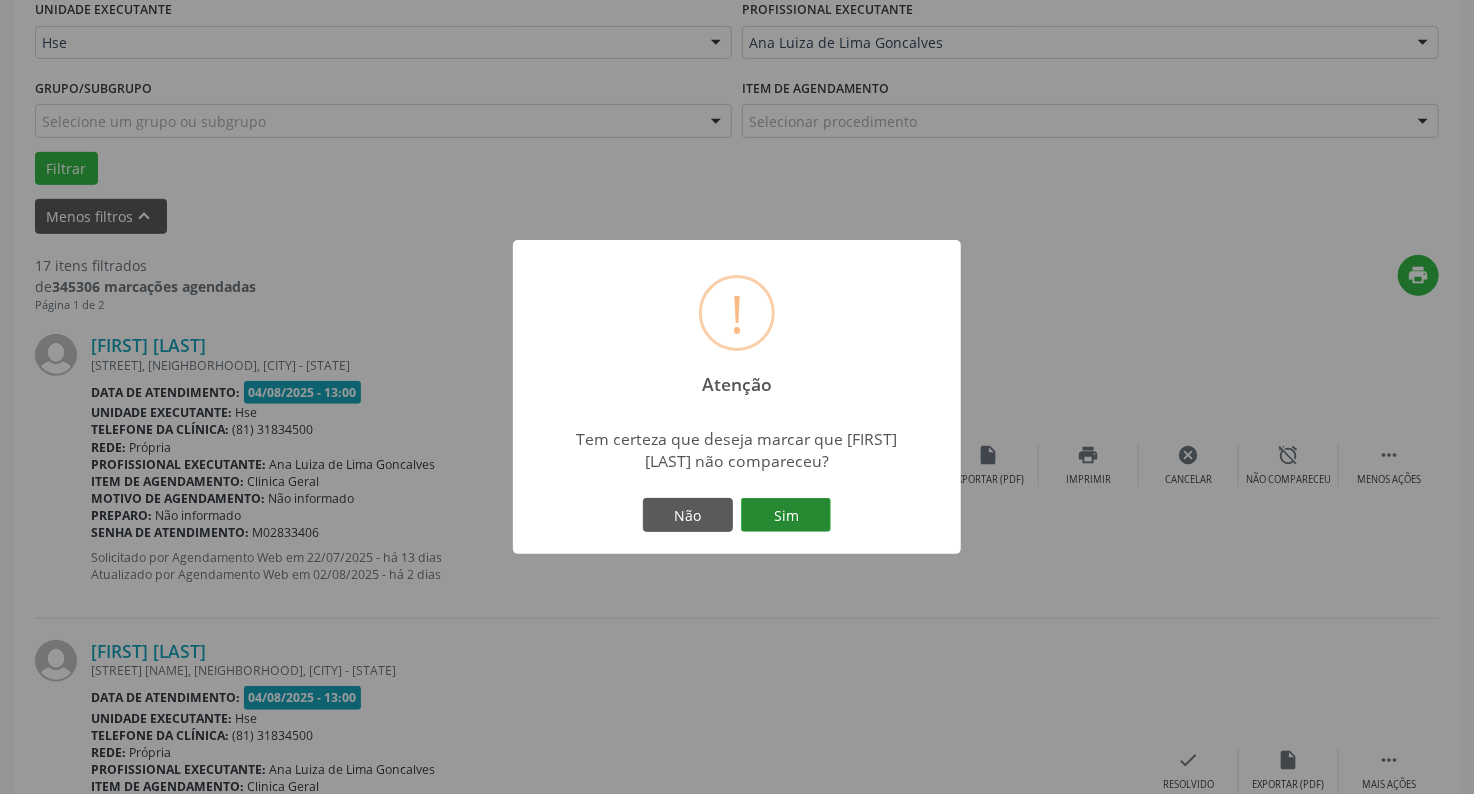 click on "Sim" at bounding box center (786, 515) 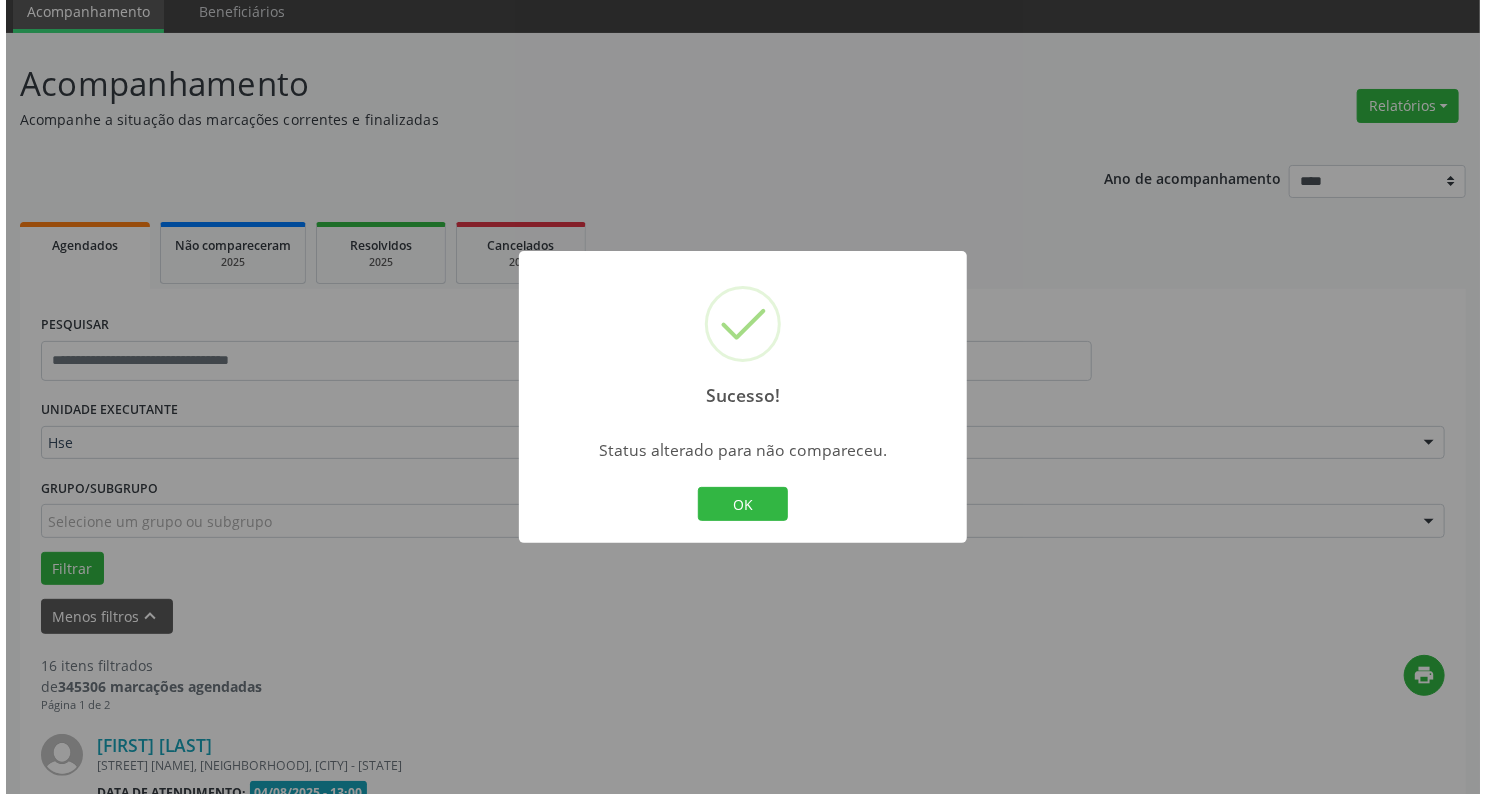 scroll, scrollTop: 477, scrollLeft: 0, axis: vertical 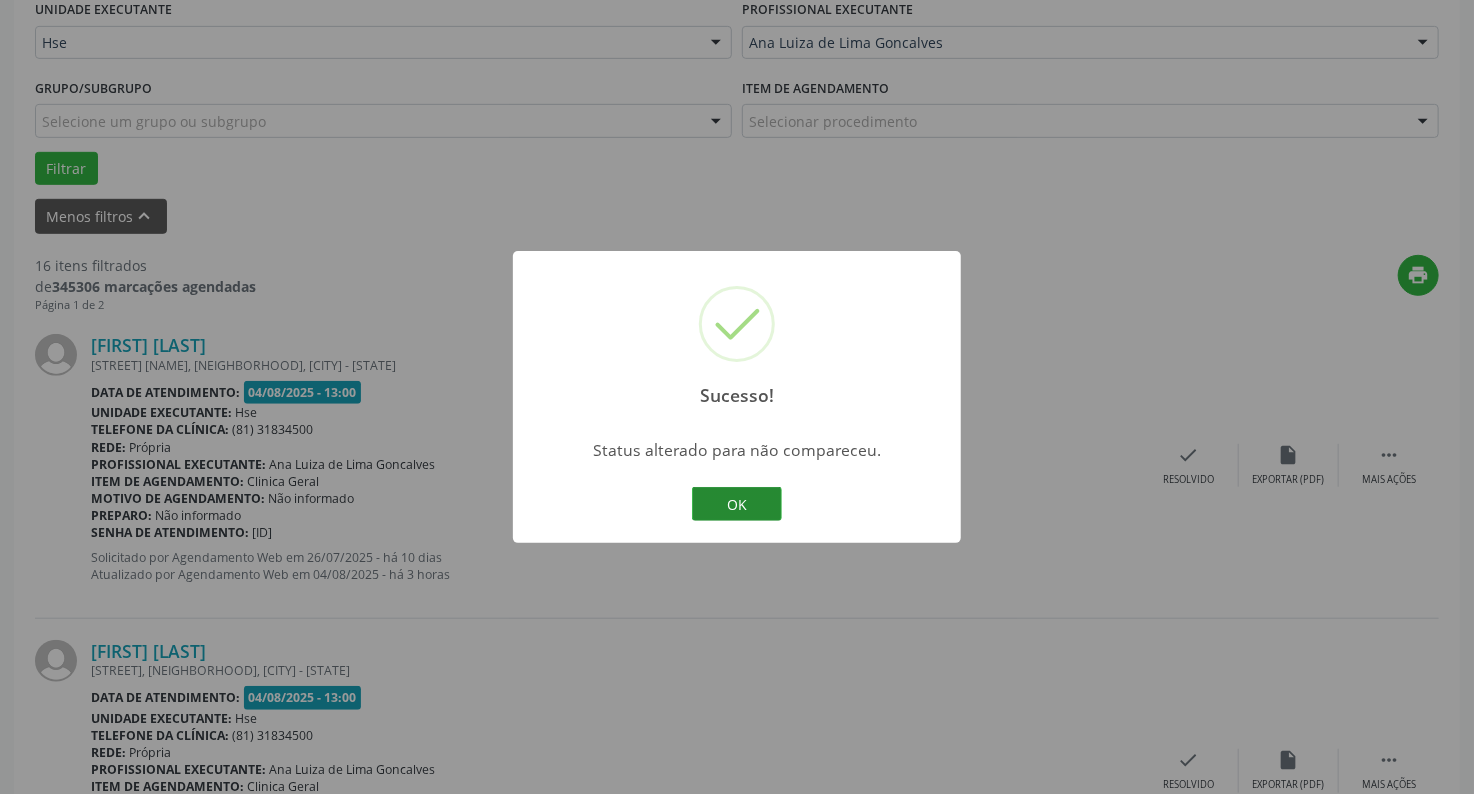 click on "OK" at bounding box center [737, 504] 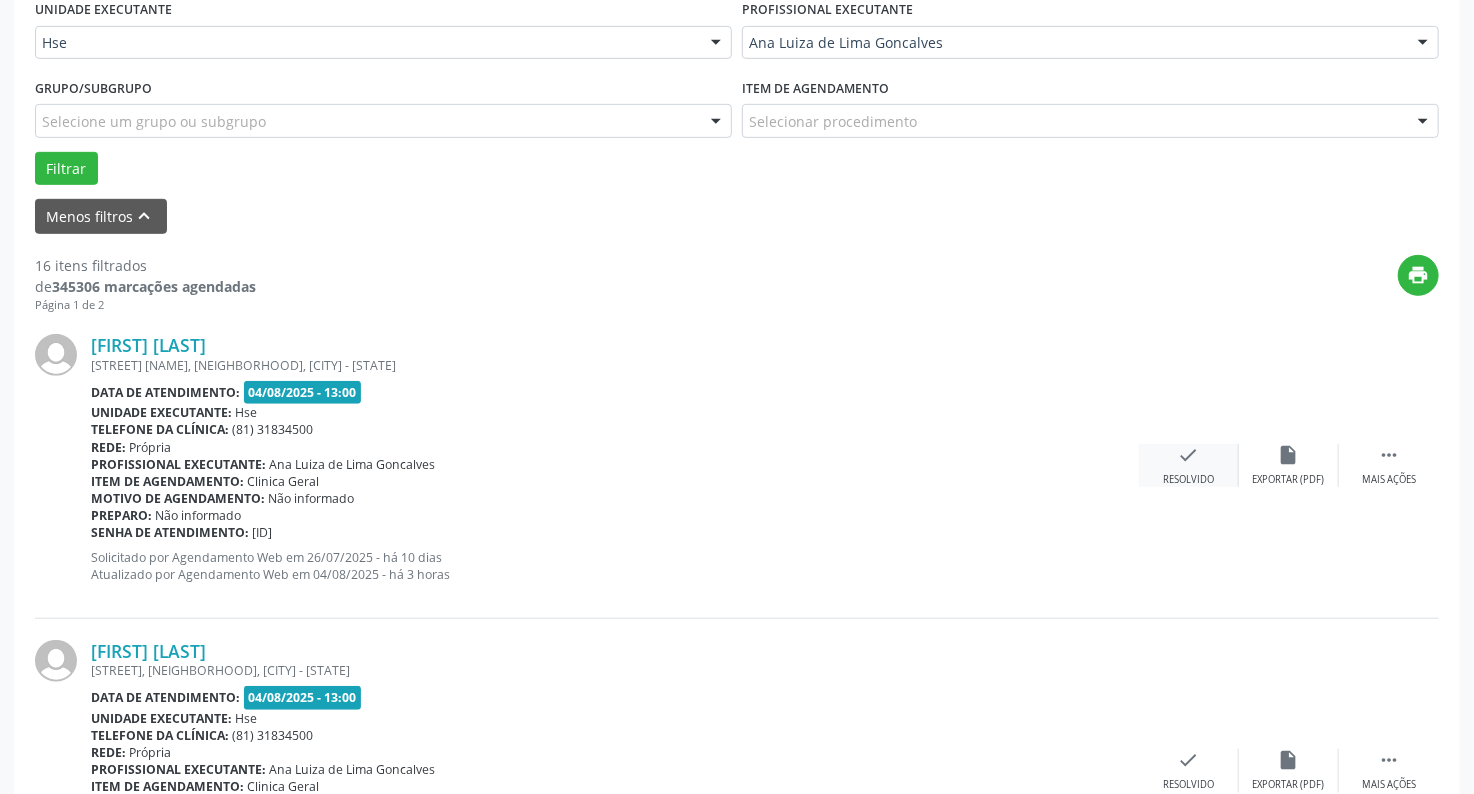 click on "check
Resolvido" at bounding box center (1189, 465) 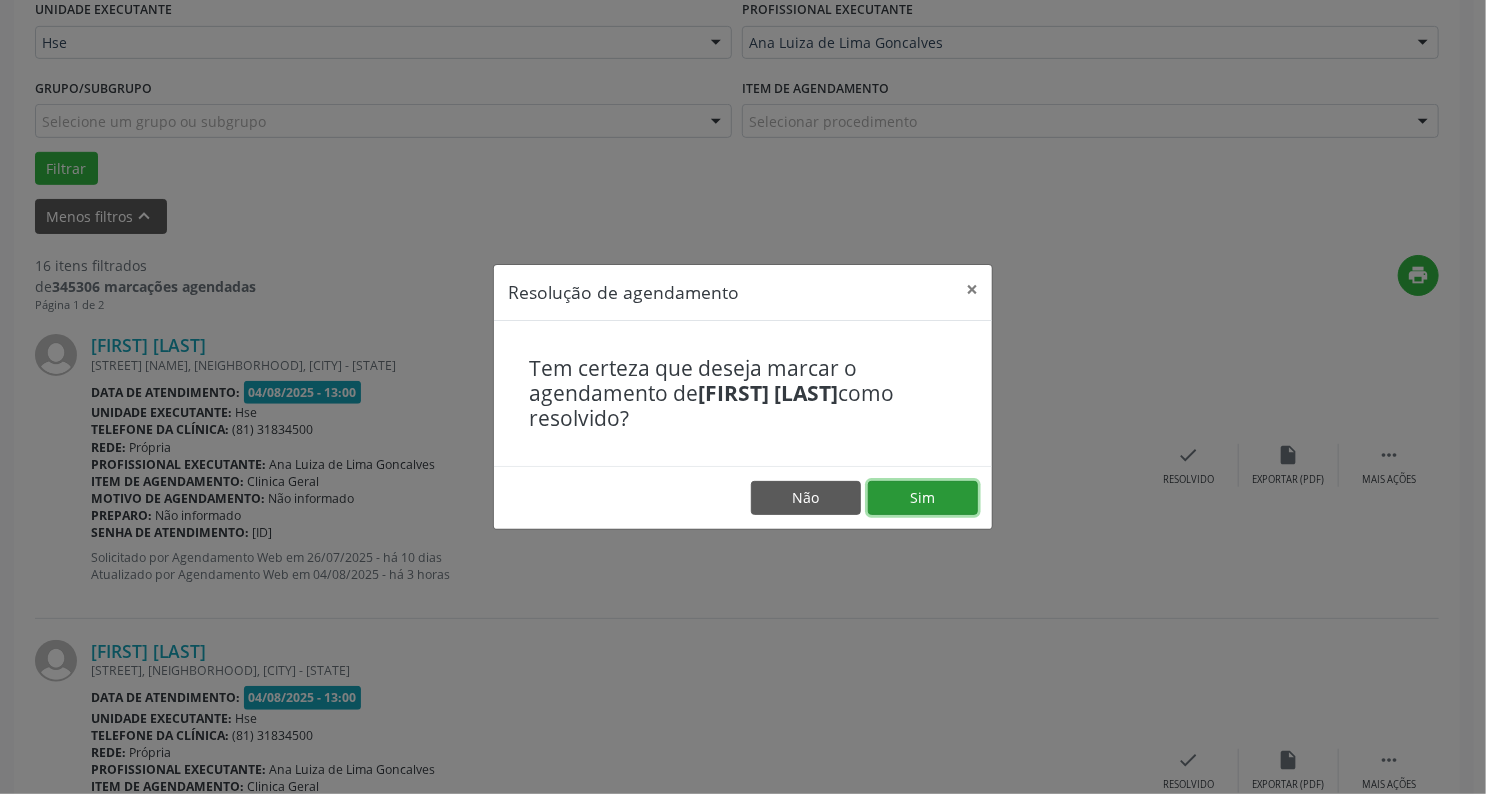 click on "Sim" at bounding box center (923, 498) 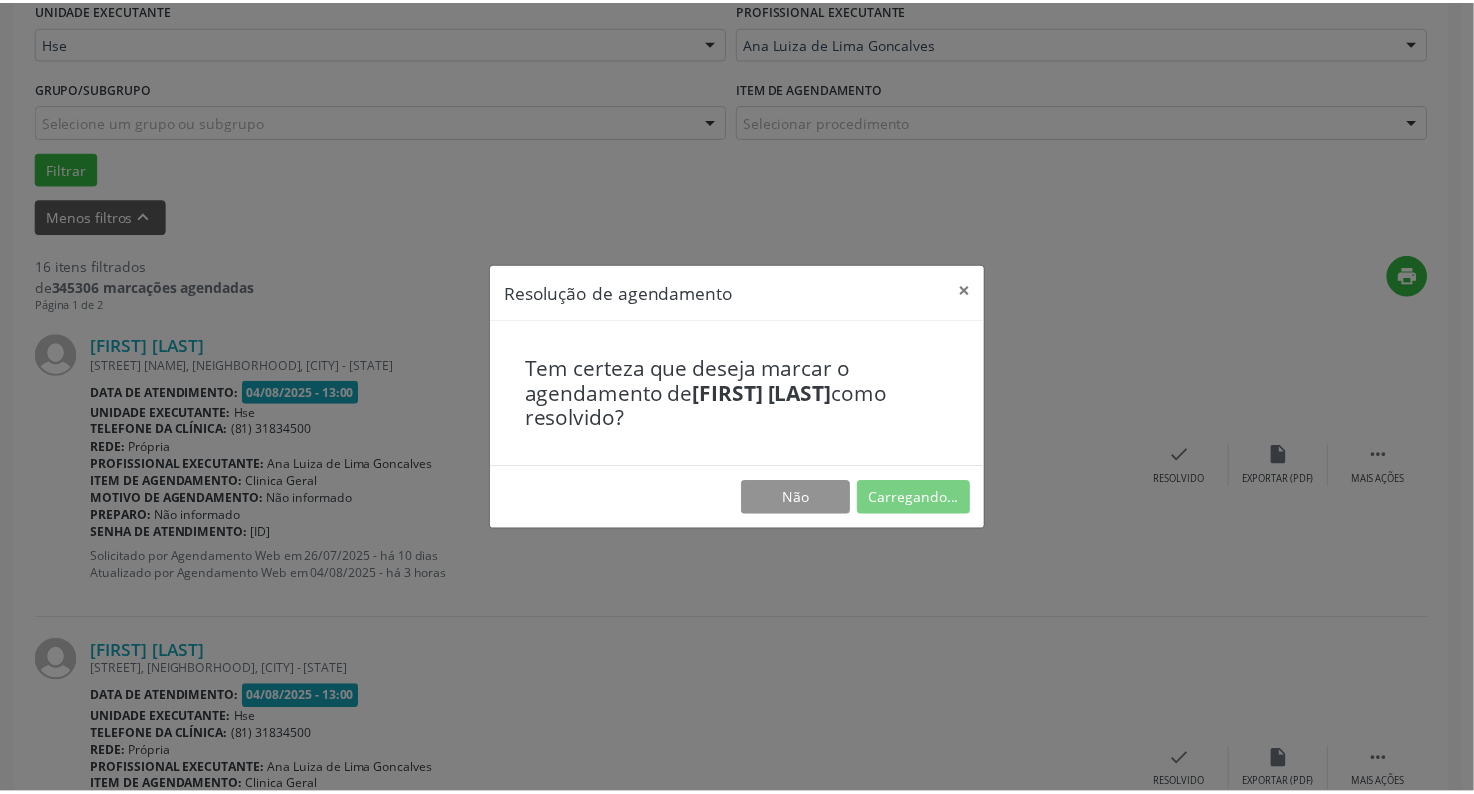 scroll, scrollTop: 56, scrollLeft: 0, axis: vertical 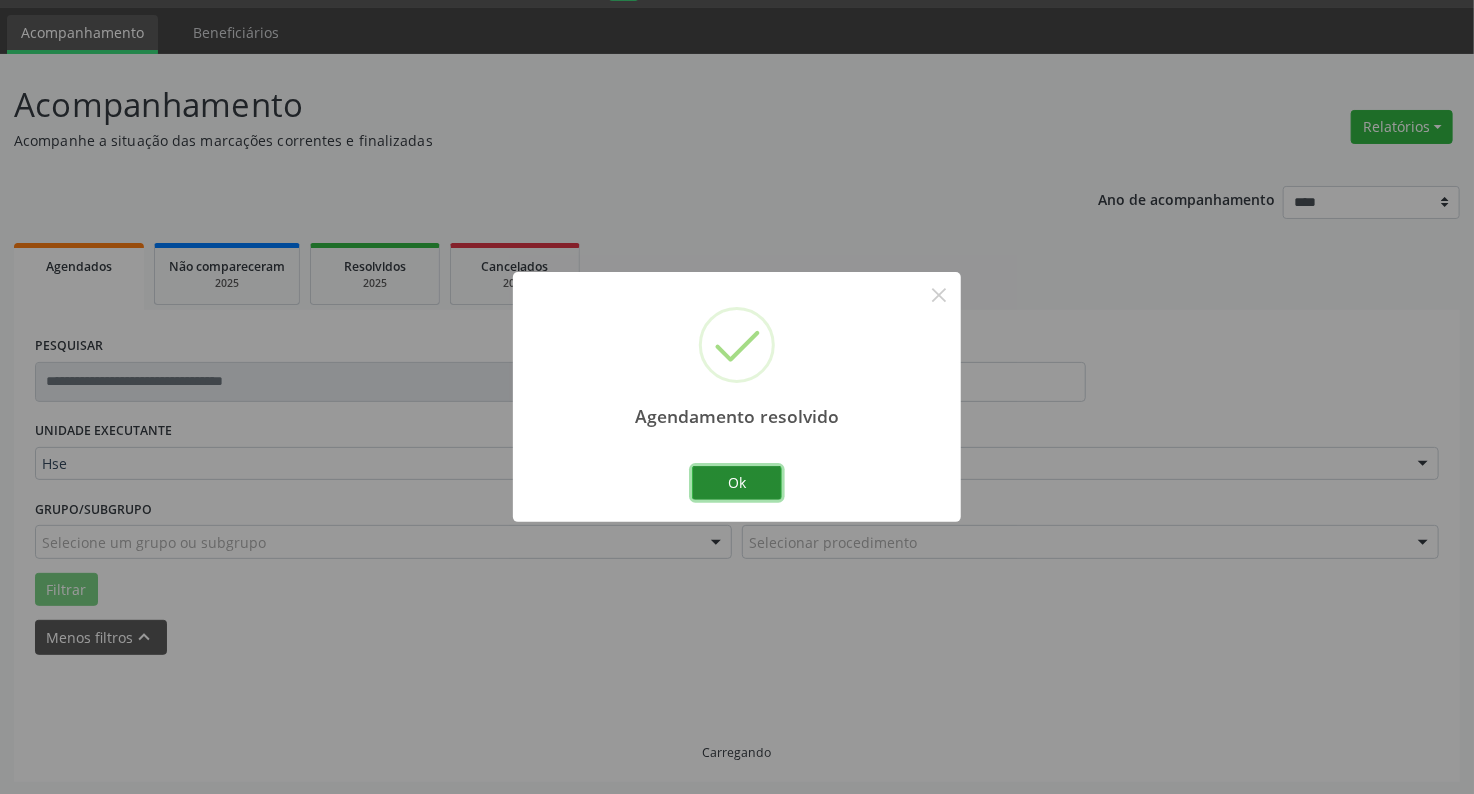 click on "Ok" at bounding box center [737, 483] 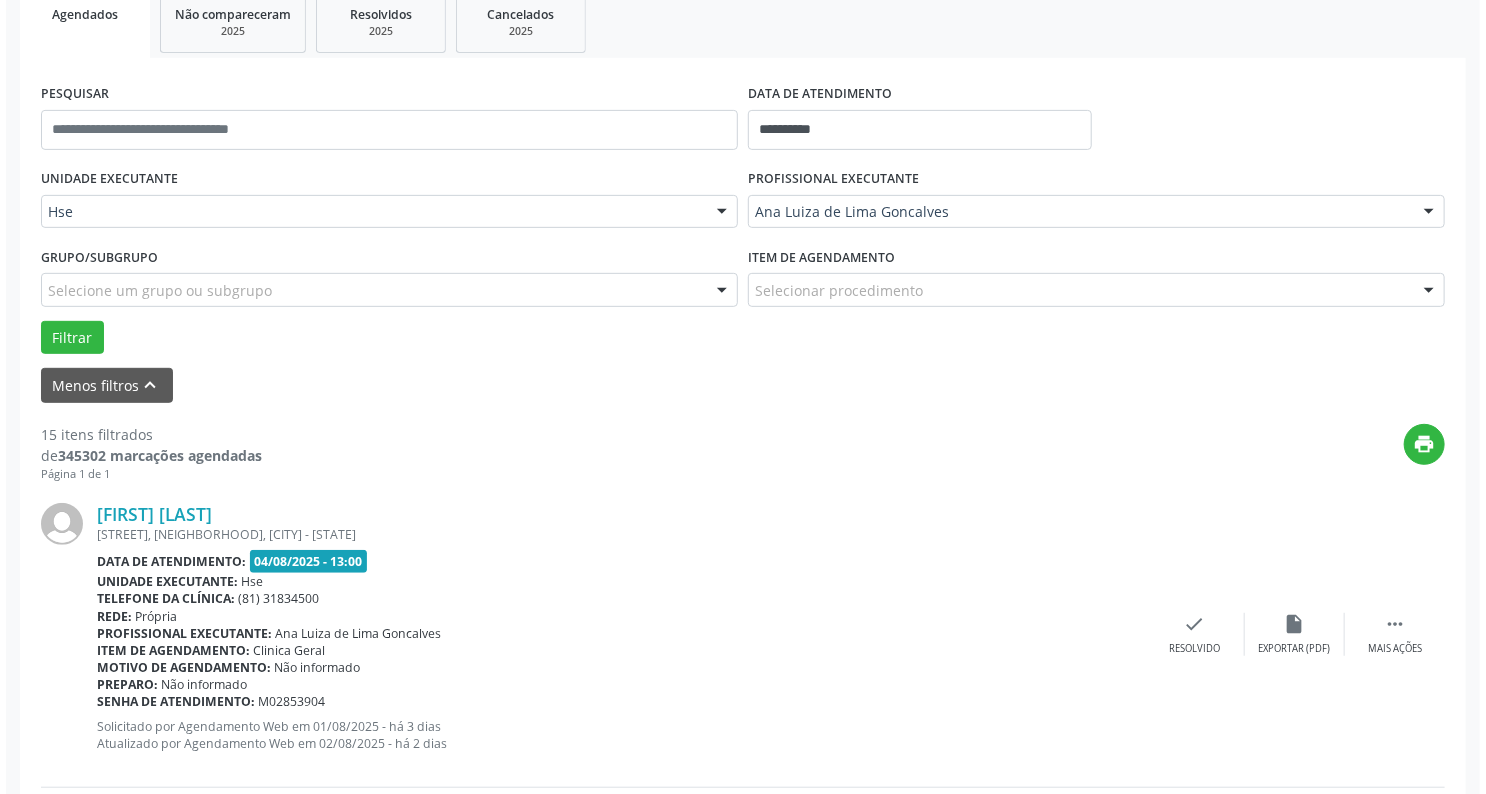 scroll, scrollTop: 317, scrollLeft: 0, axis: vertical 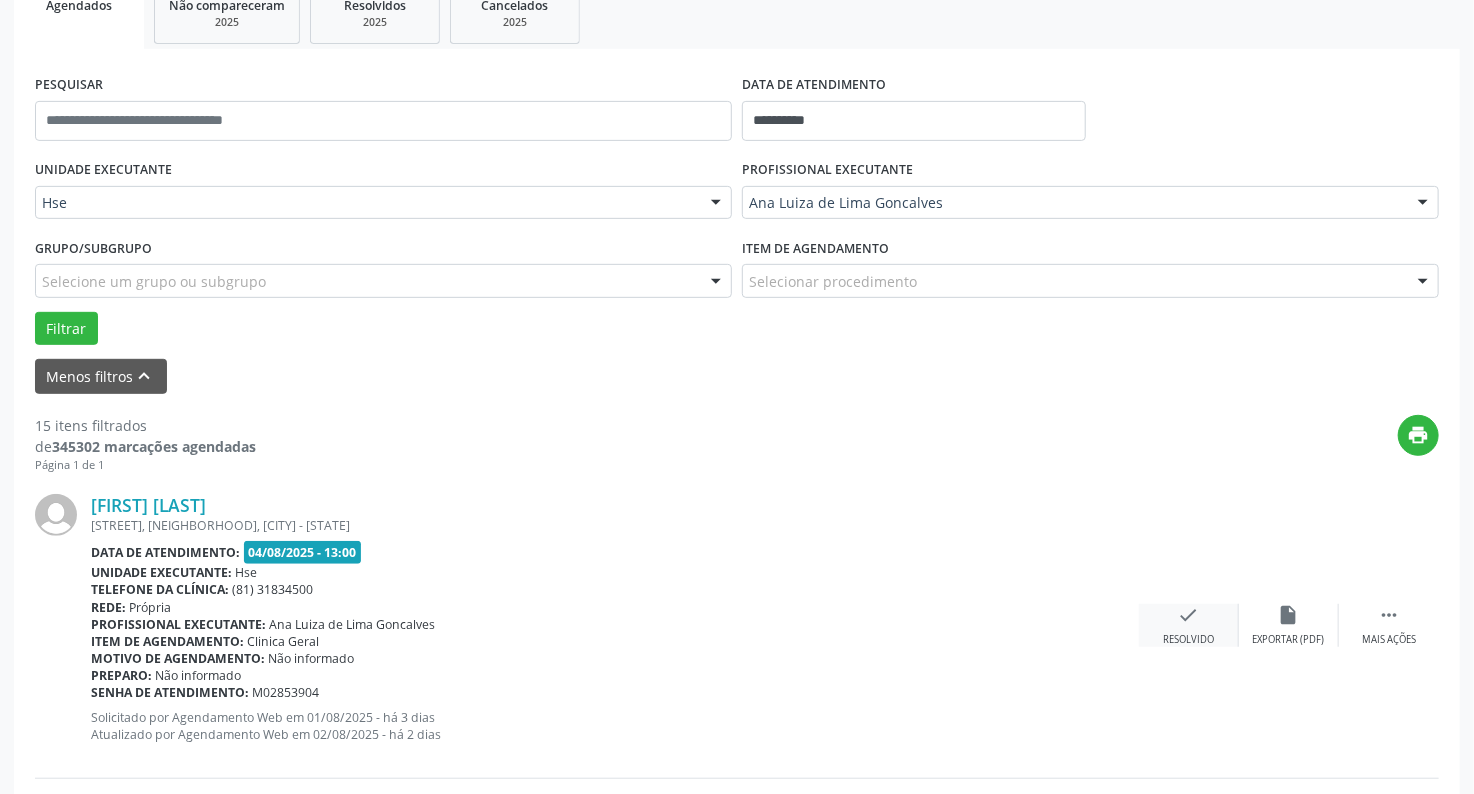 click on "check" at bounding box center [1189, 615] 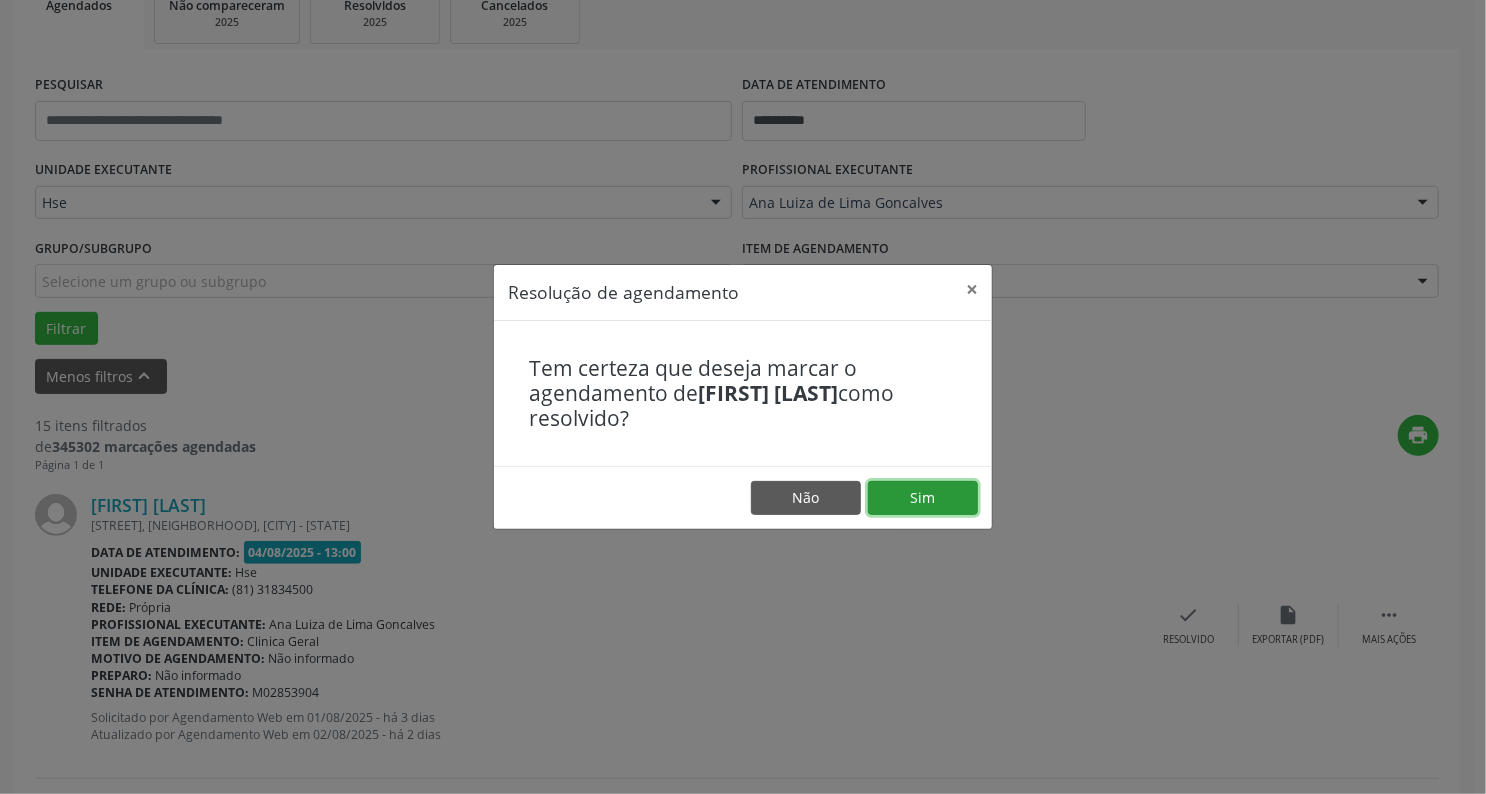 click on "Sim" at bounding box center (923, 498) 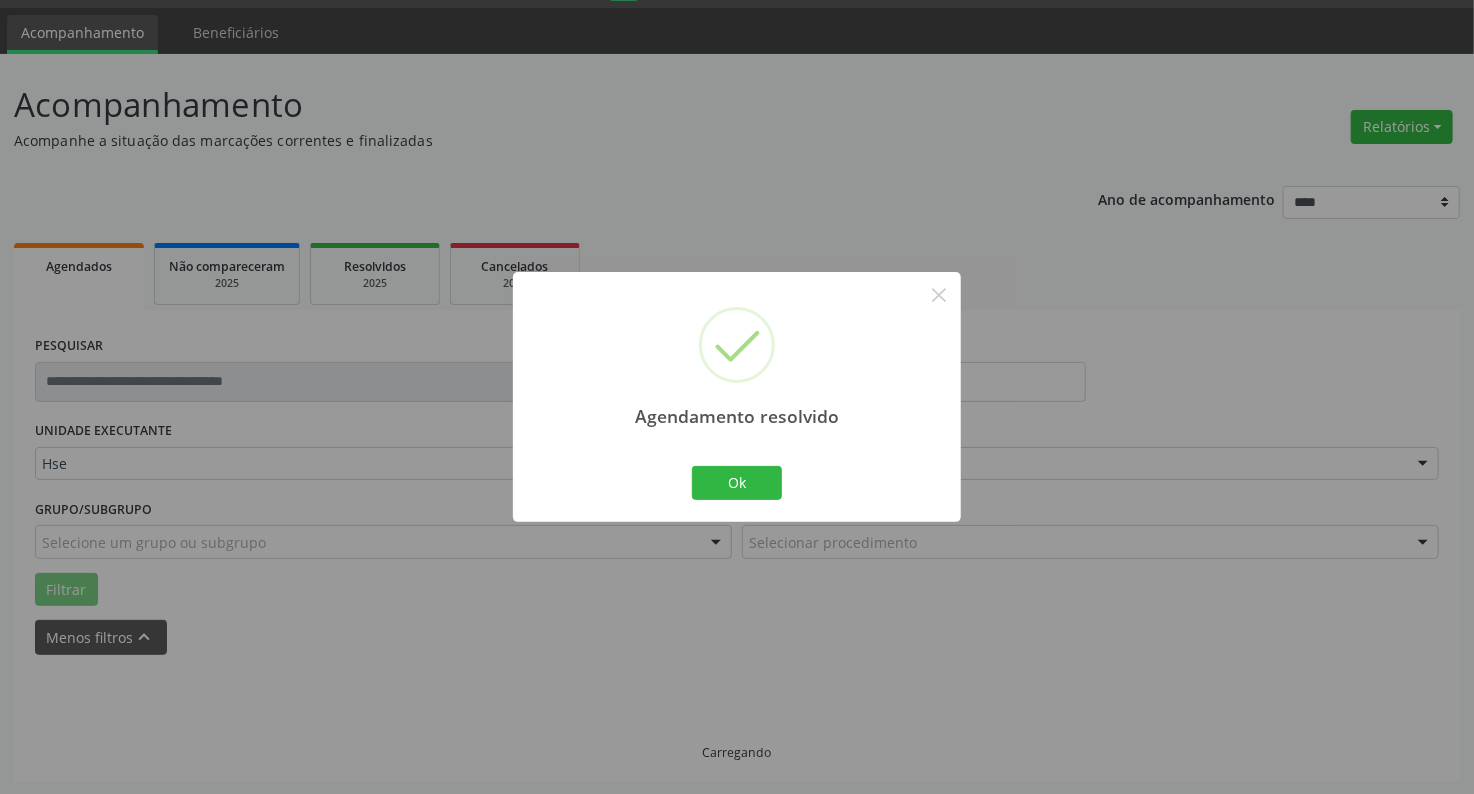 scroll, scrollTop: 317, scrollLeft: 0, axis: vertical 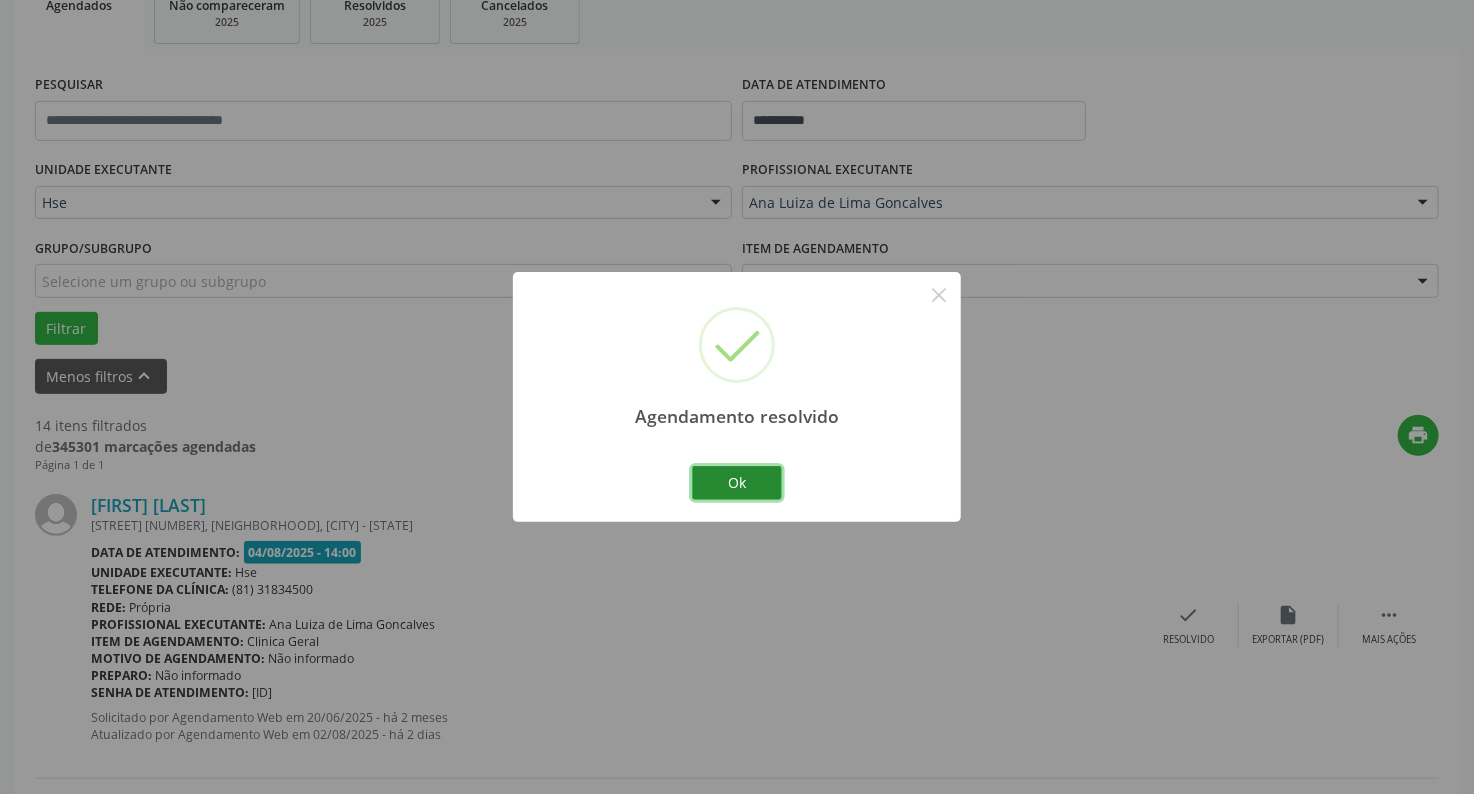 click on "Ok" at bounding box center [737, 483] 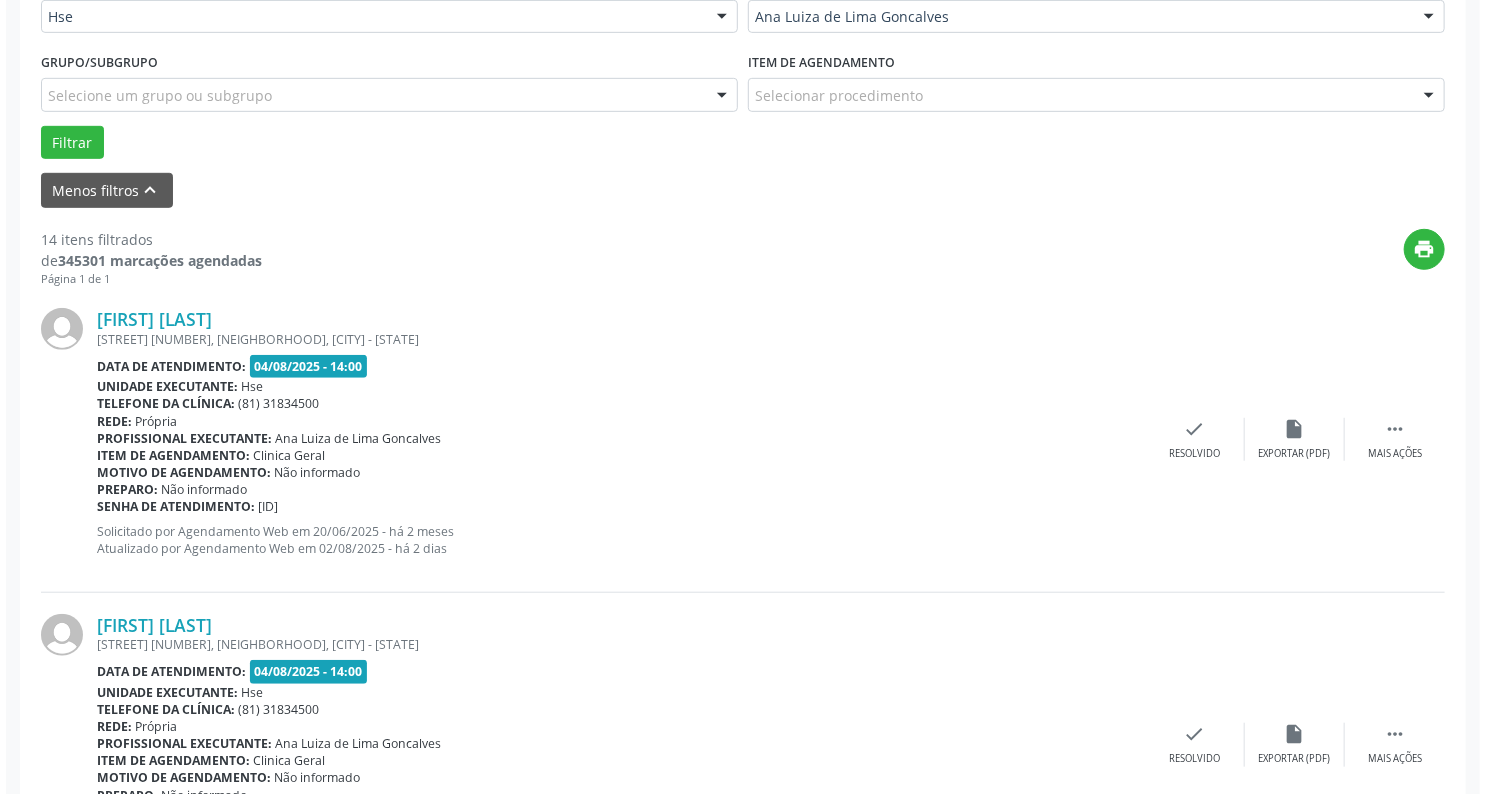 scroll, scrollTop: 557, scrollLeft: 0, axis: vertical 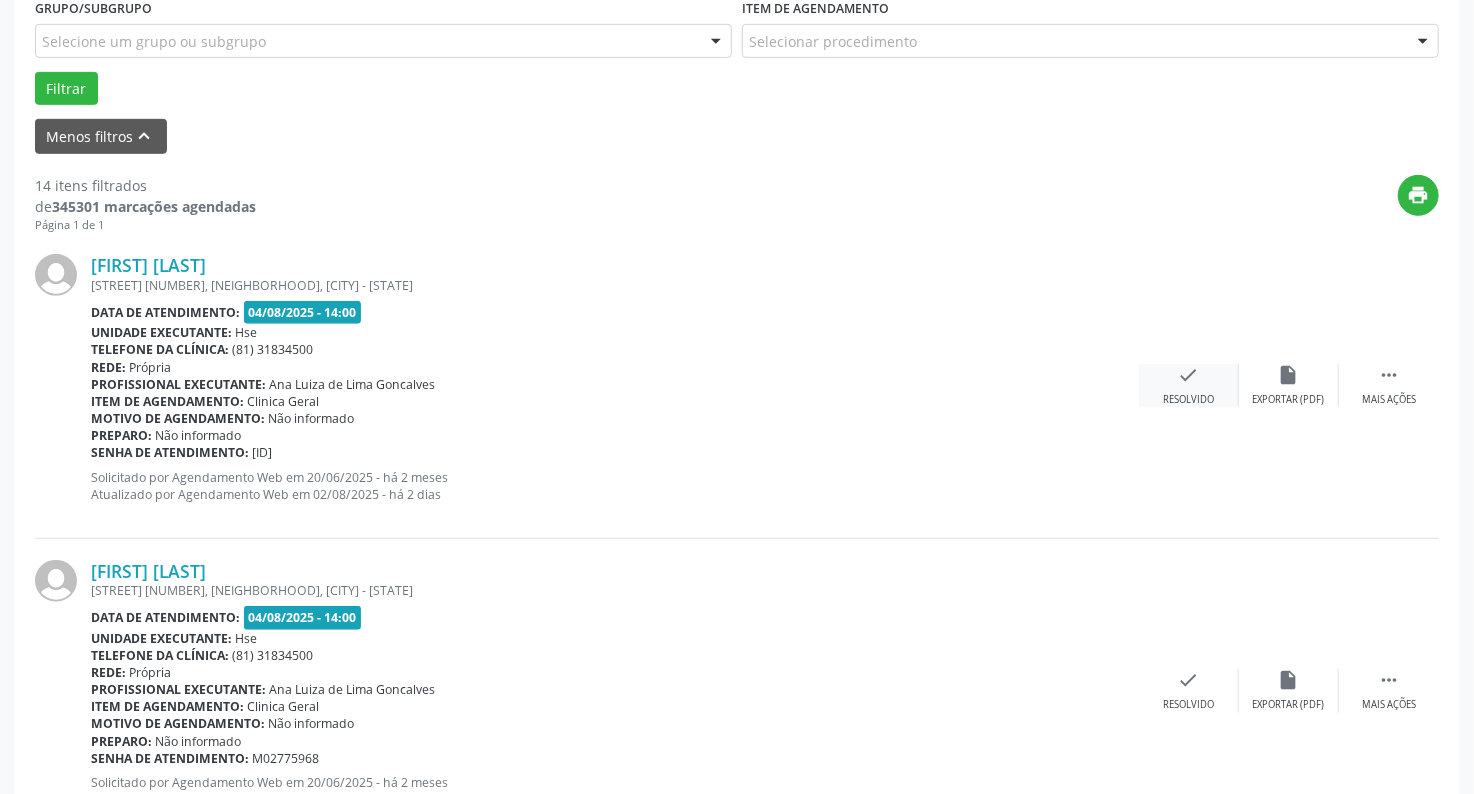 click on "check
Resolvido" at bounding box center (1189, 385) 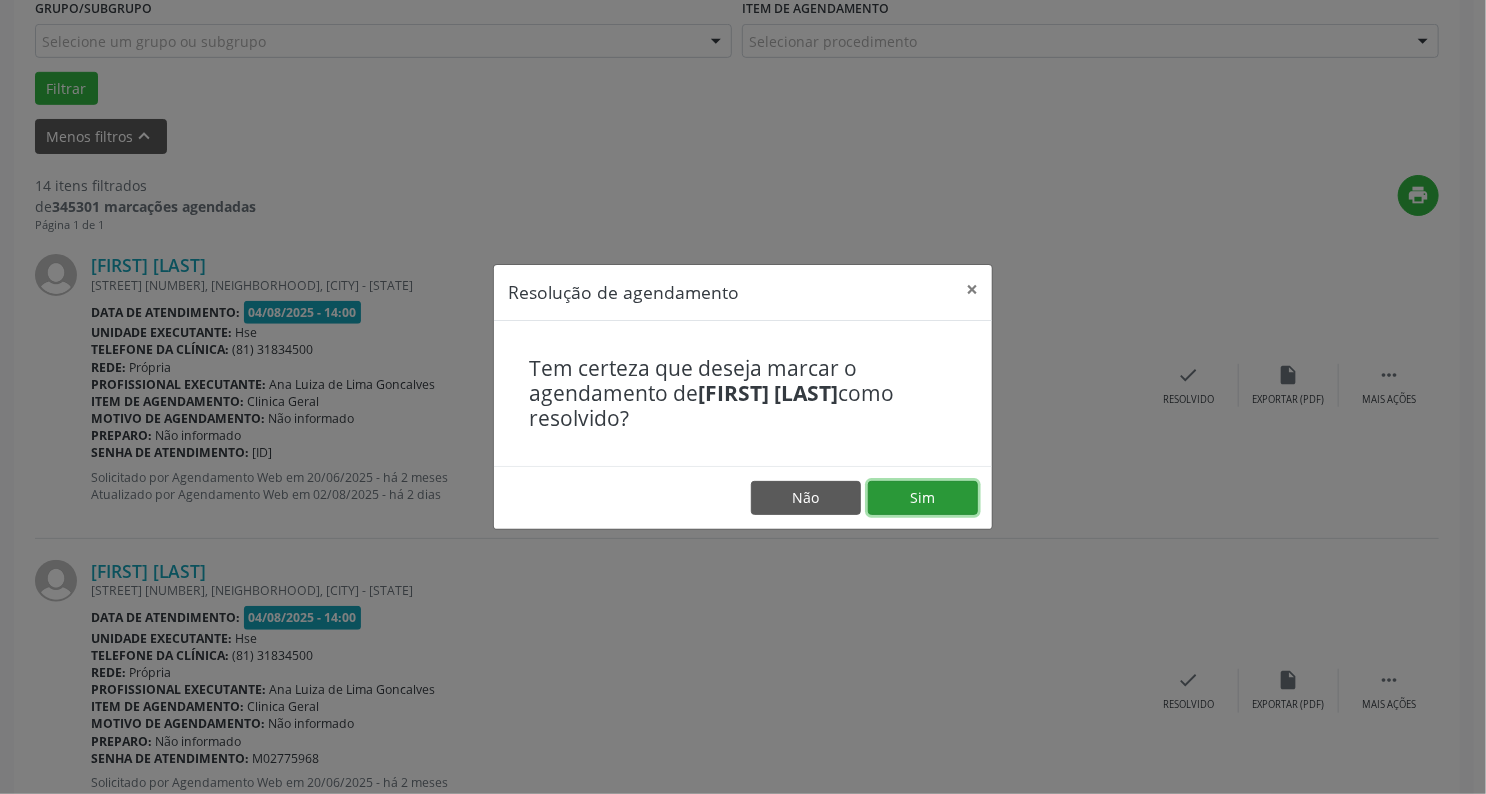 click on "Sim" at bounding box center [923, 498] 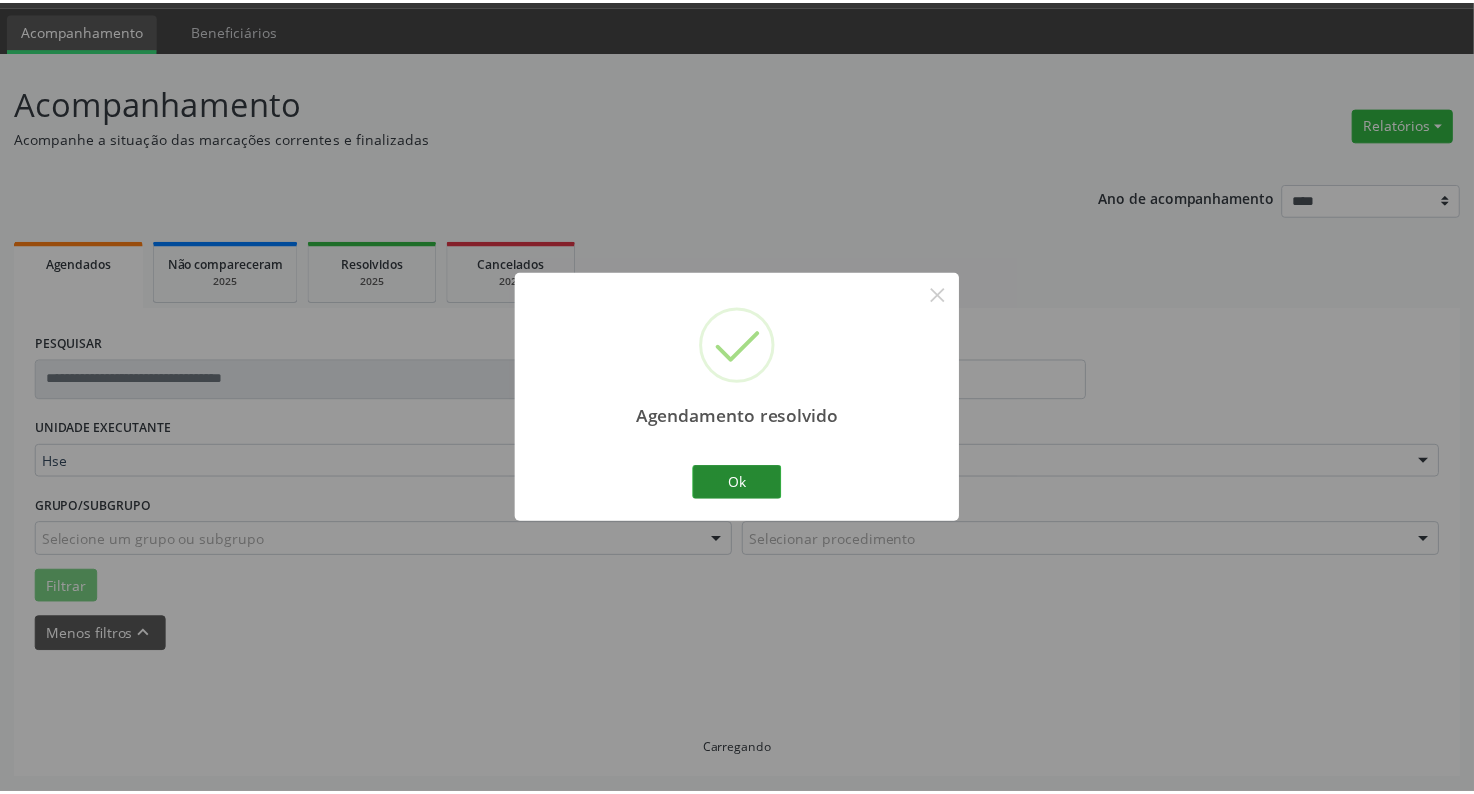 scroll, scrollTop: 56, scrollLeft: 0, axis: vertical 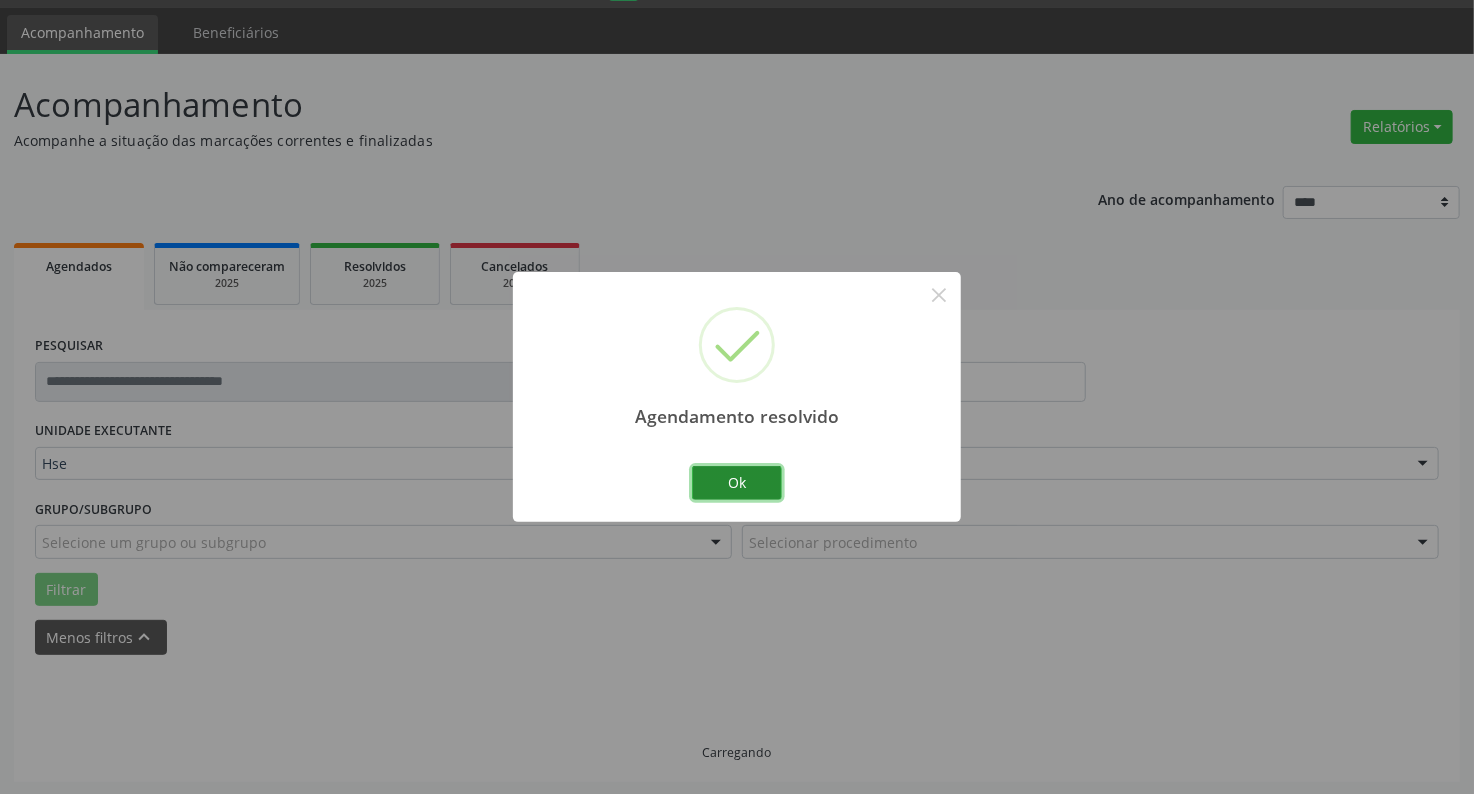 click on "Ok" at bounding box center (737, 483) 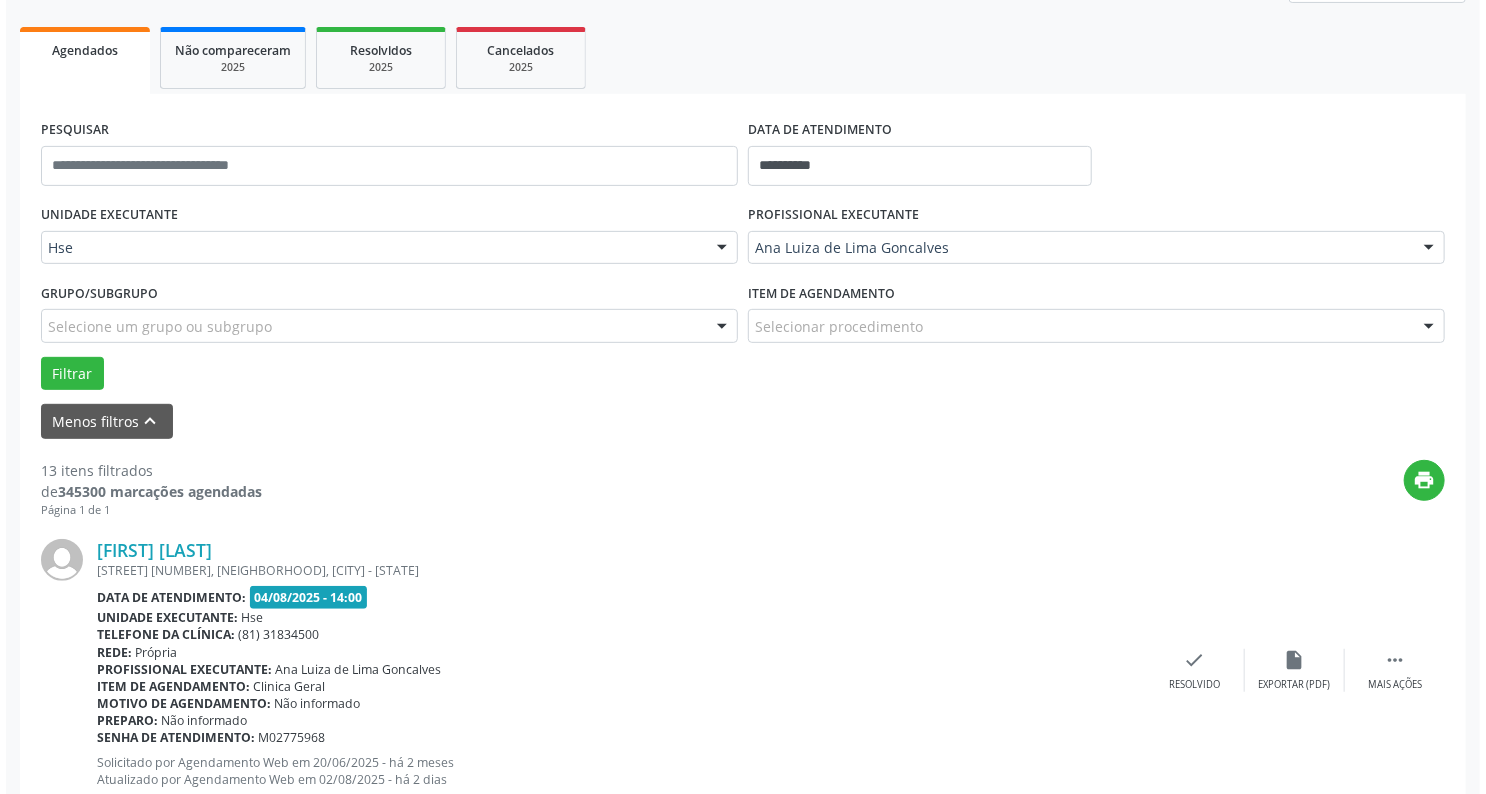 scroll, scrollTop: 296, scrollLeft: 0, axis: vertical 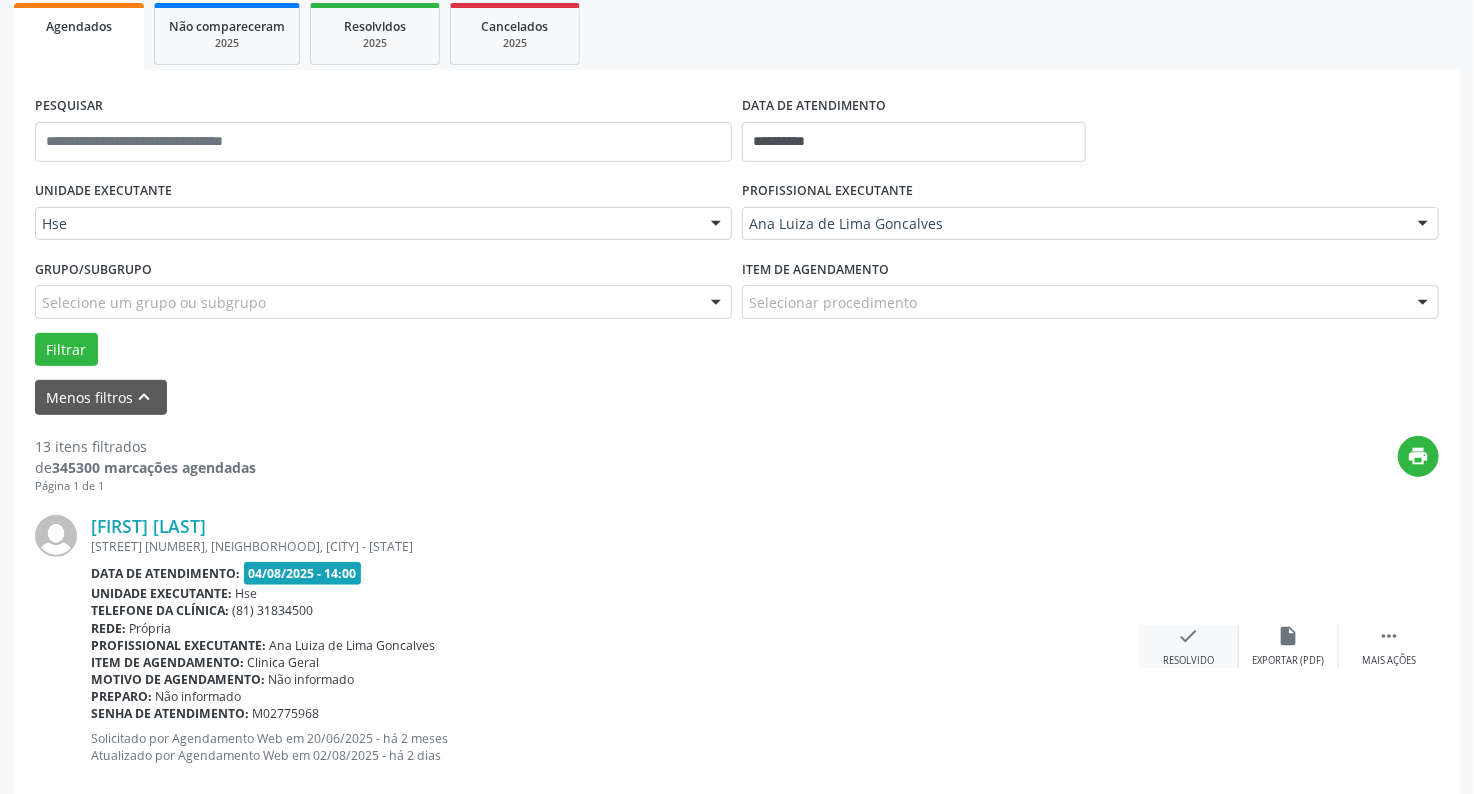 click on "check
Resolvido" at bounding box center [1189, 646] 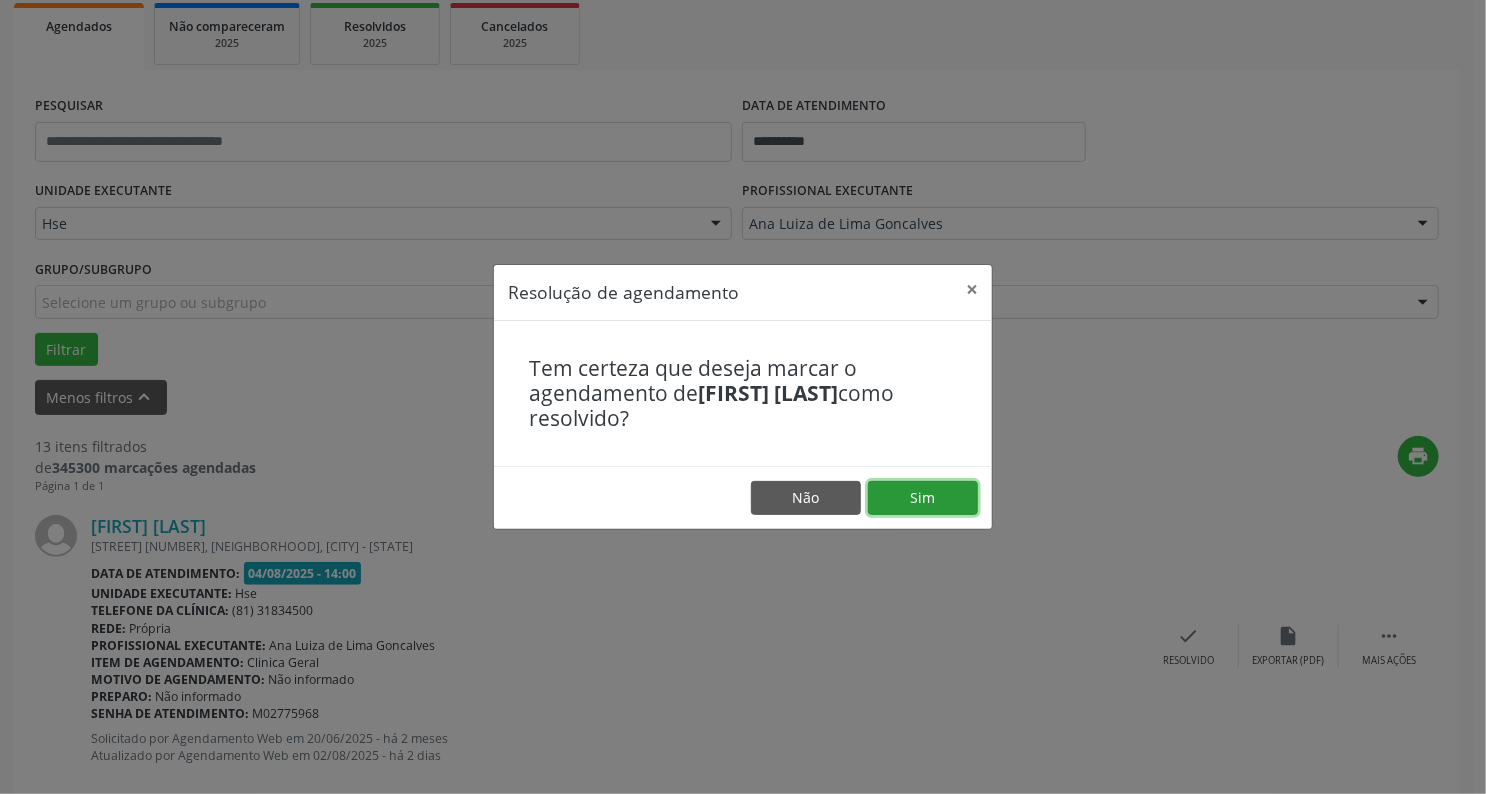 click on "Sim" at bounding box center [923, 498] 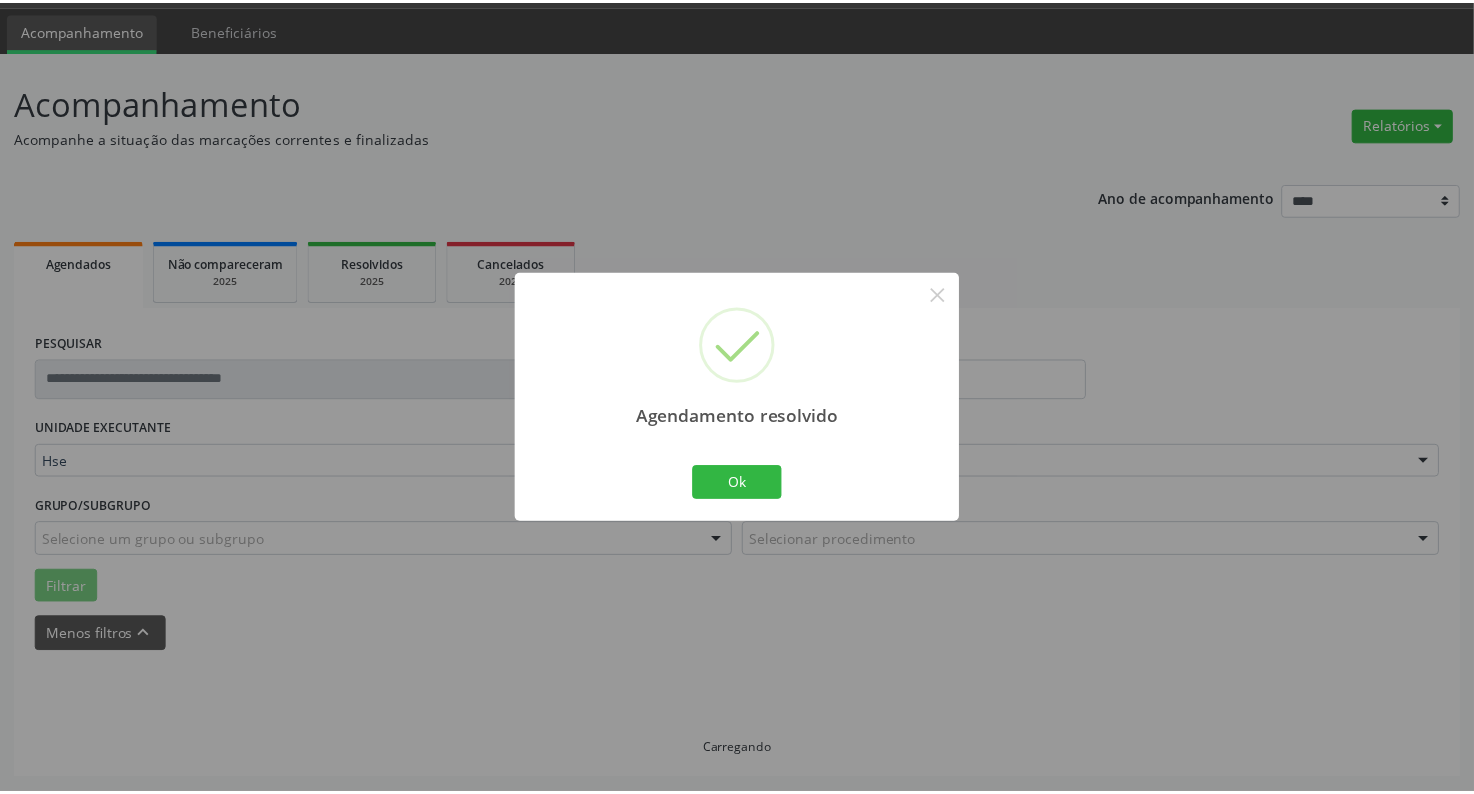 scroll, scrollTop: 56, scrollLeft: 0, axis: vertical 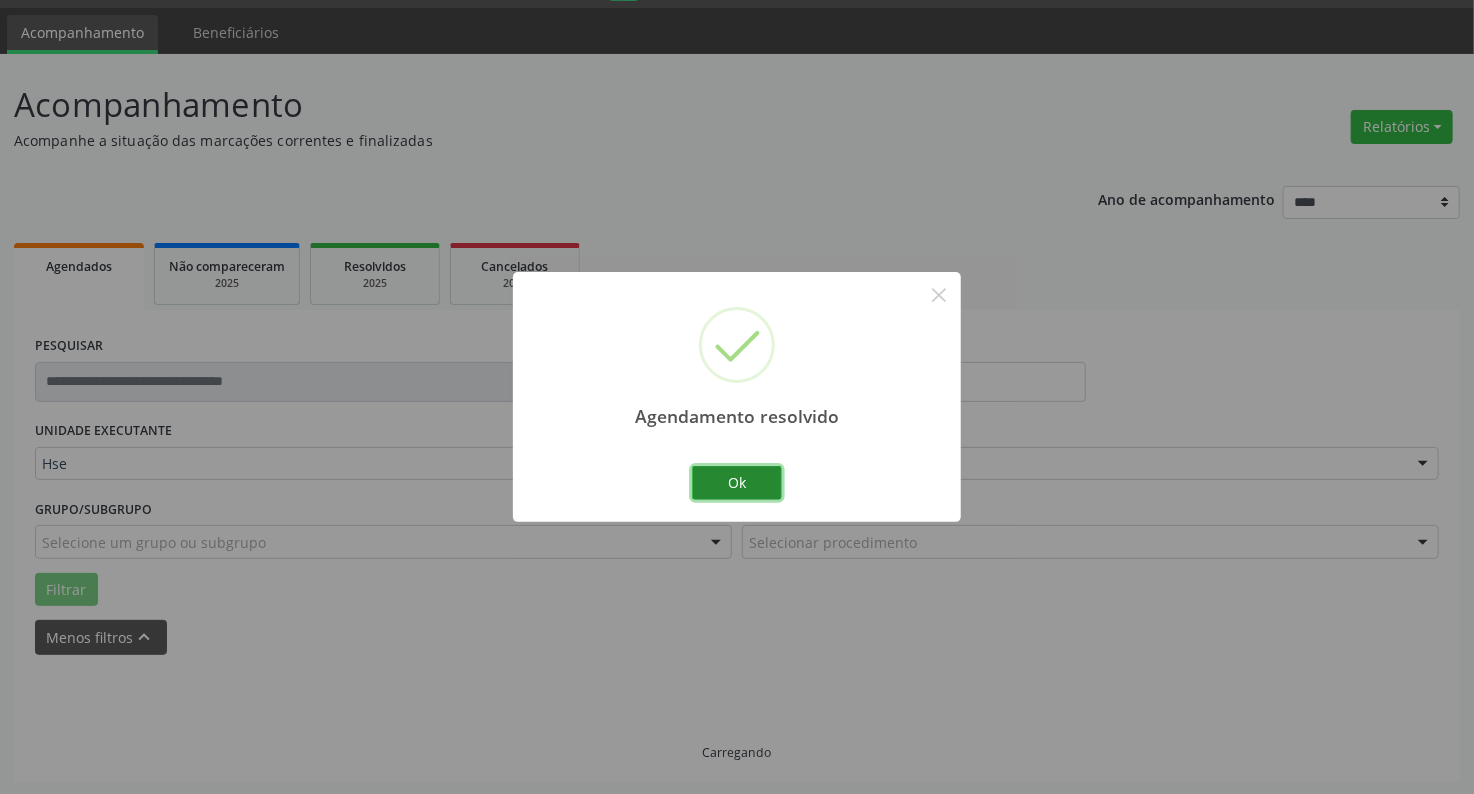 click on "Ok" at bounding box center (737, 483) 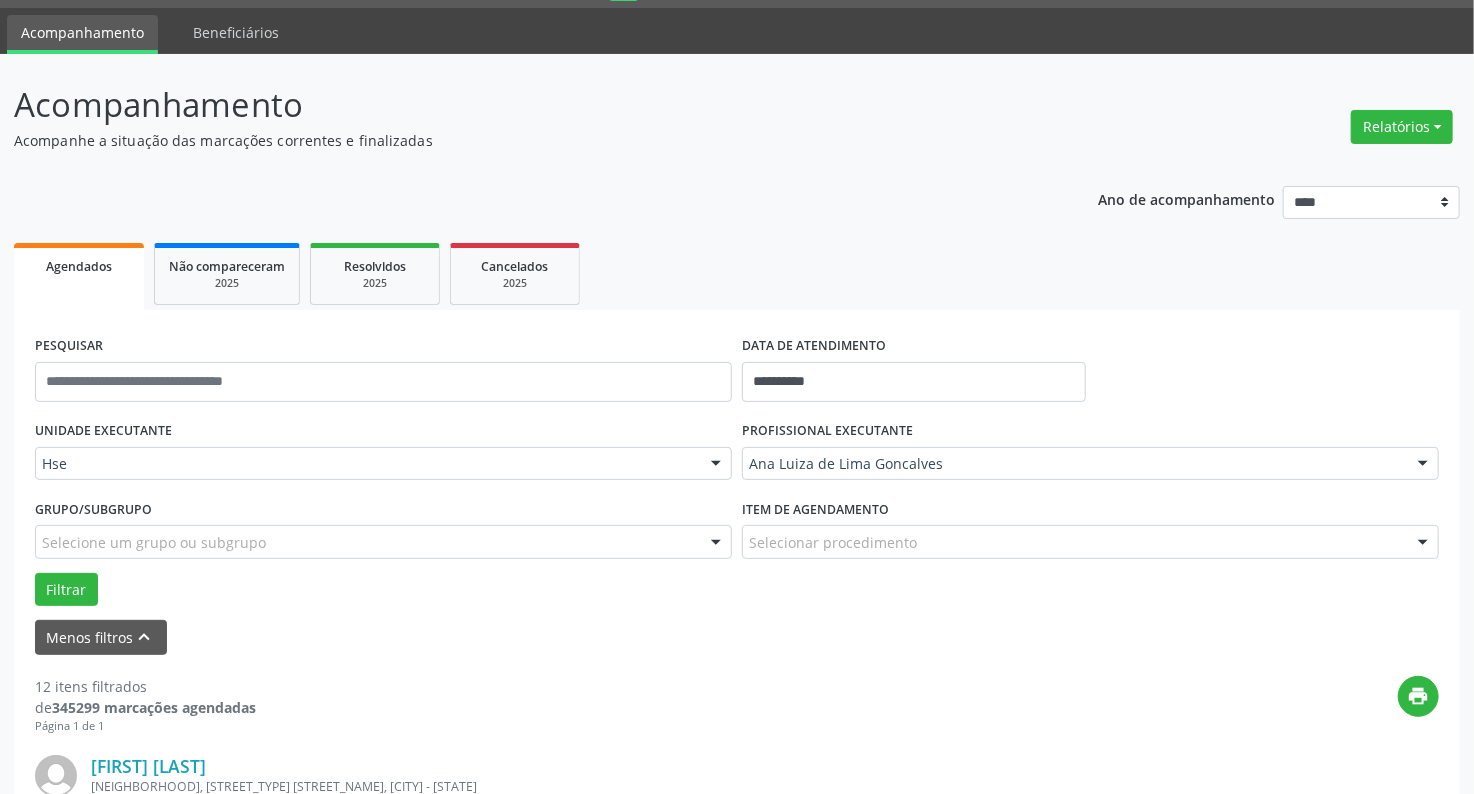 scroll, scrollTop: 376, scrollLeft: 0, axis: vertical 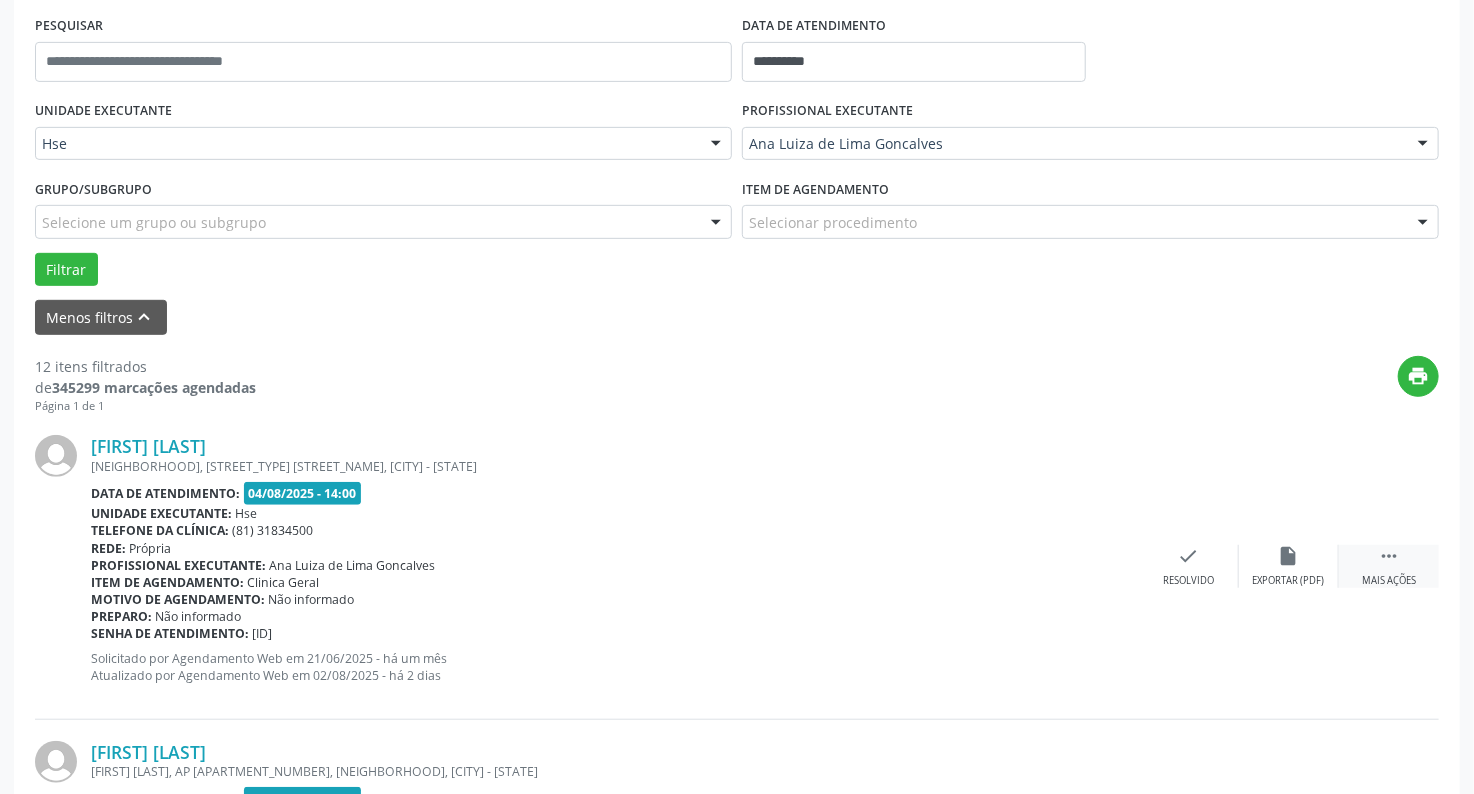 drag, startPoint x: 1412, startPoint y: 561, endPoint x: 1384, endPoint y: 558, distance: 28.160255 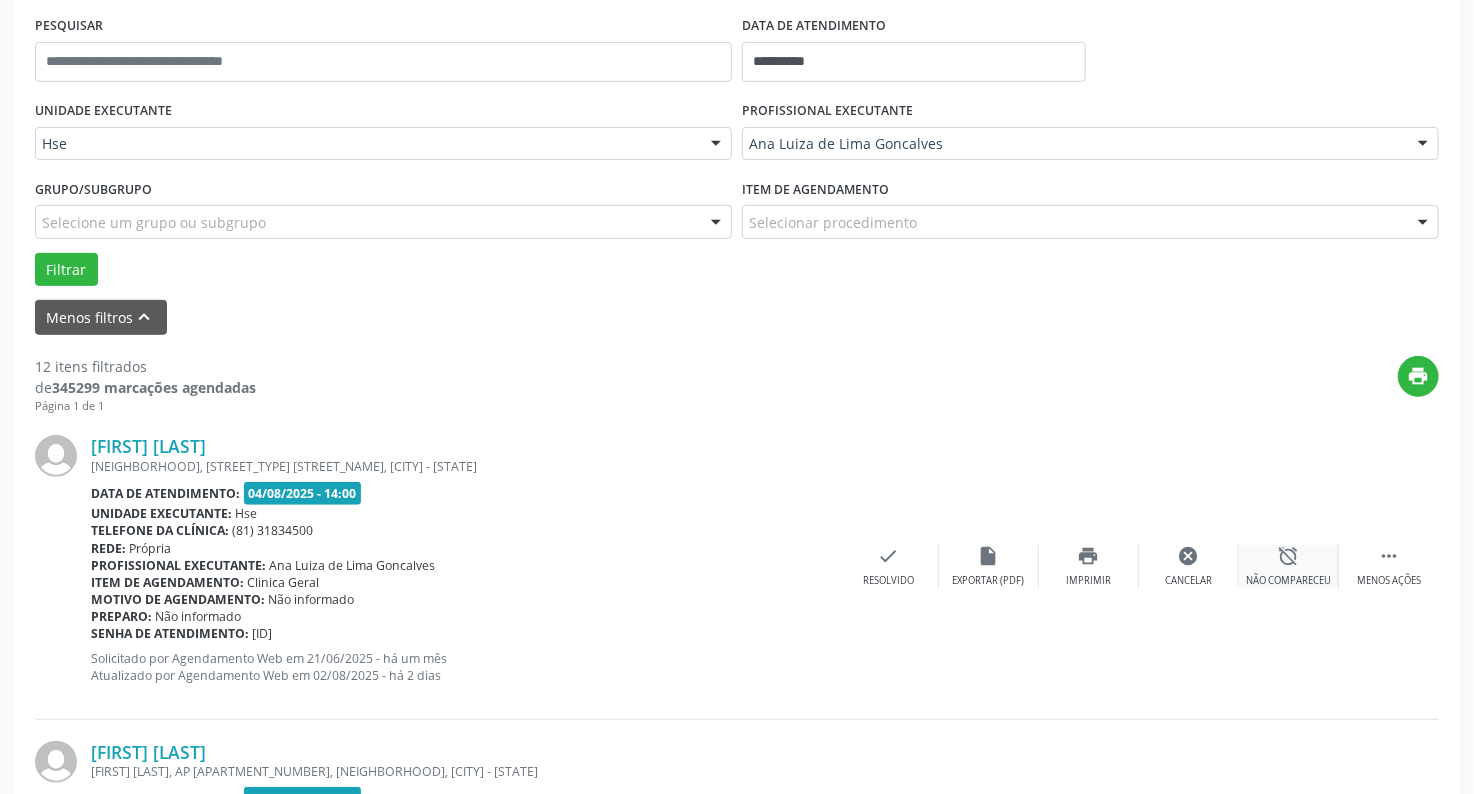 click on "alarm_off" at bounding box center [1289, 556] 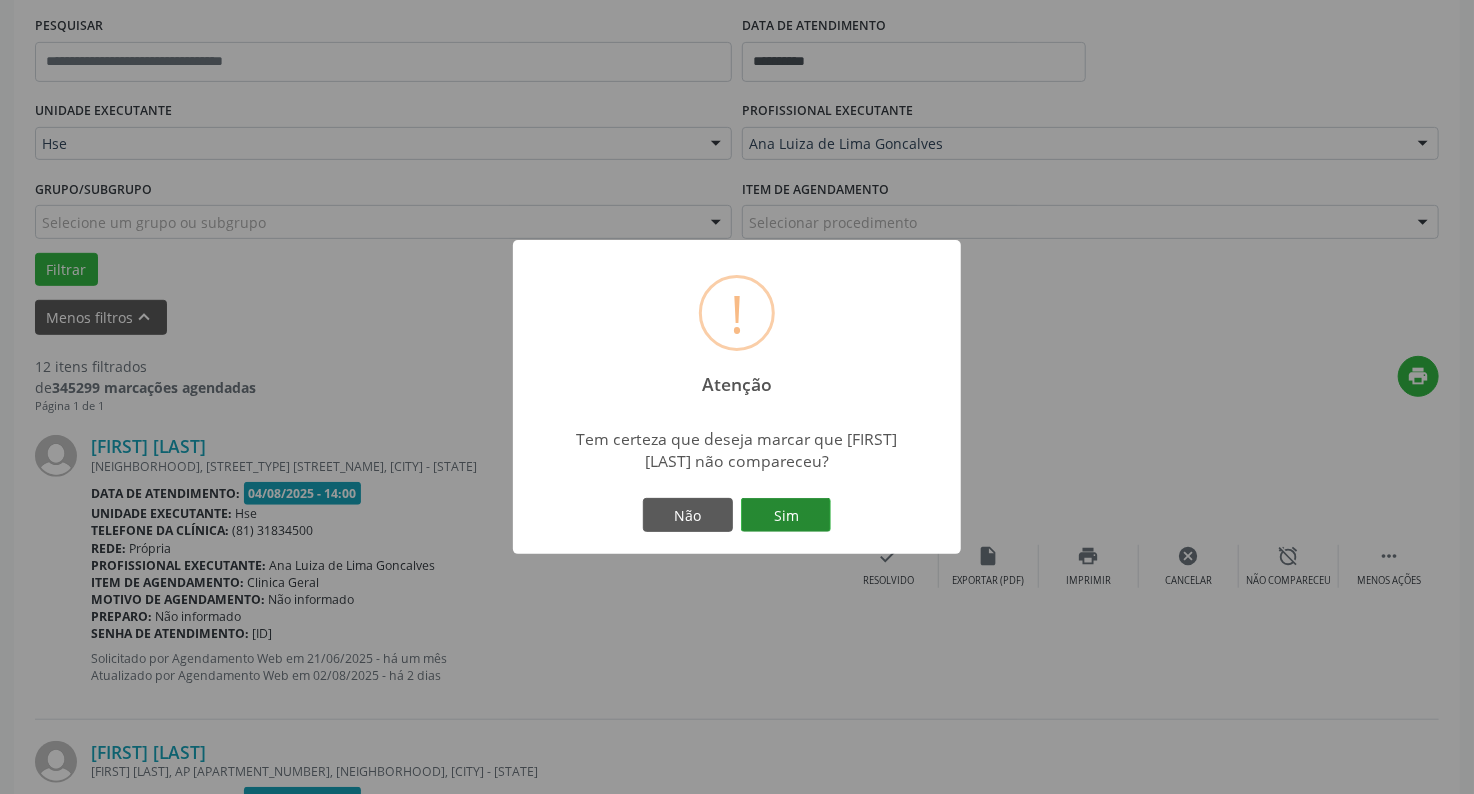 click on "Sim" at bounding box center [786, 515] 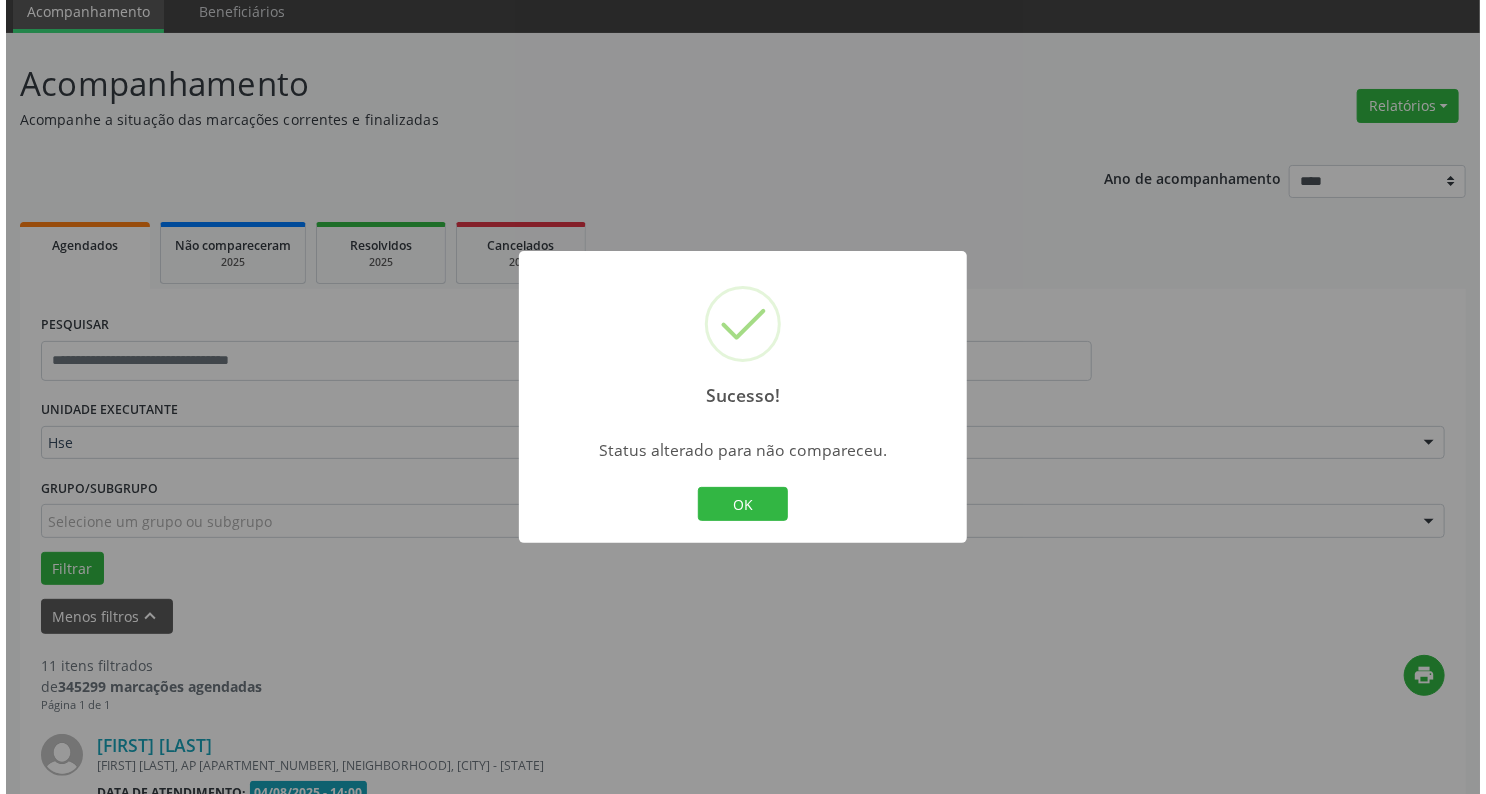 scroll, scrollTop: 376, scrollLeft: 0, axis: vertical 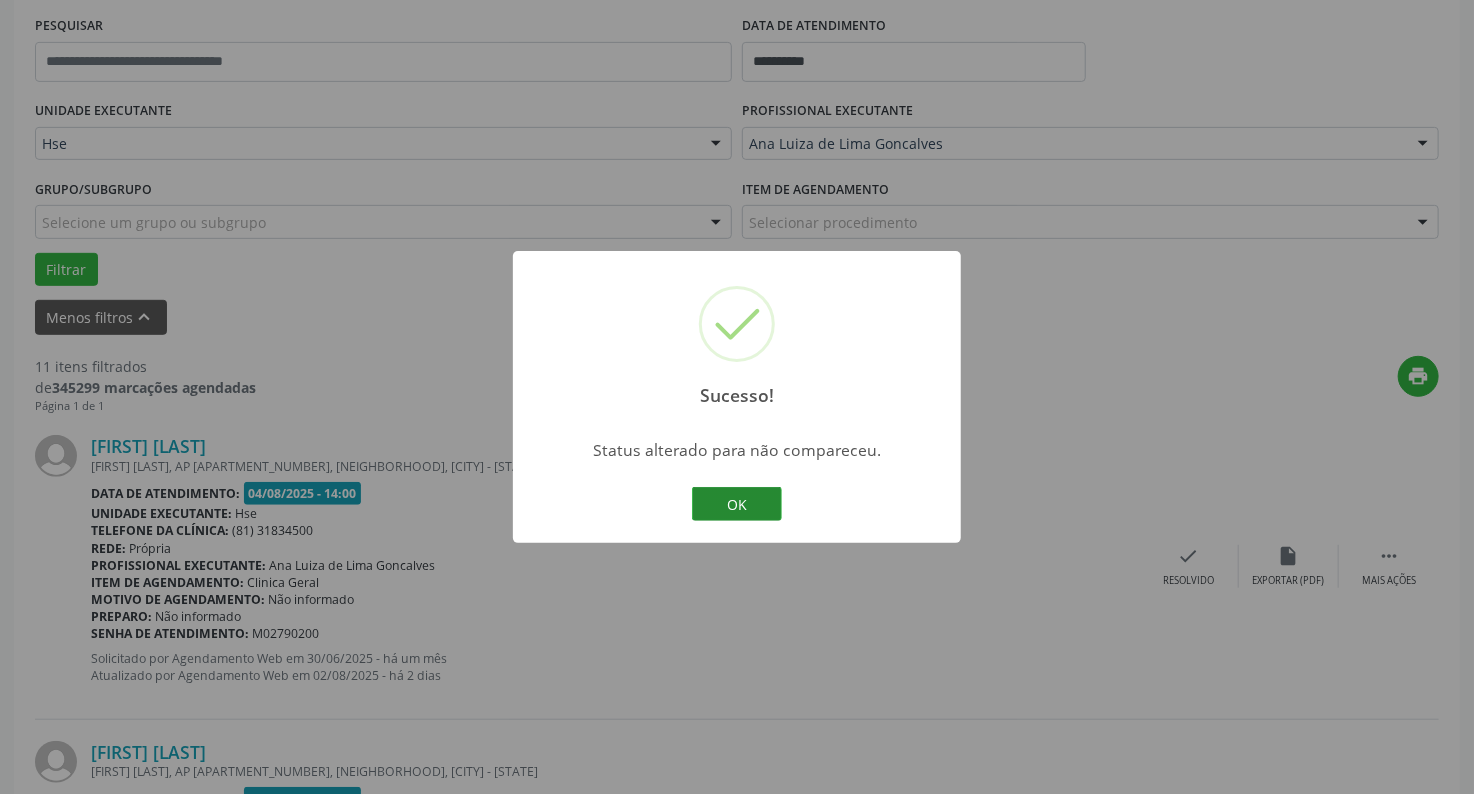 click on "OK" at bounding box center [737, 504] 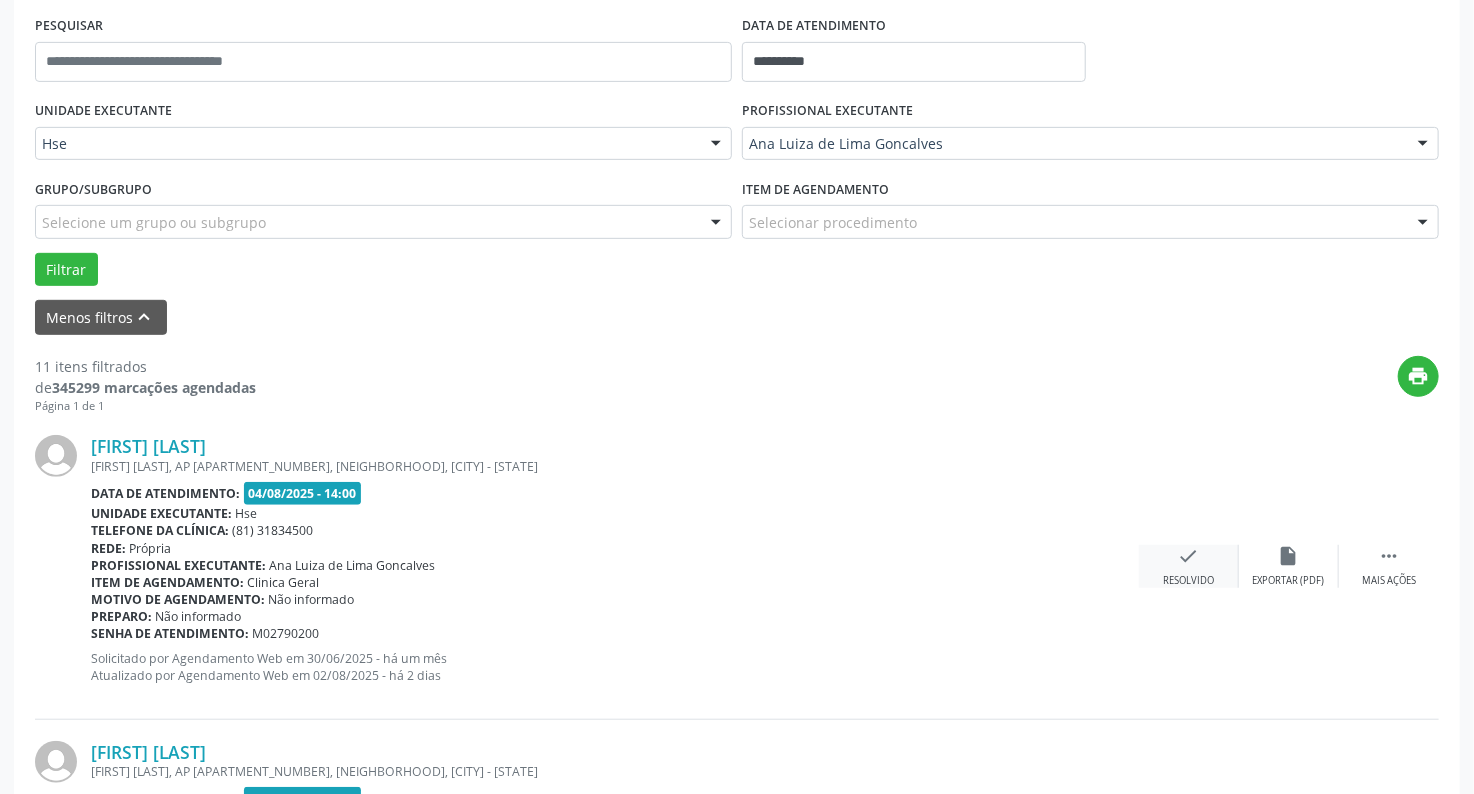 click on "check" at bounding box center (1189, 556) 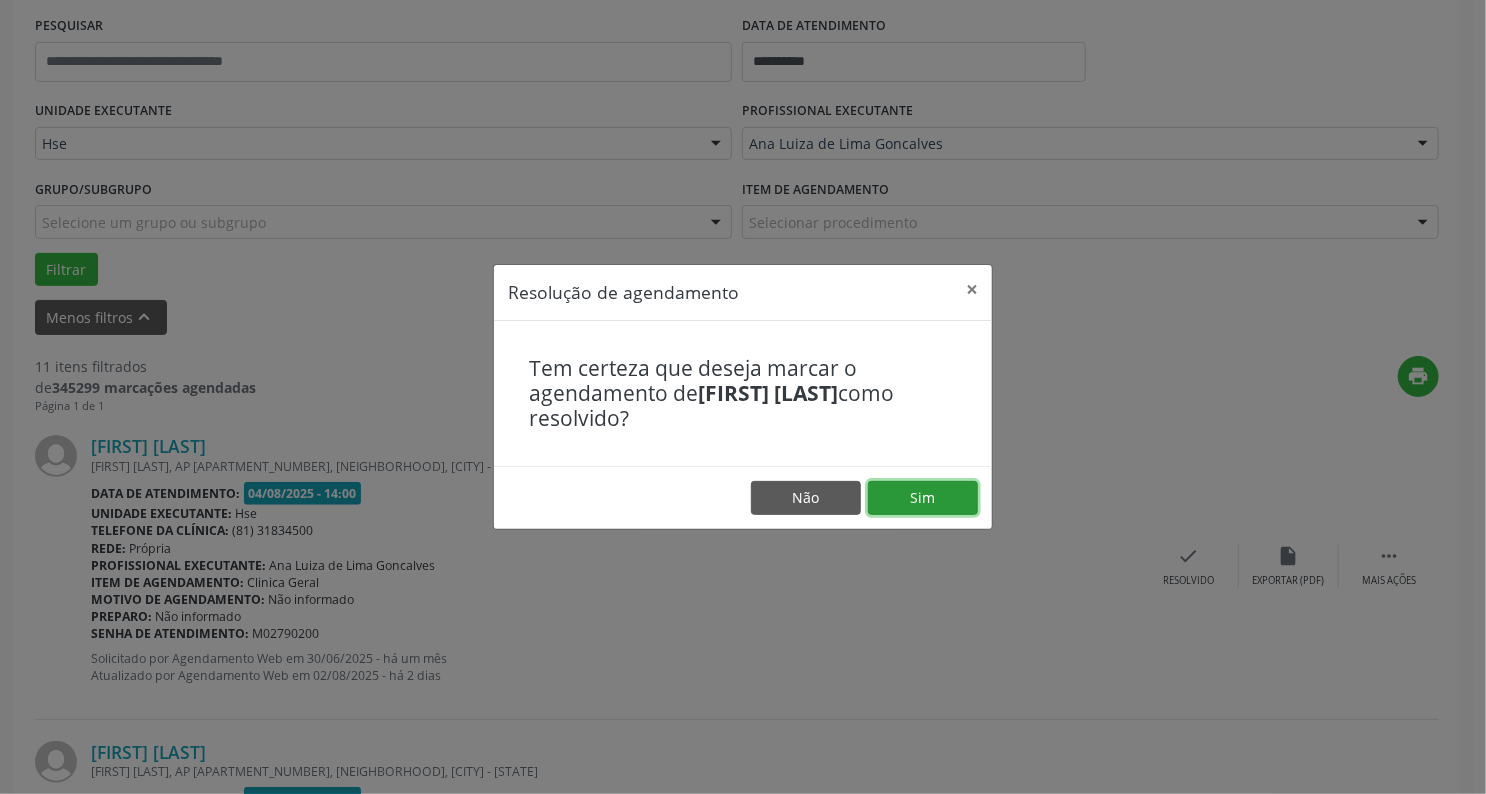 click on "Sim" at bounding box center [923, 498] 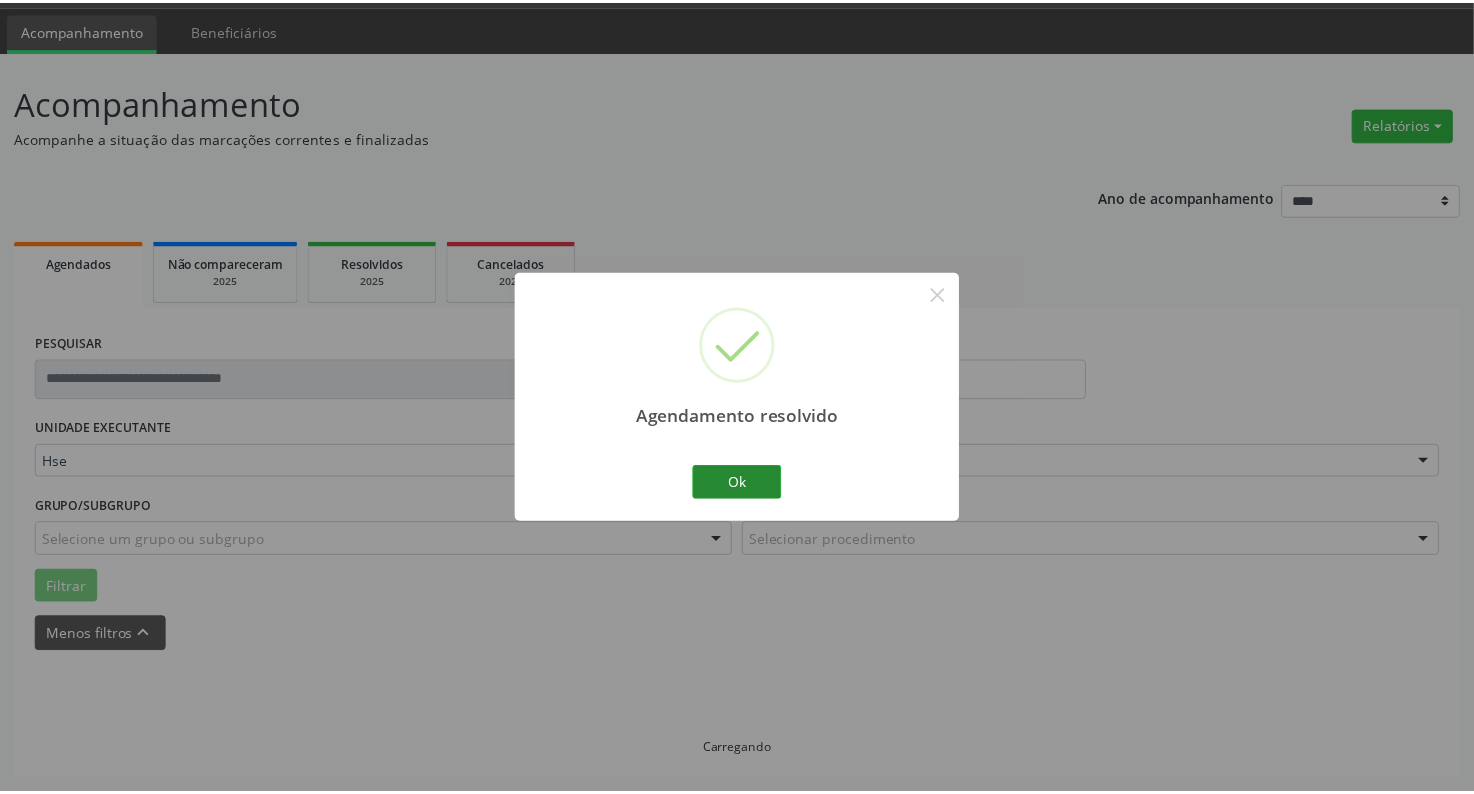 scroll, scrollTop: 56, scrollLeft: 0, axis: vertical 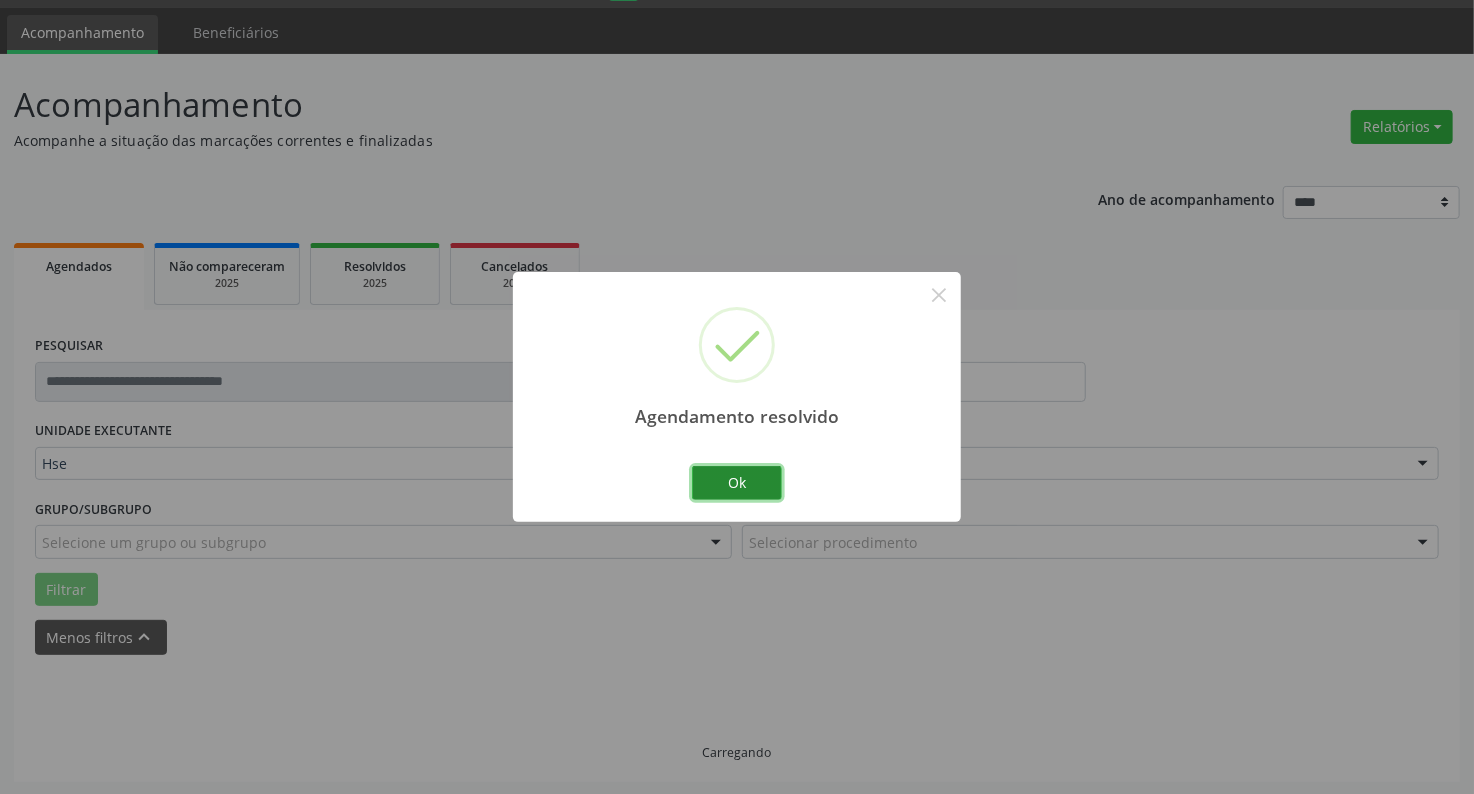 click on "Ok" at bounding box center (737, 483) 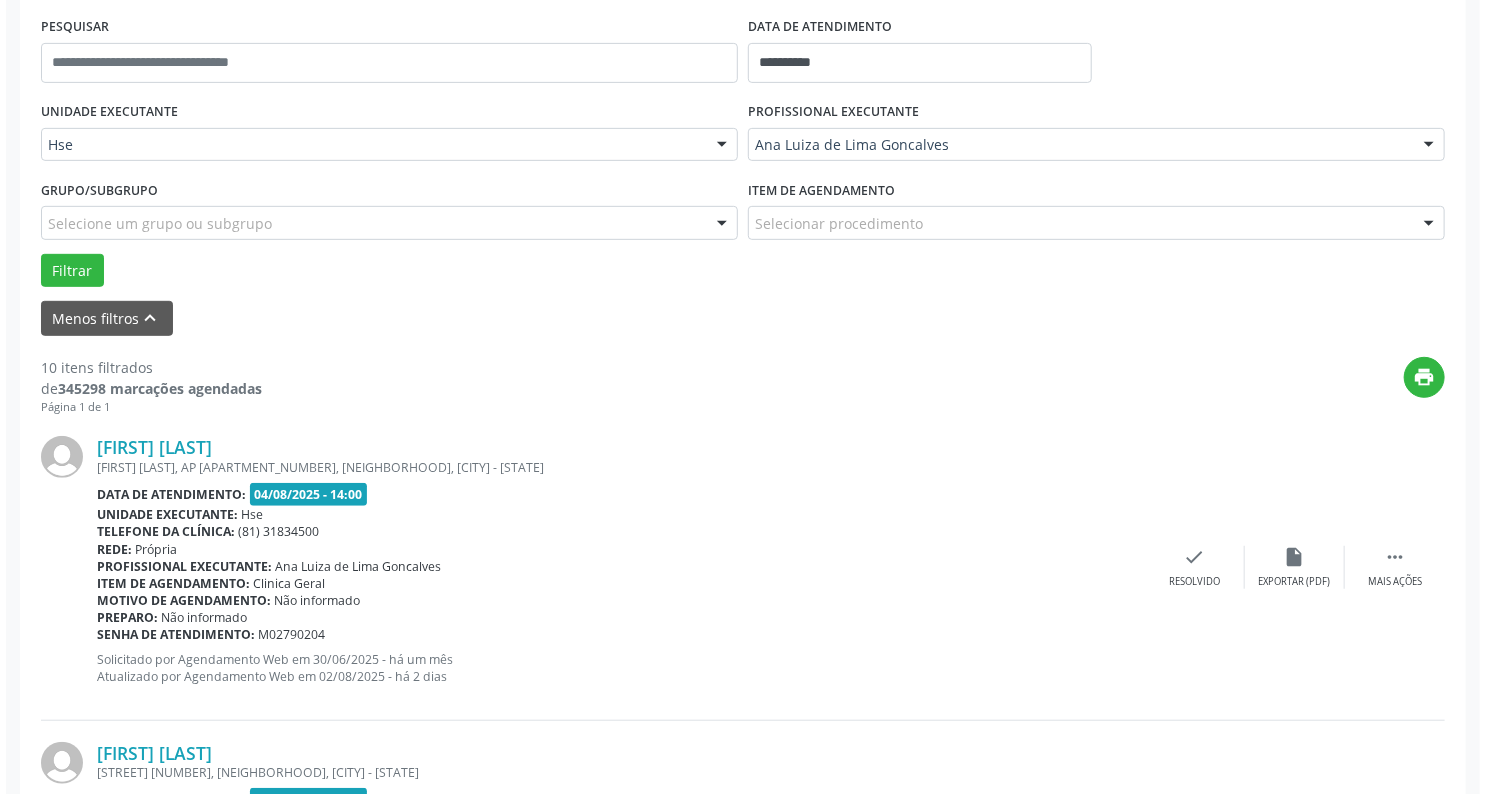 scroll, scrollTop: 376, scrollLeft: 0, axis: vertical 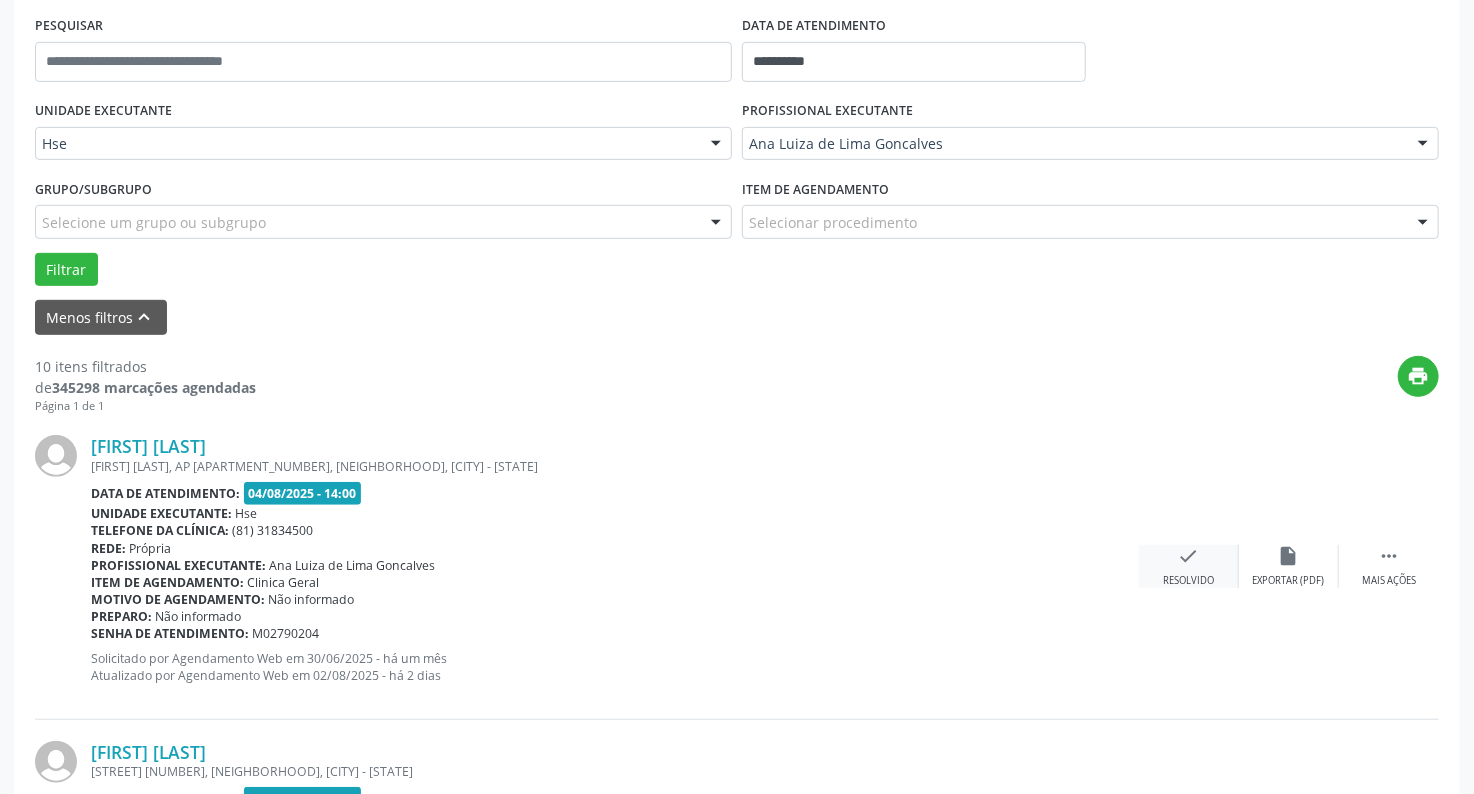 click on "check" at bounding box center (1189, 556) 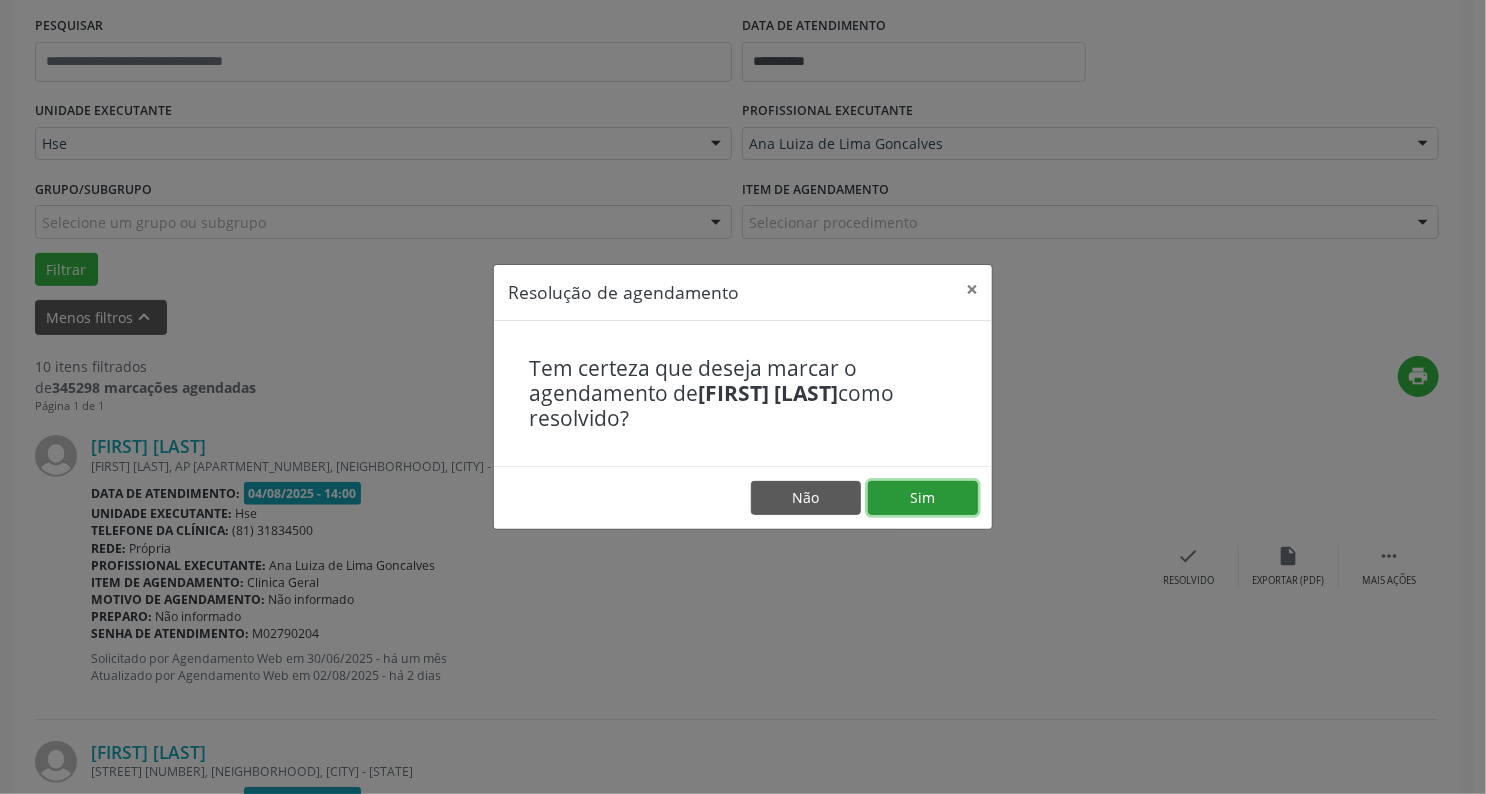 click on "Sim" at bounding box center [923, 498] 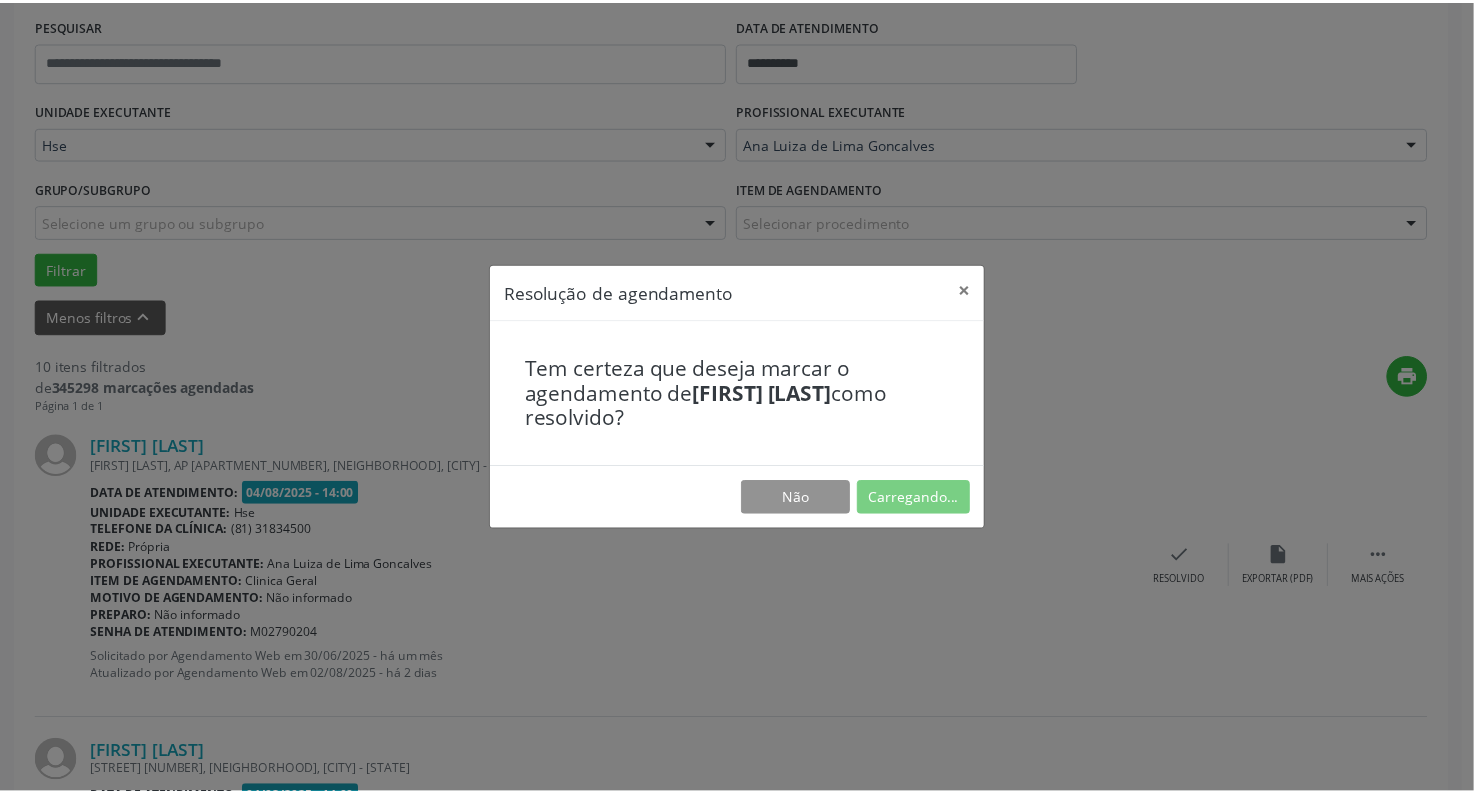 scroll, scrollTop: 56, scrollLeft: 0, axis: vertical 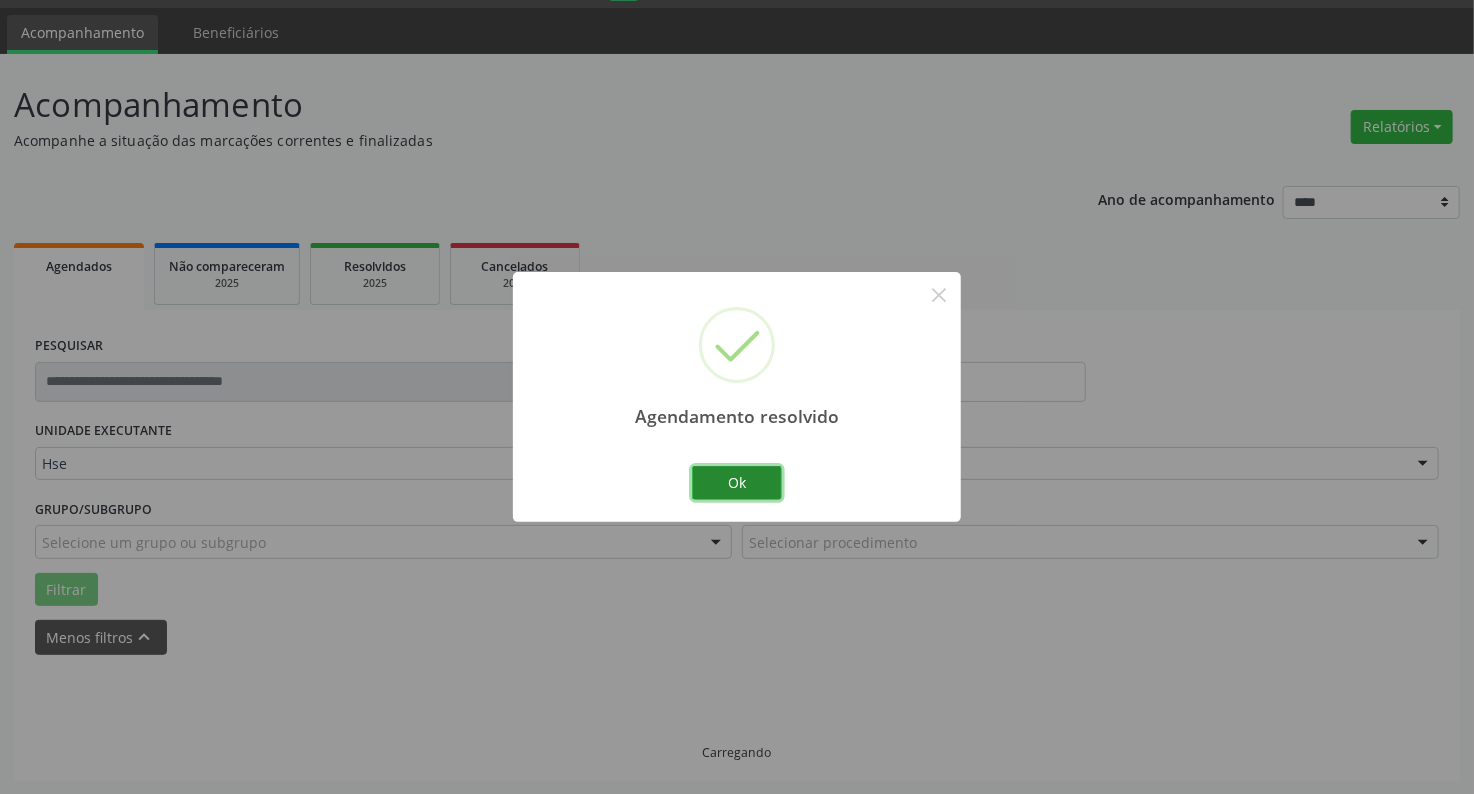 click on "Ok" at bounding box center [737, 483] 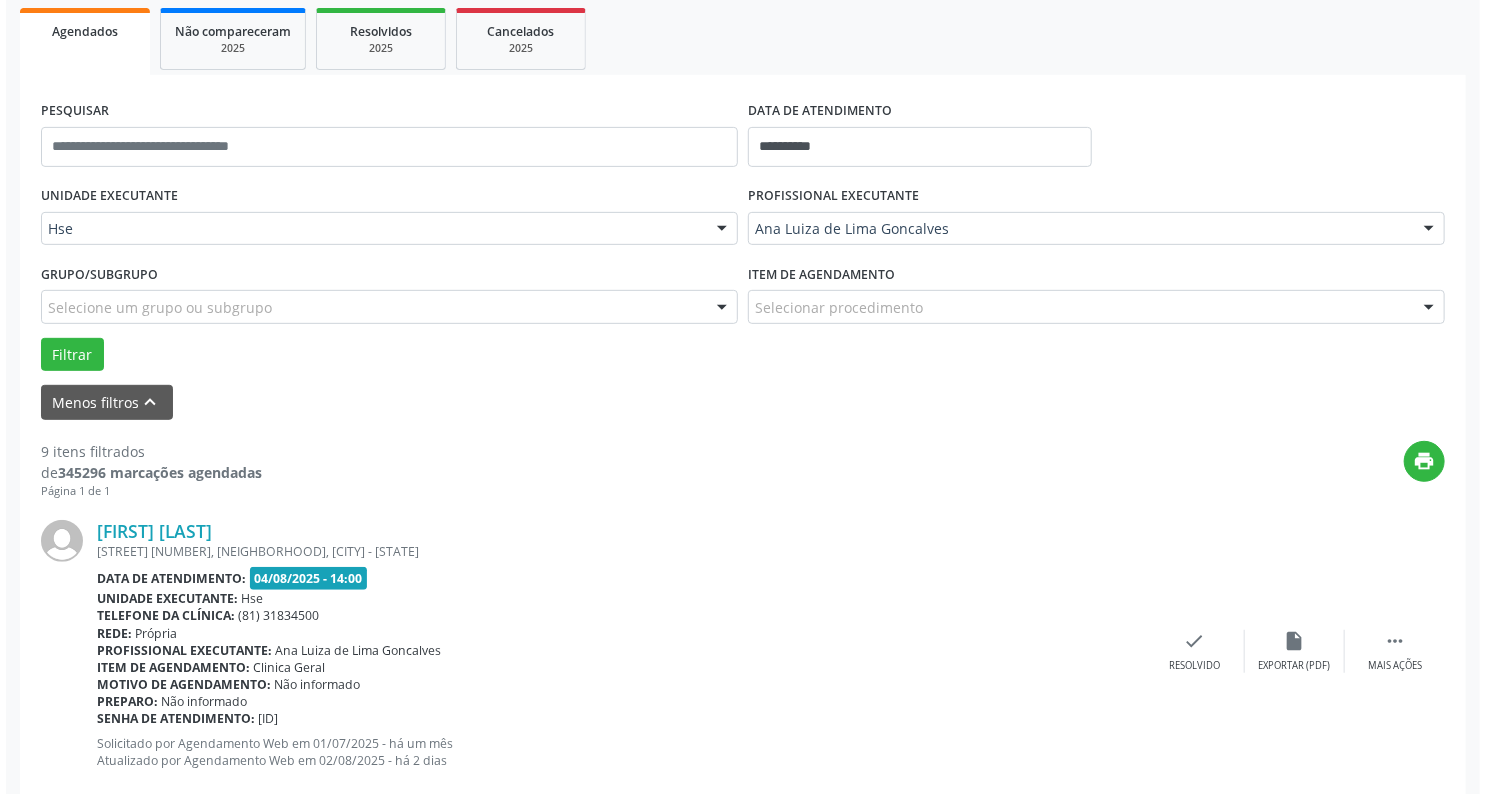 scroll, scrollTop: 296, scrollLeft: 0, axis: vertical 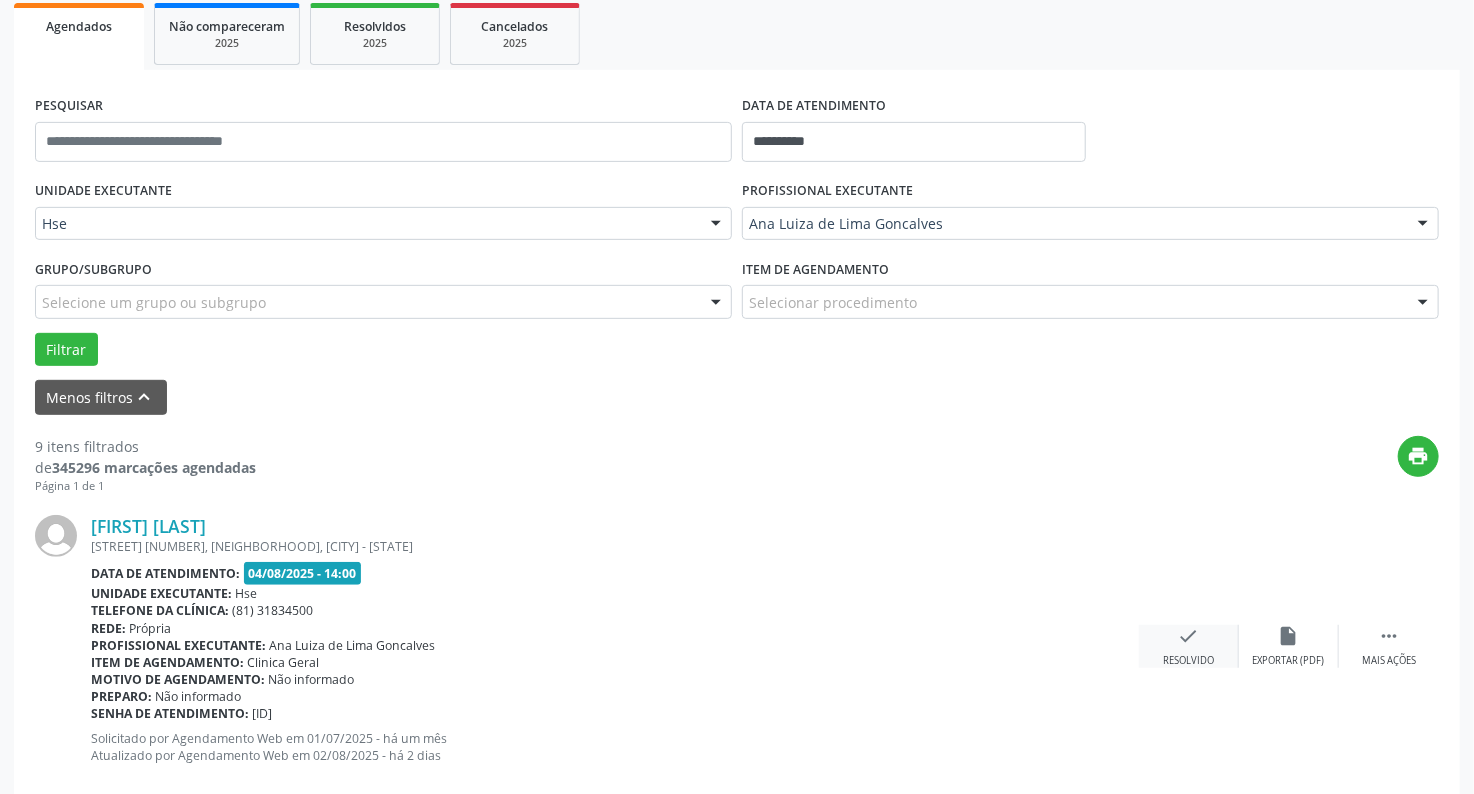 click on "check
Resolvido" at bounding box center [1189, 646] 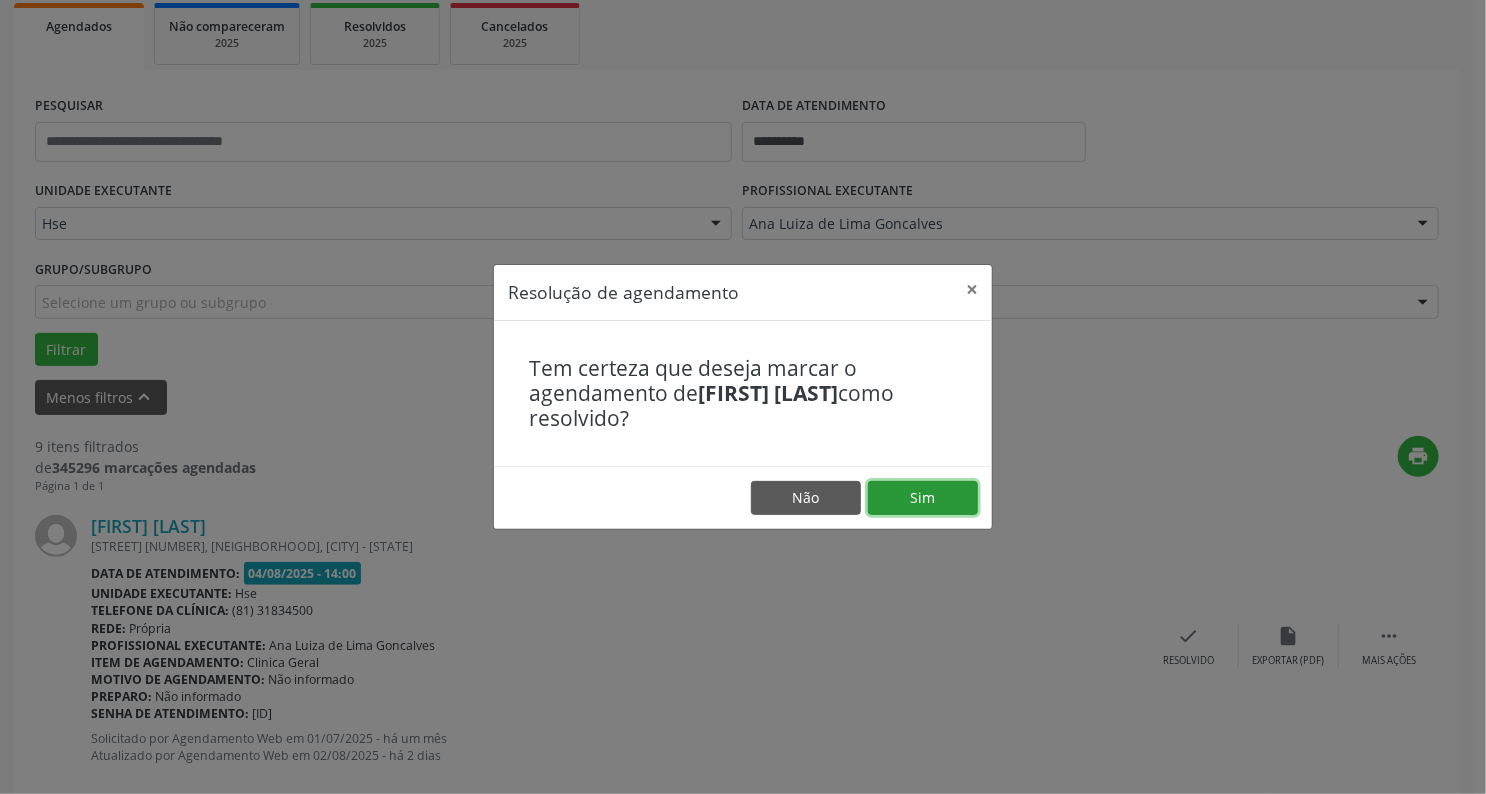 click on "Sim" at bounding box center [923, 498] 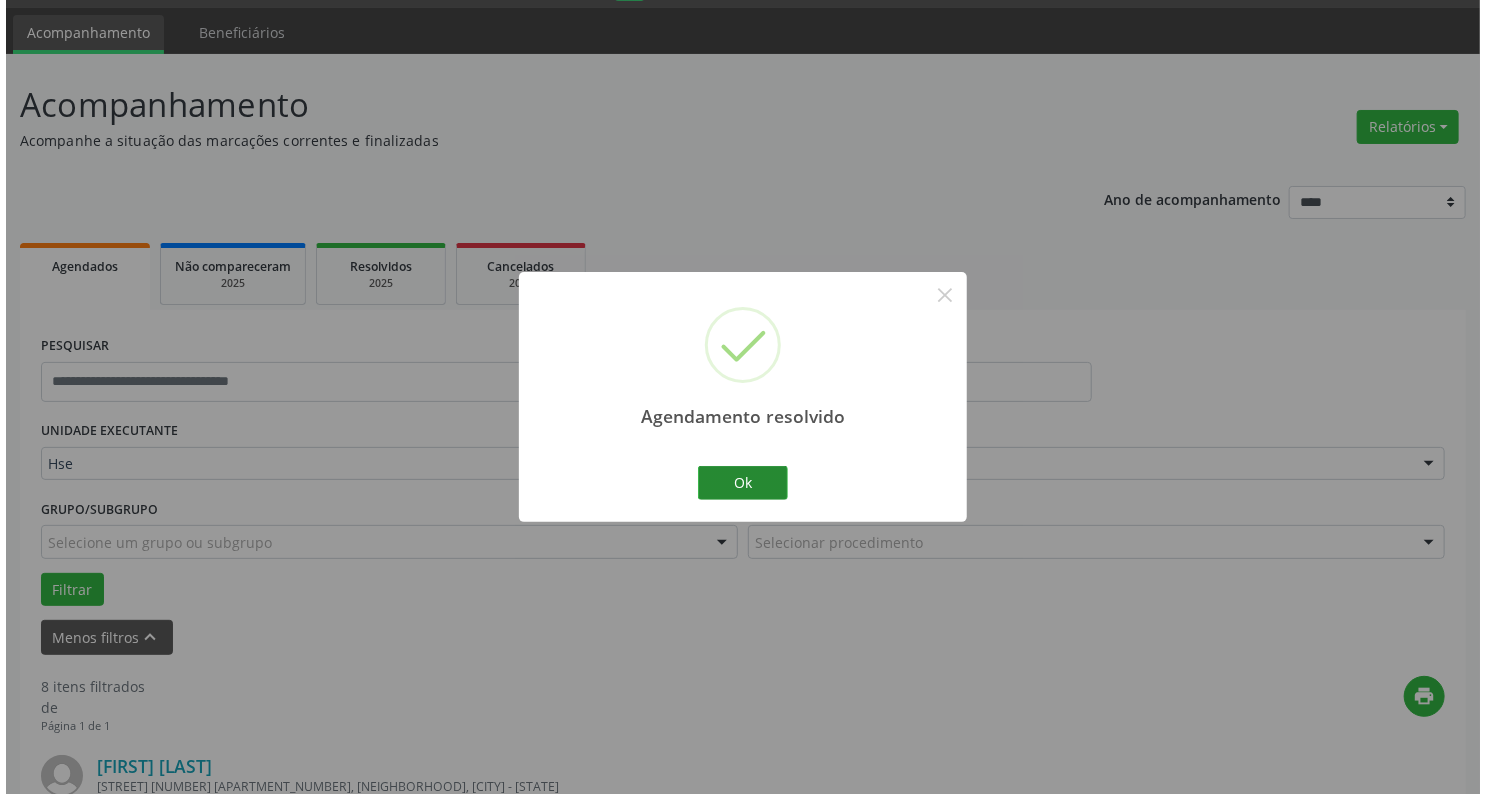 scroll, scrollTop: 296, scrollLeft: 0, axis: vertical 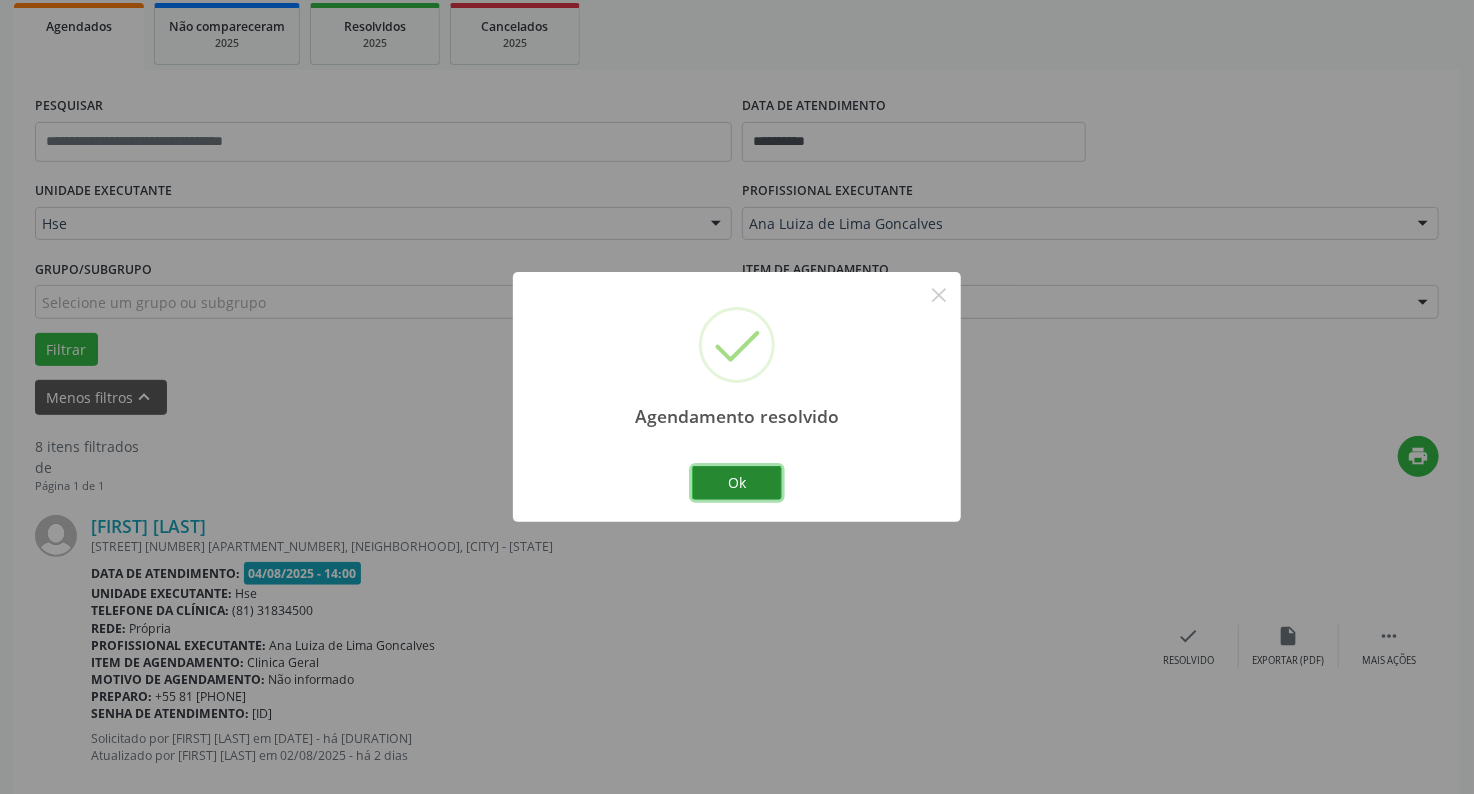 click on "Ok" at bounding box center [737, 483] 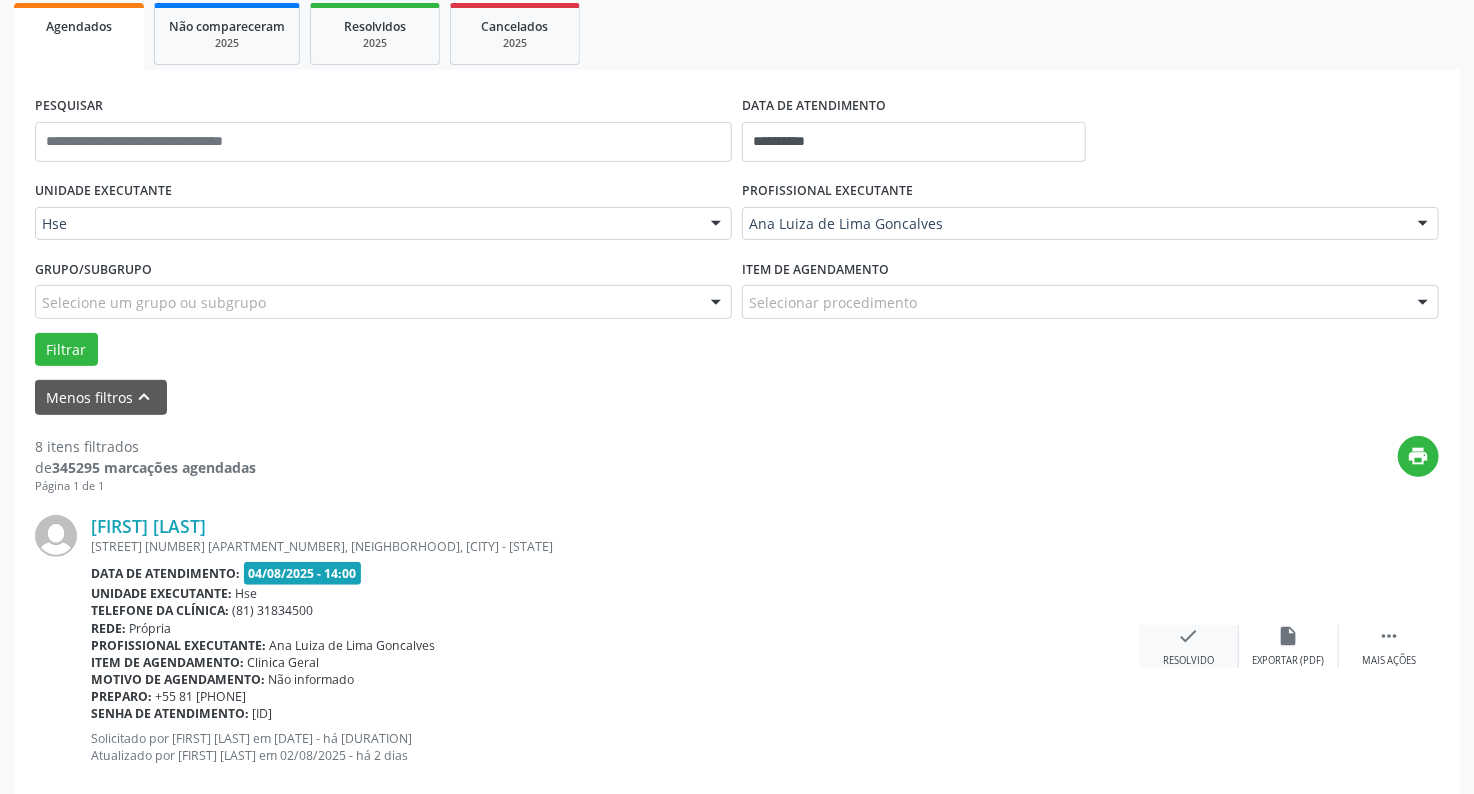 click on "check
Resolvido" at bounding box center (1189, 646) 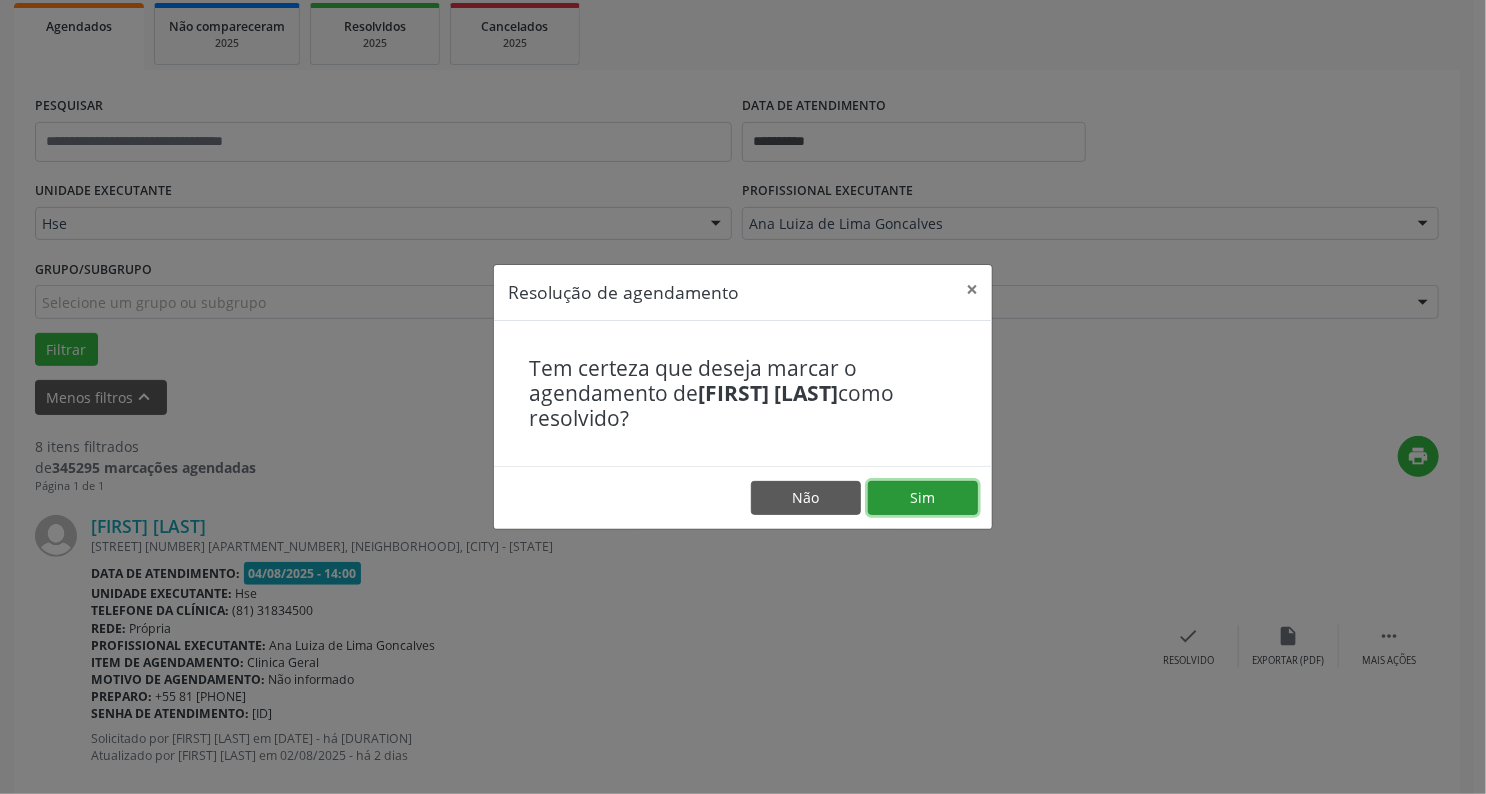 click on "Sim" at bounding box center (923, 498) 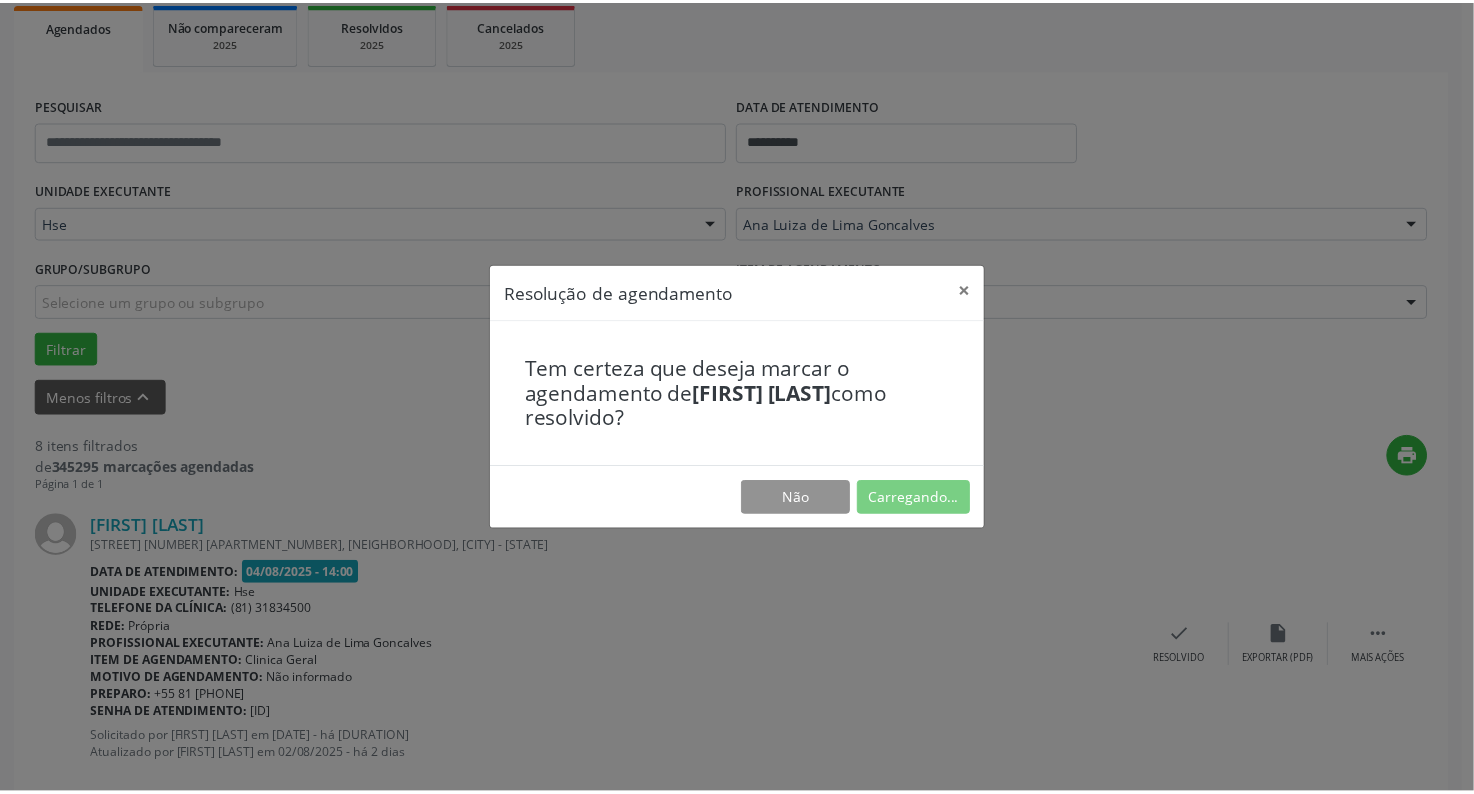 scroll, scrollTop: 56, scrollLeft: 0, axis: vertical 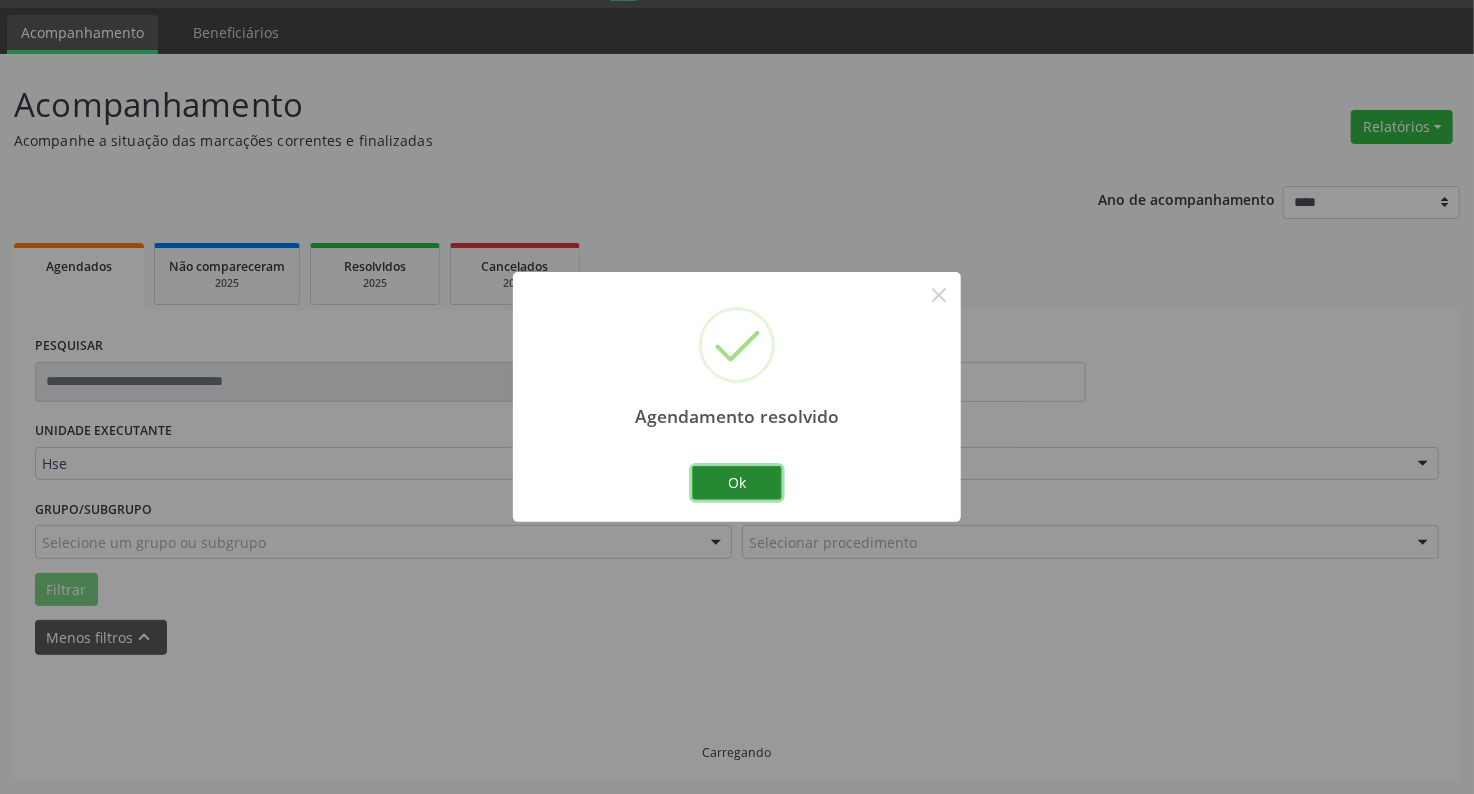 click on "Ok" at bounding box center [737, 483] 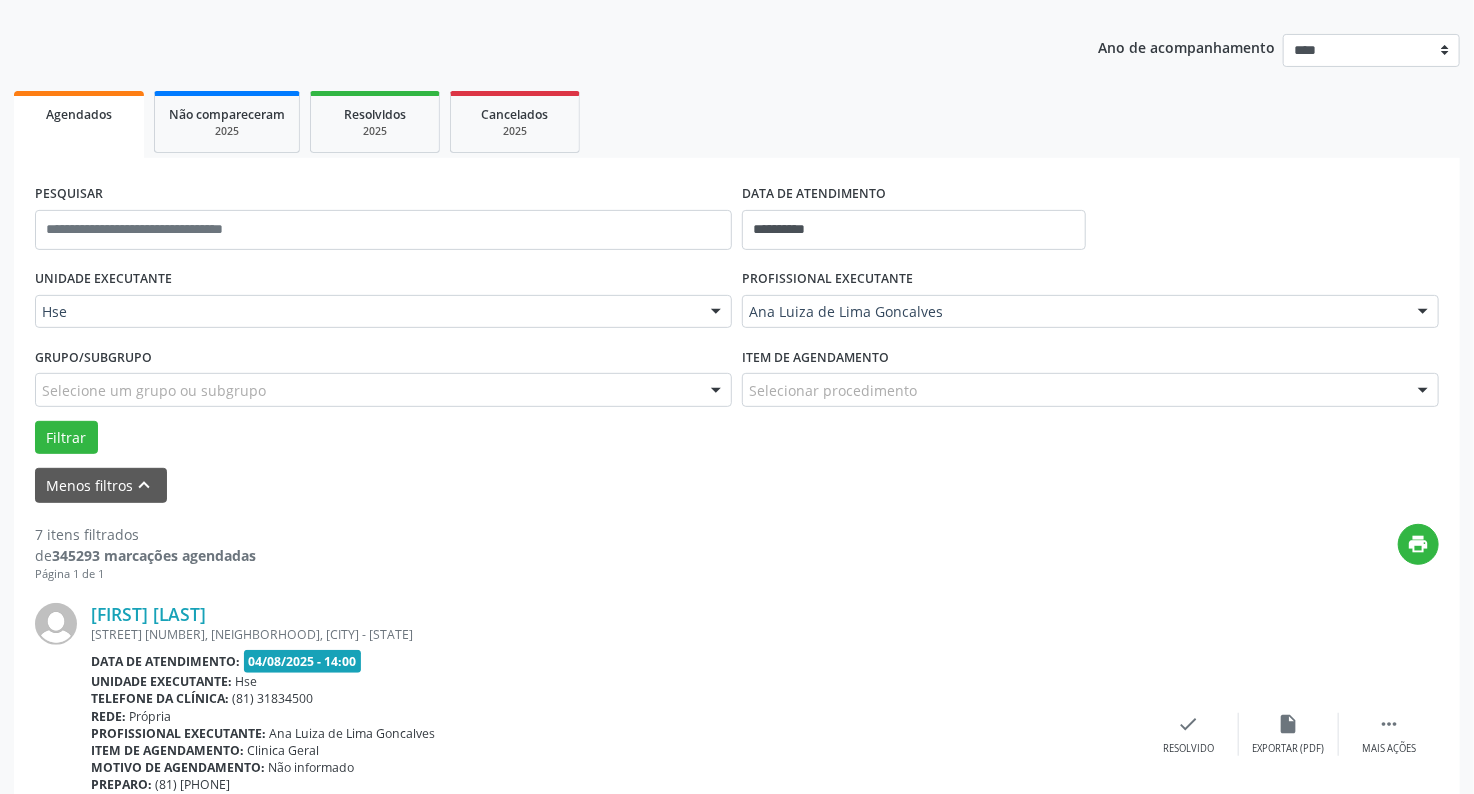 scroll, scrollTop: 456, scrollLeft: 0, axis: vertical 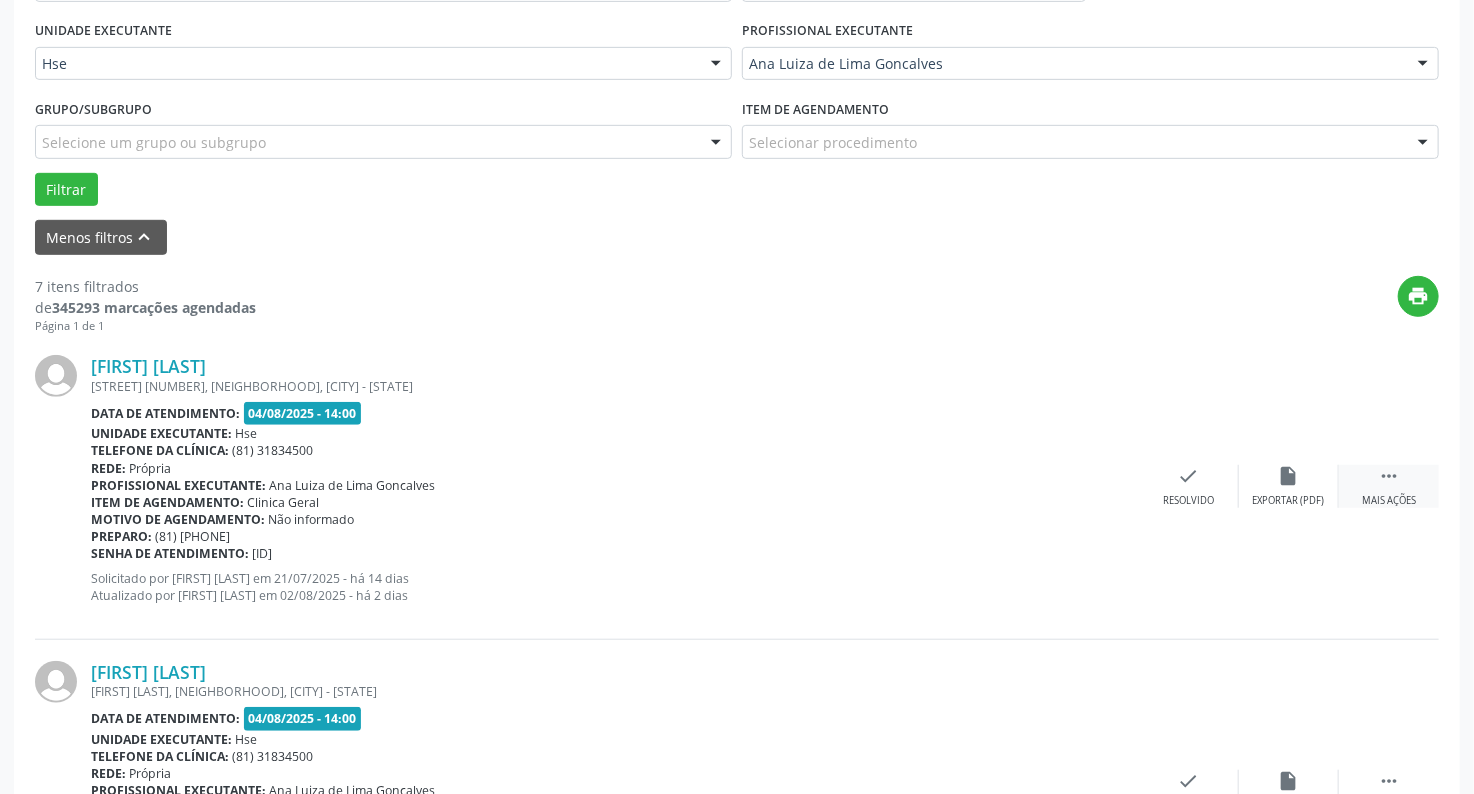 click on "
Mais ações" at bounding box center [1389, 486] 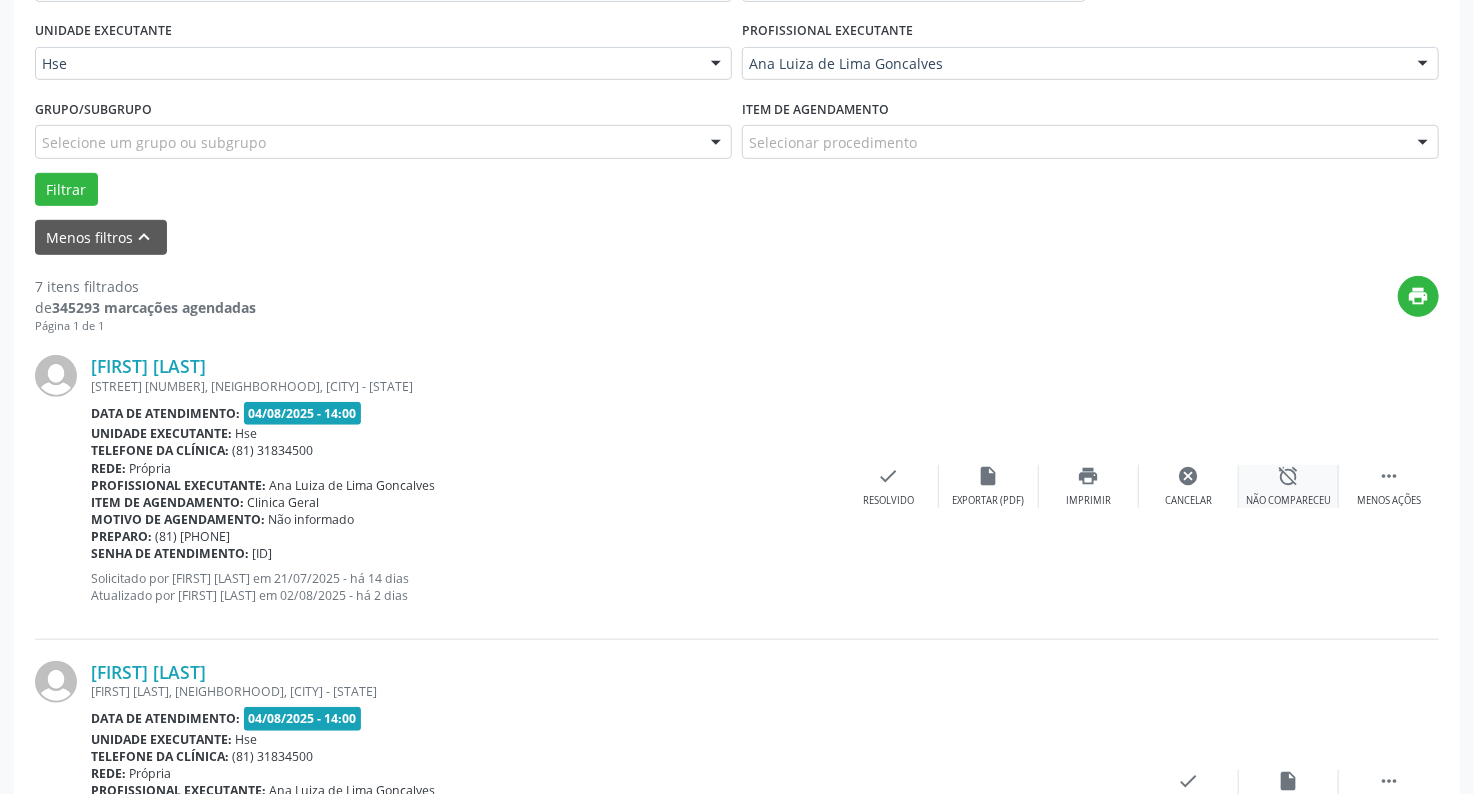 click on "alarm_off" at bounding box center (1289, 476) 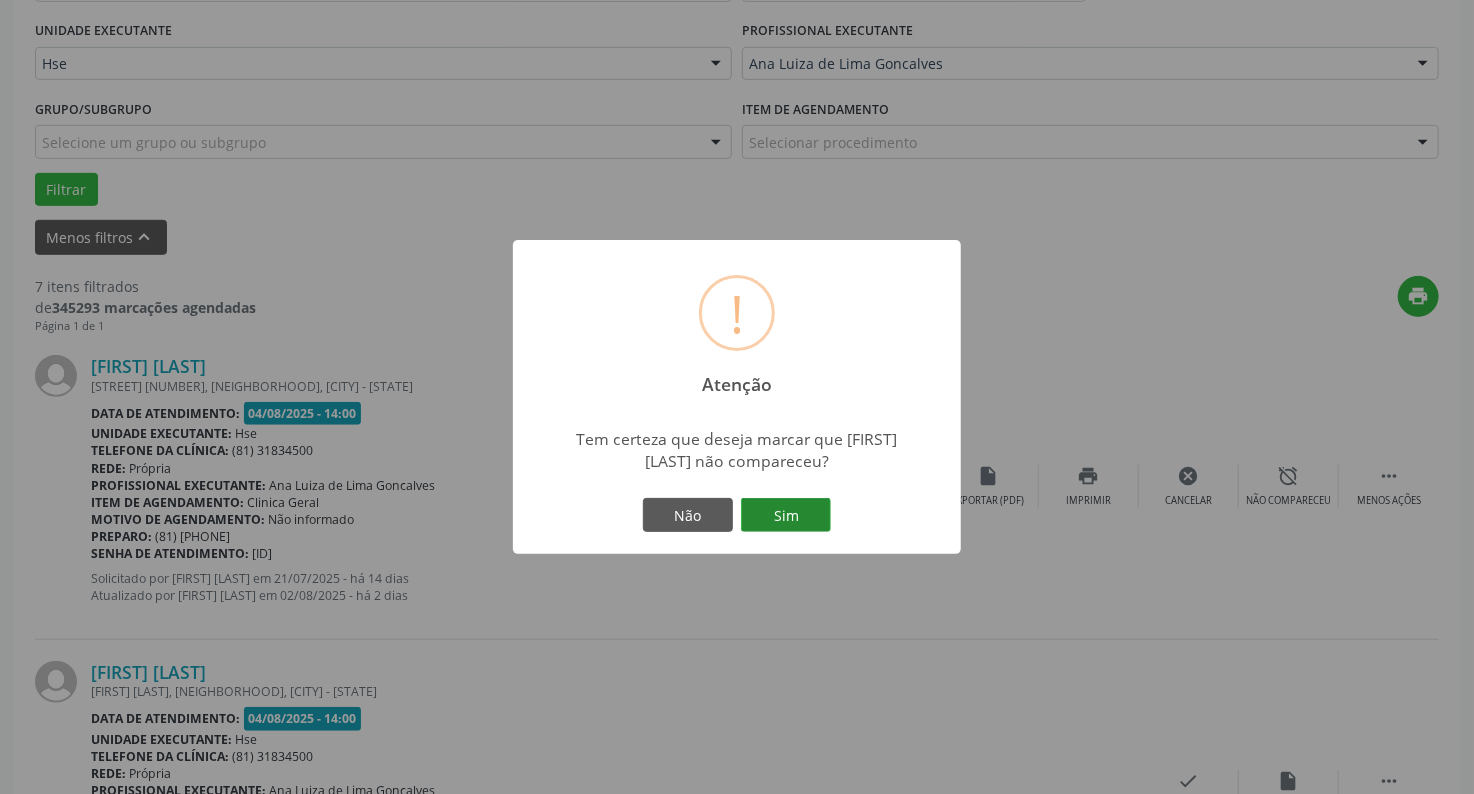click on "Sim" at bounding box center [786, 515] 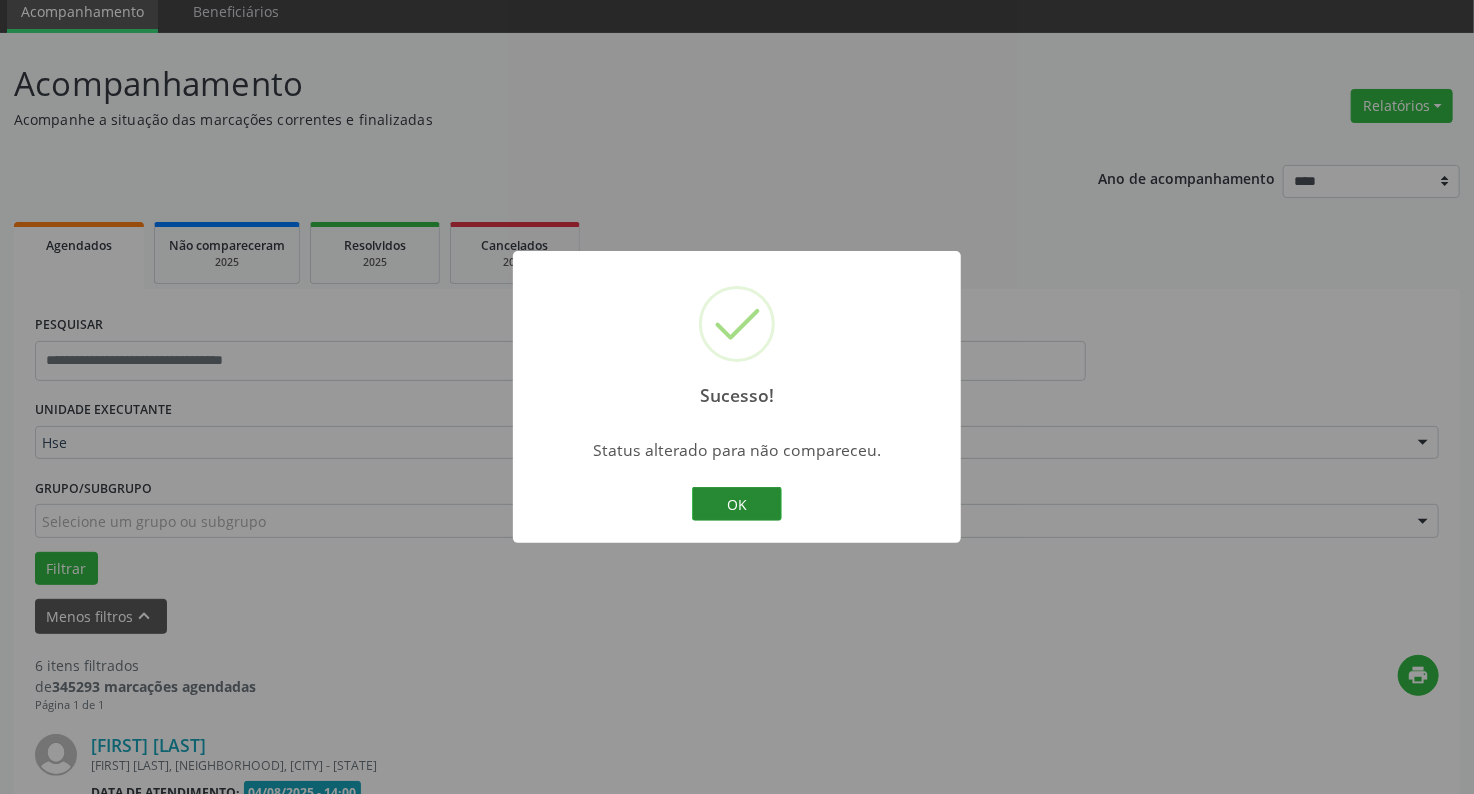 scroll, scrollTop: 456, scrollLeft: 0, axis: vertical 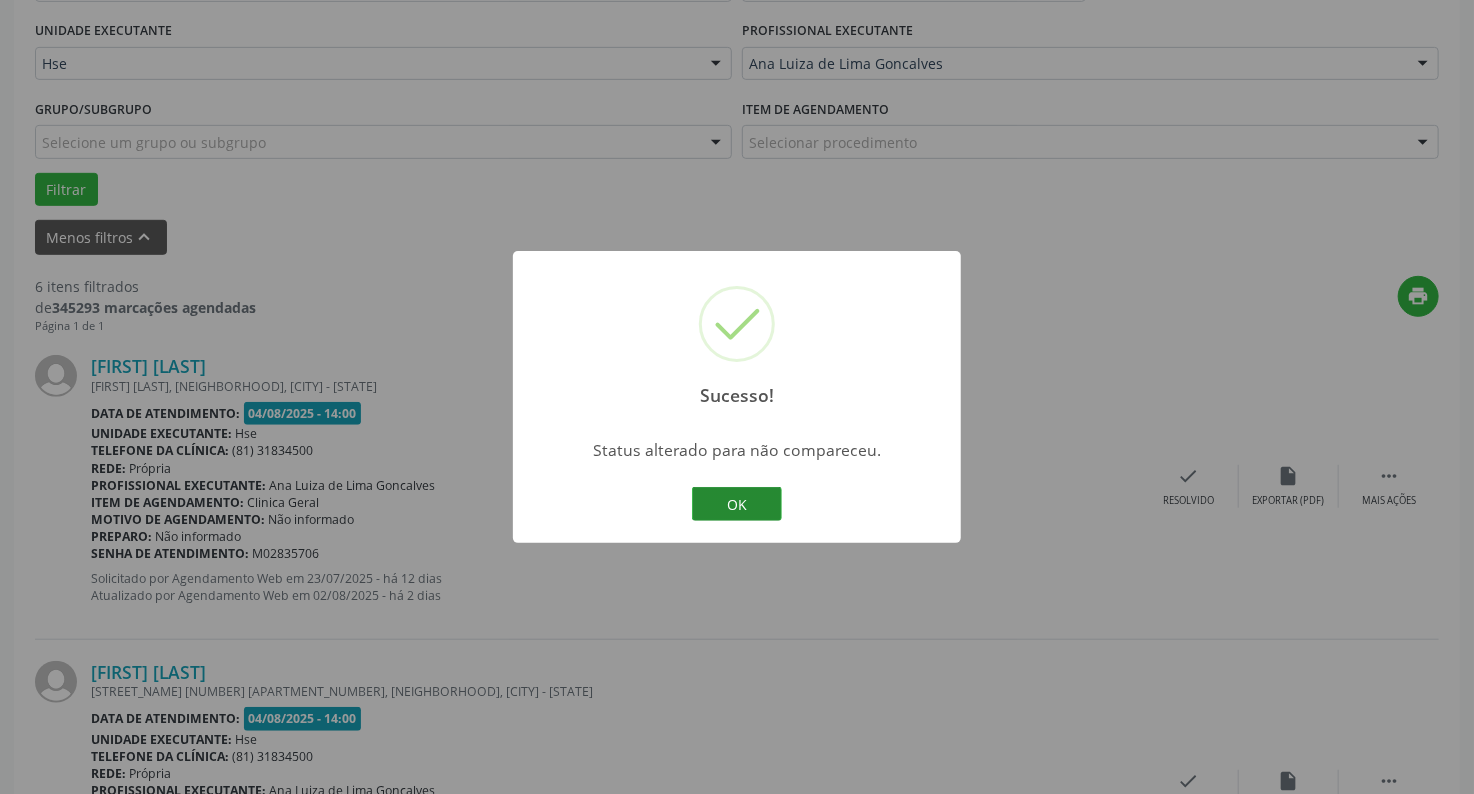click on "OK" at bounding box center (737, 504) 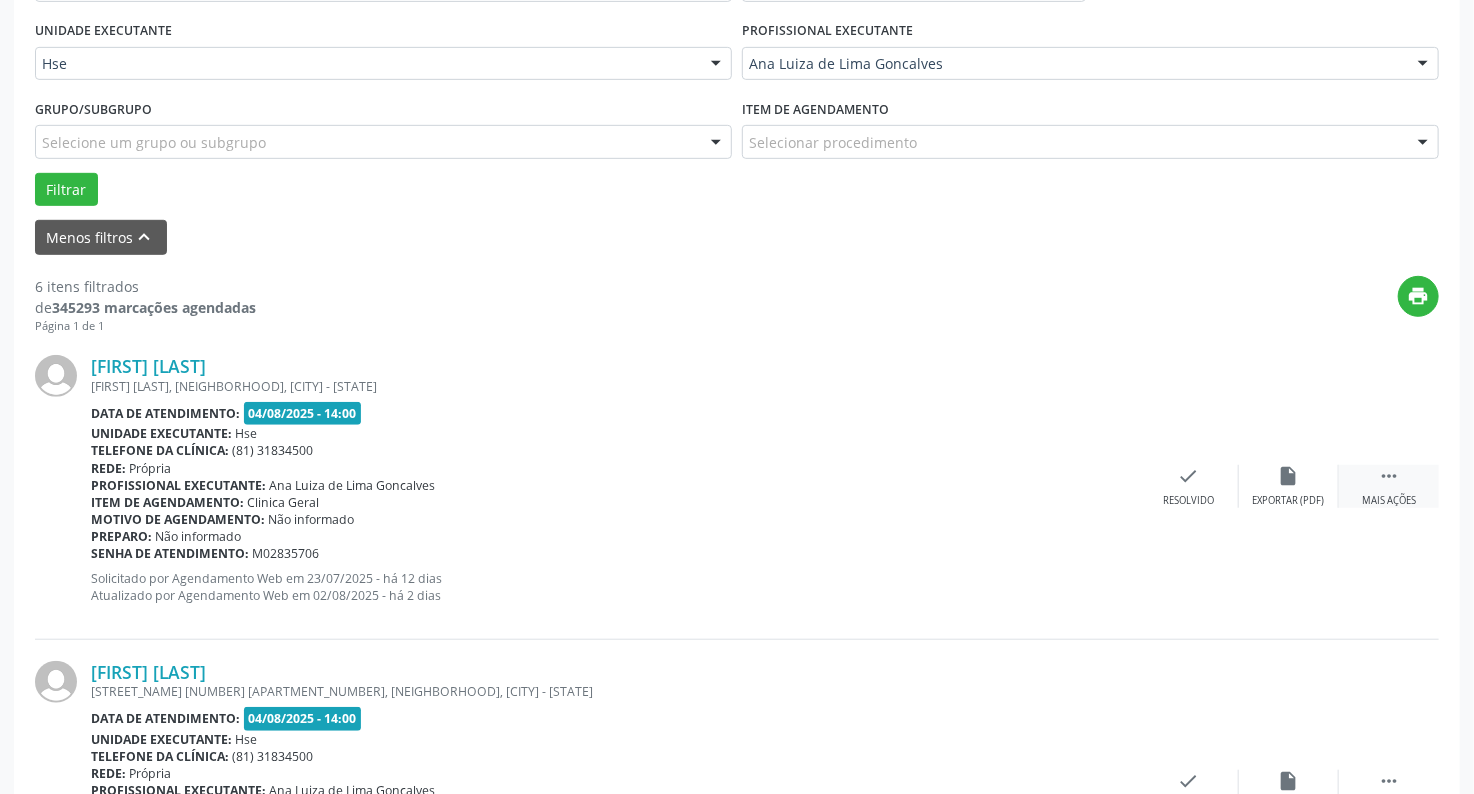click on "
Mais ações" at bounding box center (1389, 486) 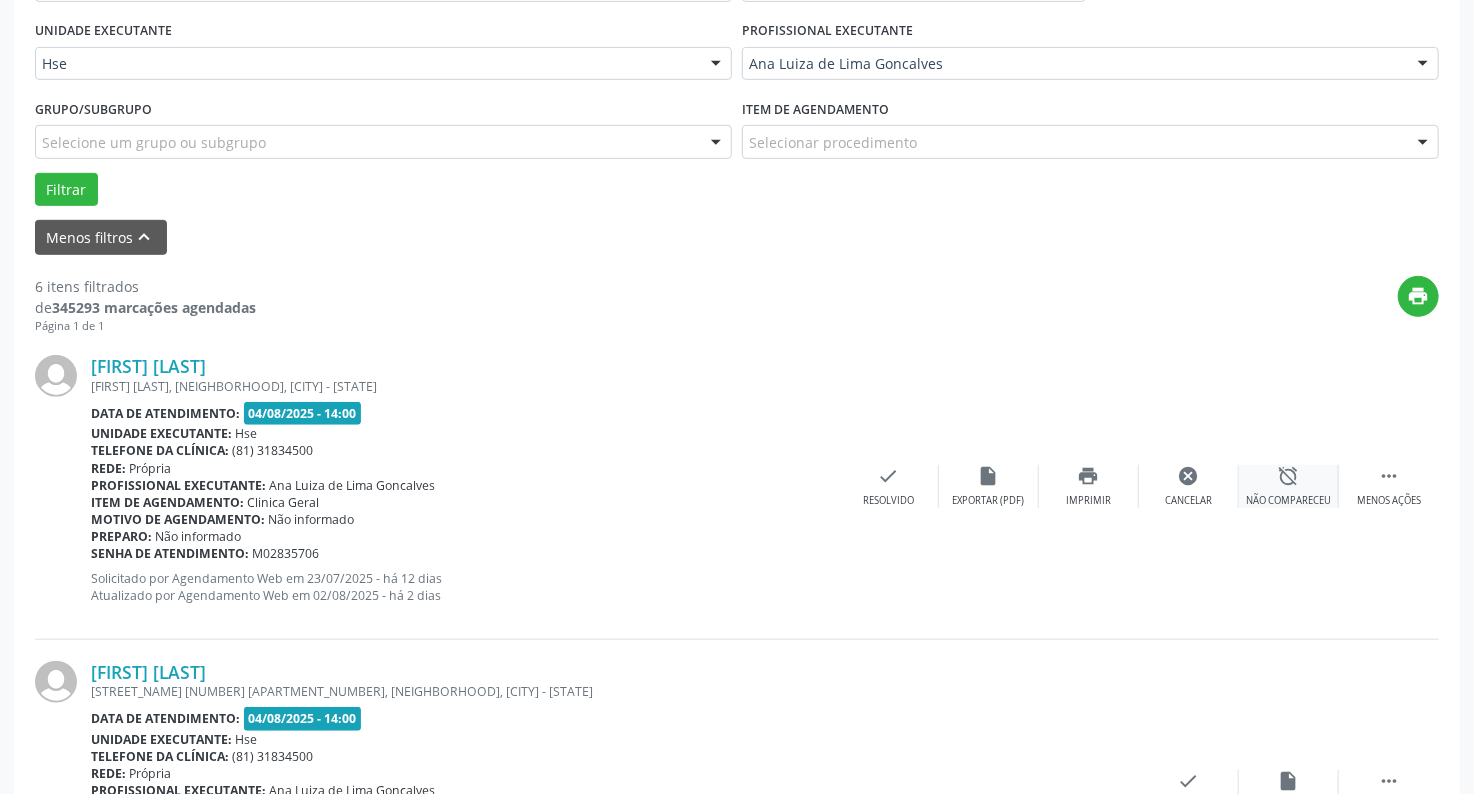 click on "alarm_off
Não compareceu" at bounding box center (1289, 486) 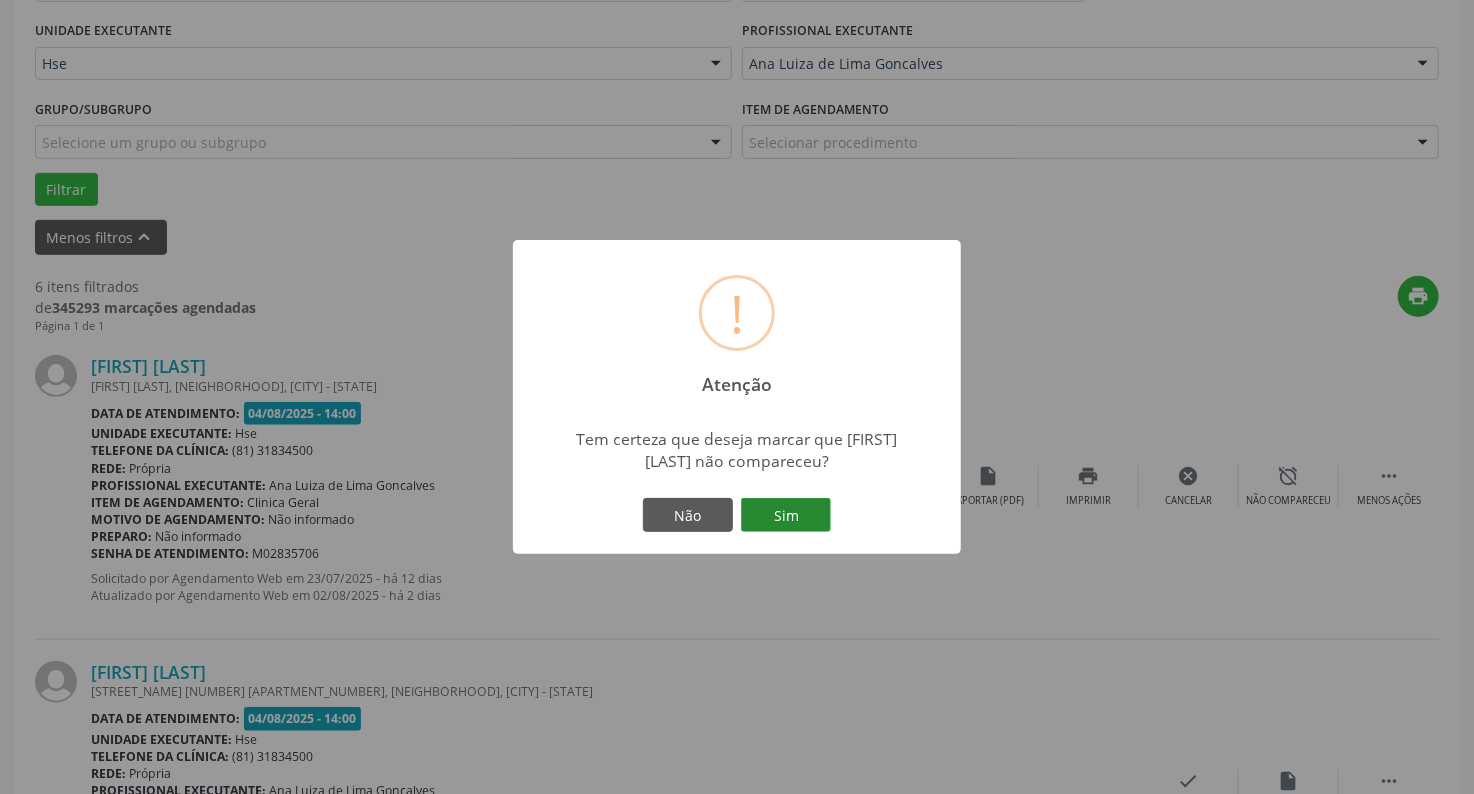 click on "Sim" at bounding box center [786, 515] 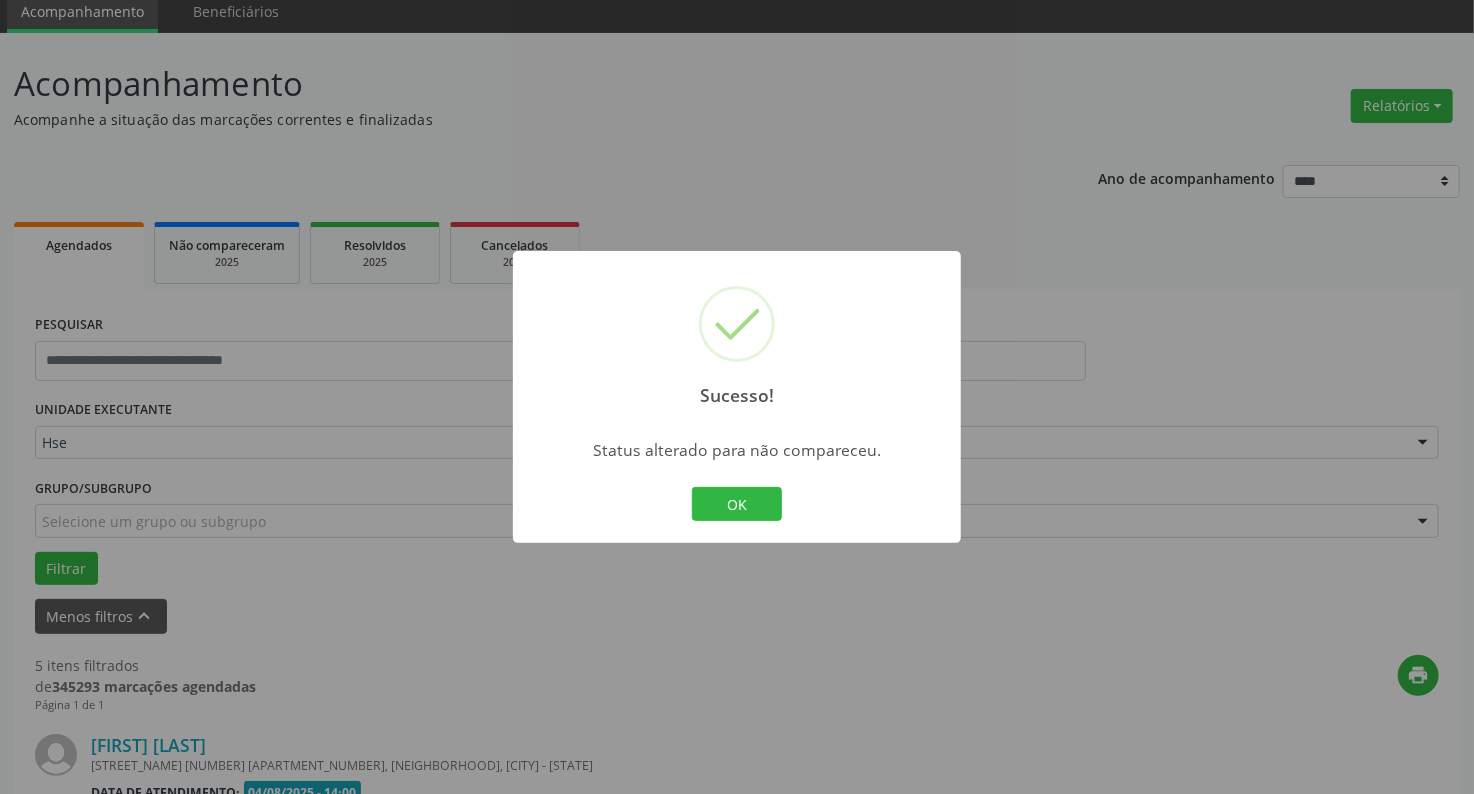 scroll, scrollTop: 856, scrollLeft: 0, axis: vertical 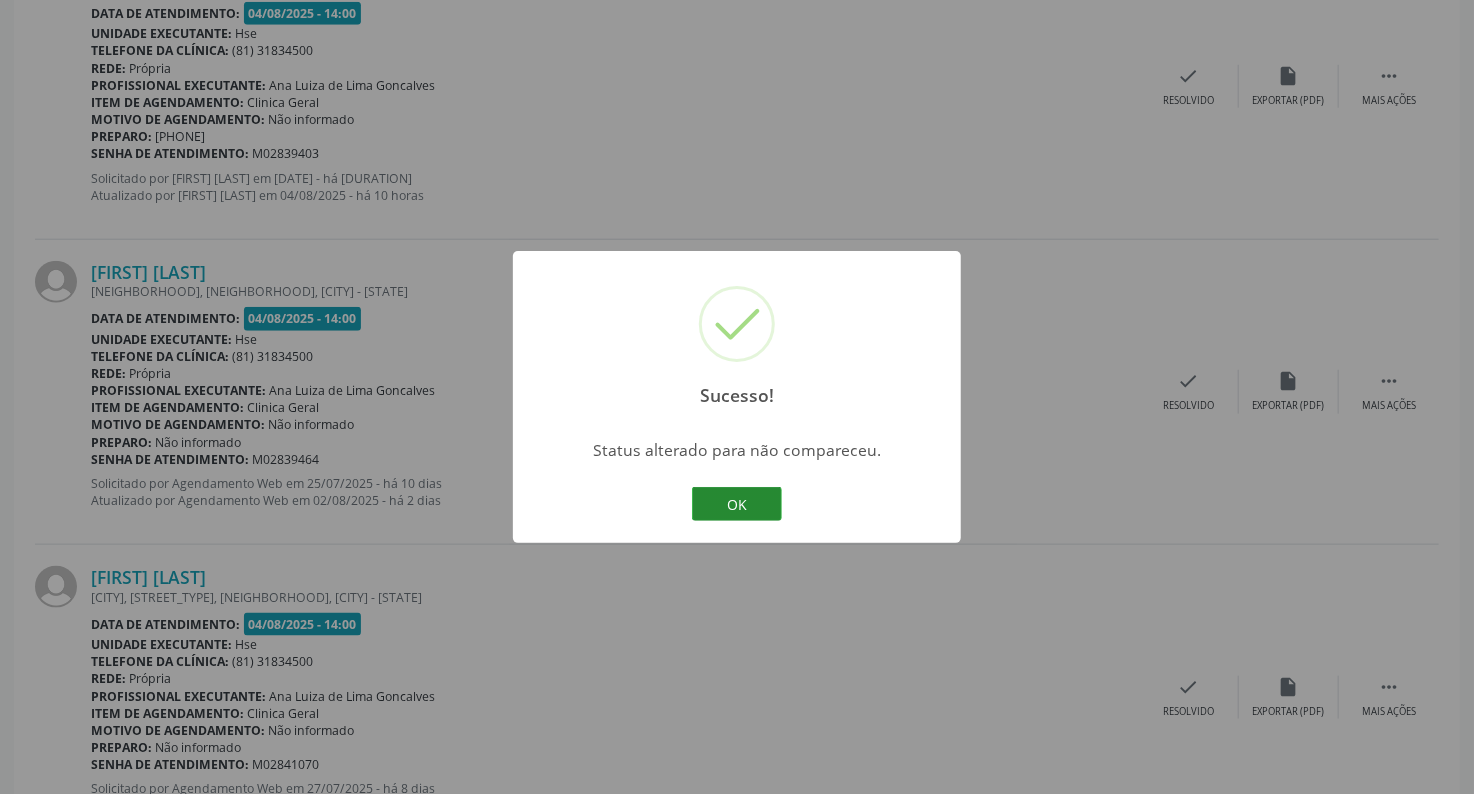 click on "OK" at bounding box center [737, 504] 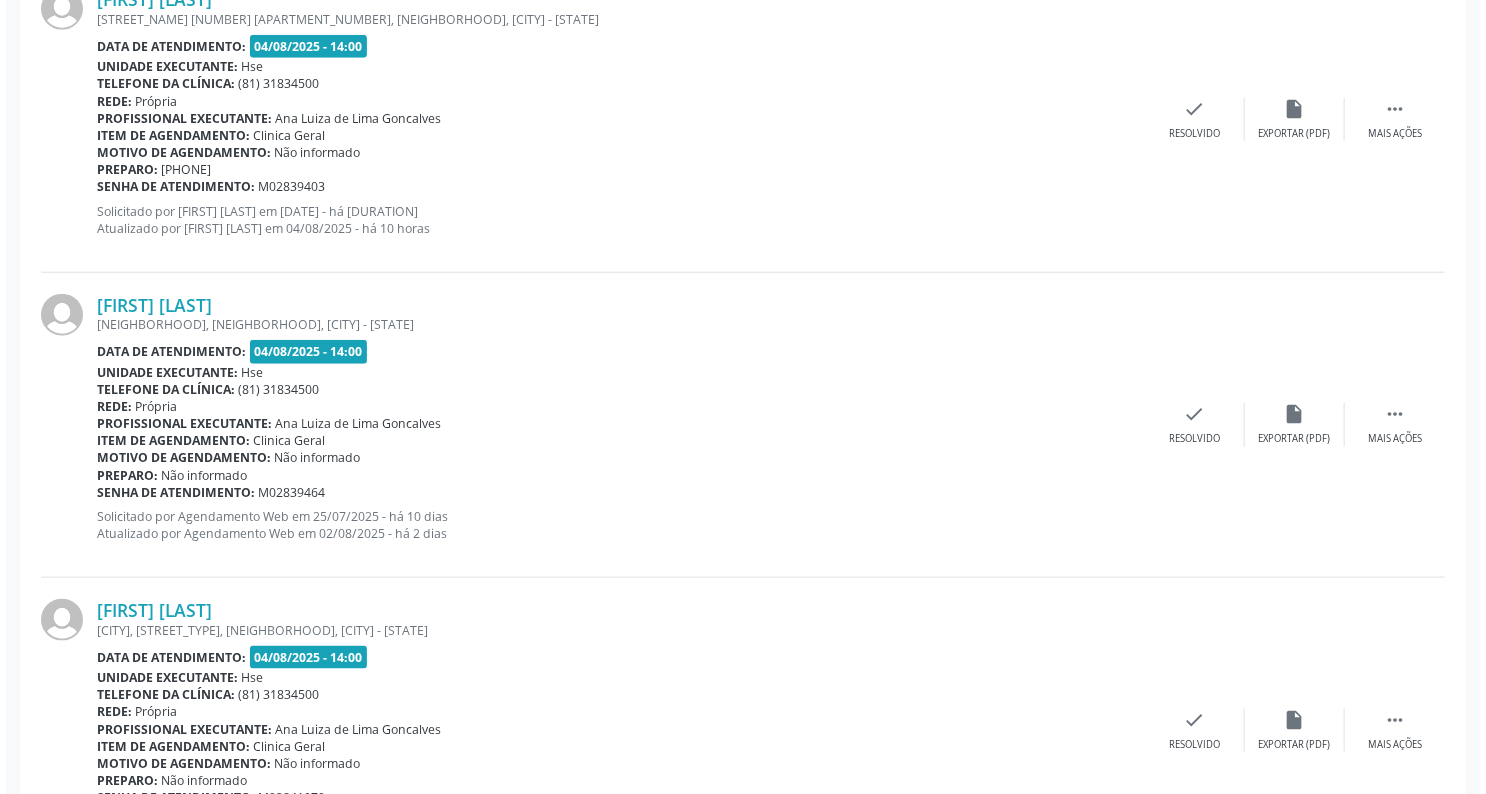 scroll, scrollTop: 536, scrollLeft: 0, axis: vertical 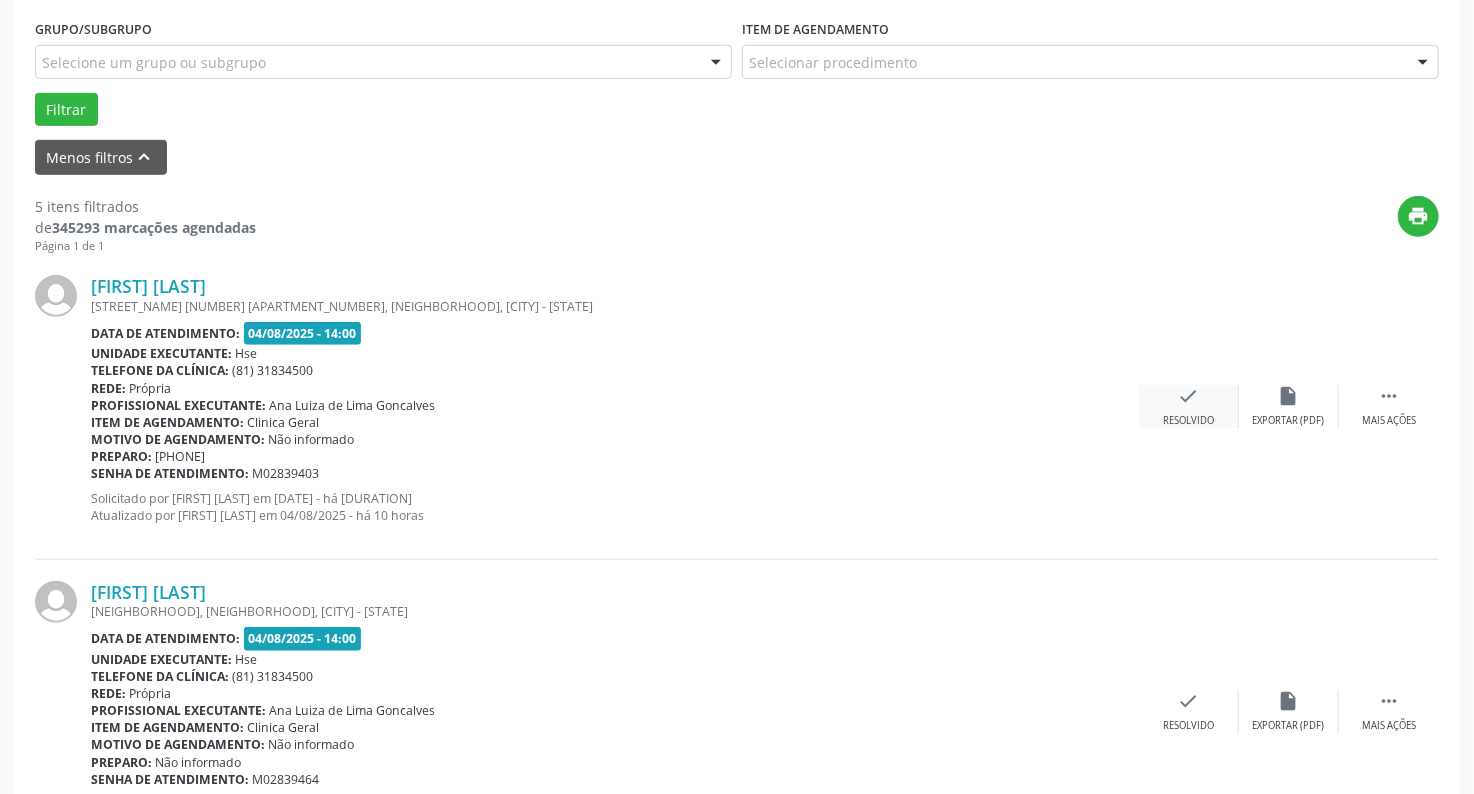 click on "check
Resolvido" at bounding box center [1189, 406] 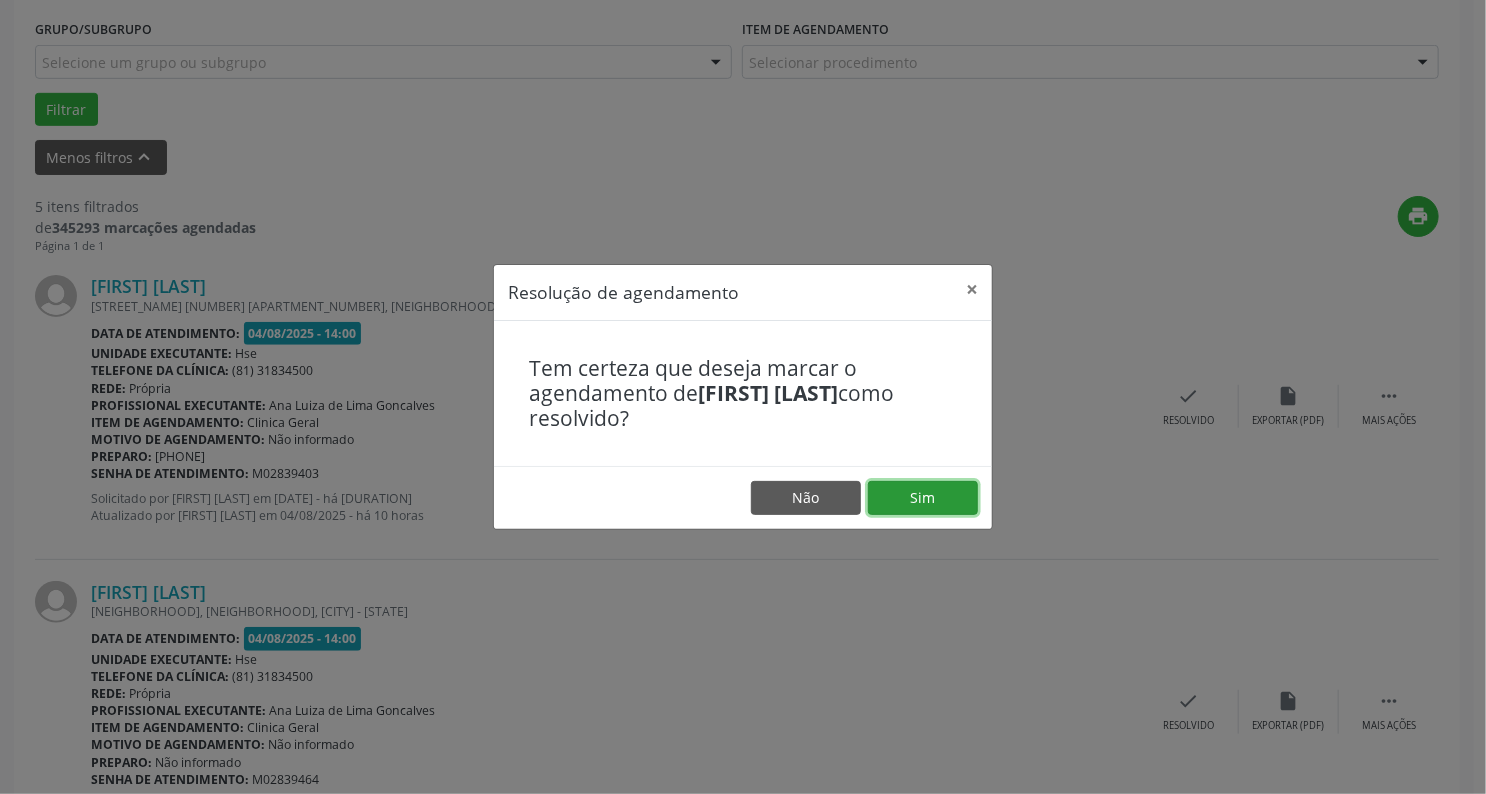click on "Sim" at bounding box center [923, 498] 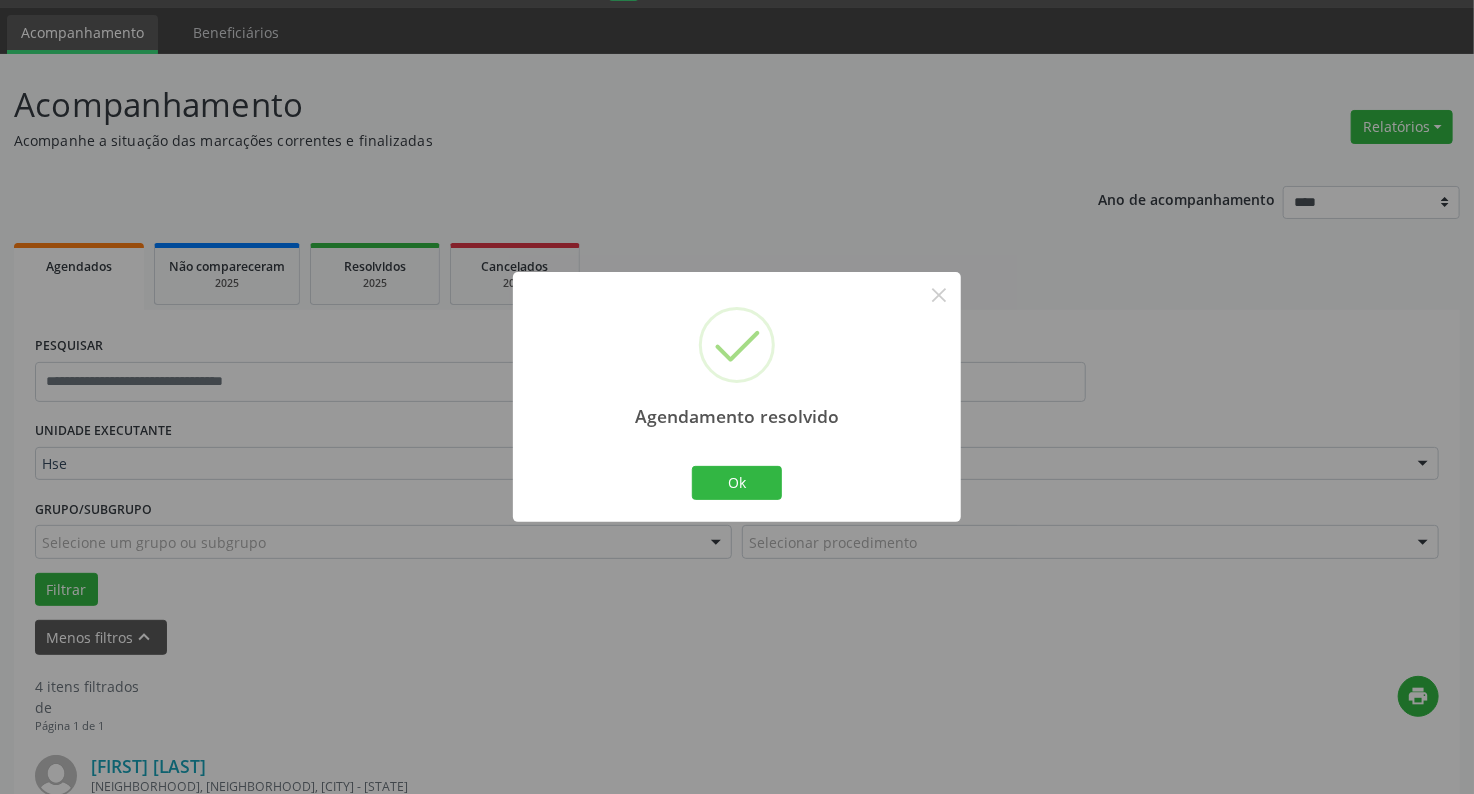 scroll, scrollTop: 536, scrollLeft: 0, axis: vertical 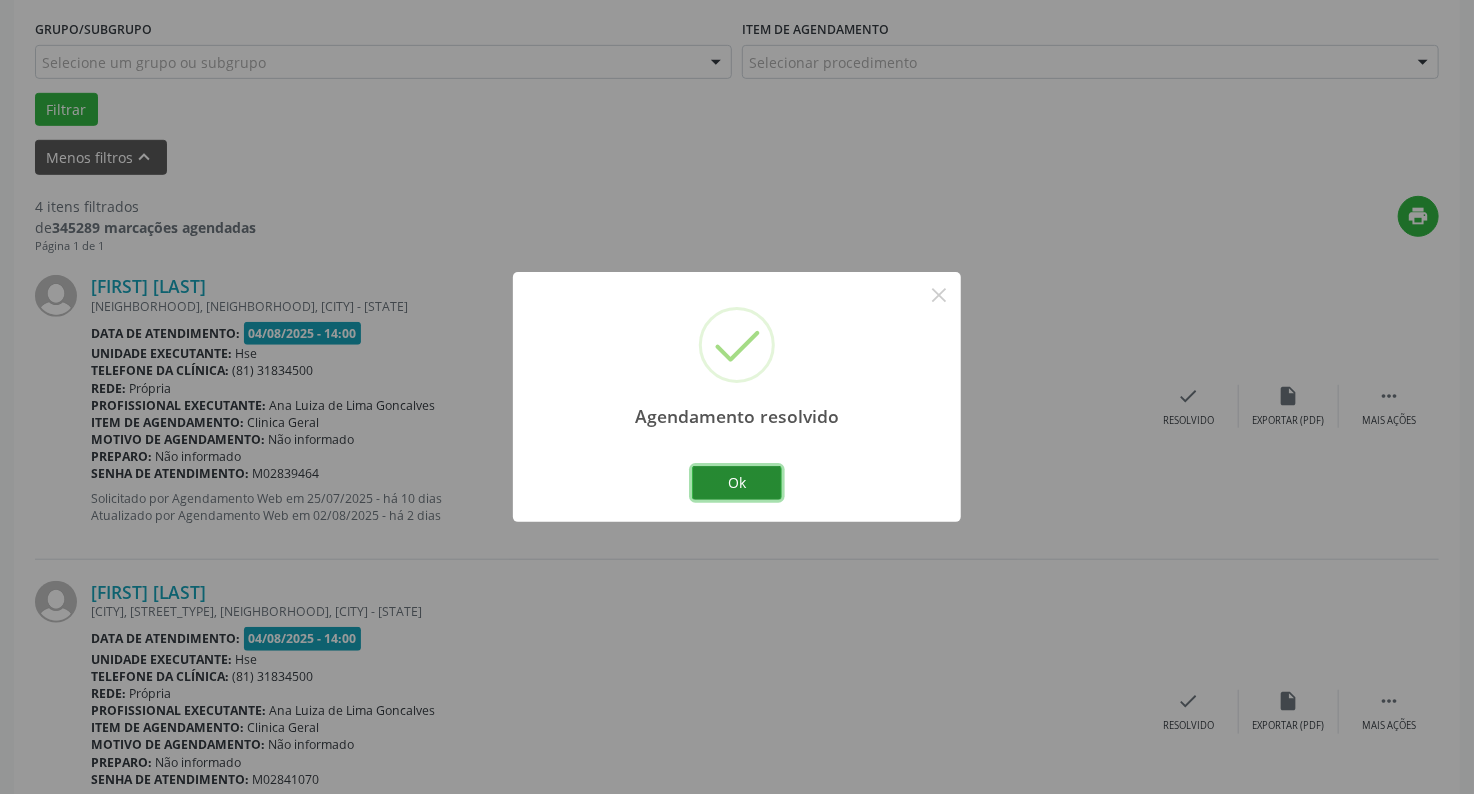 click on "Ok" at bounding box center [737, 483] 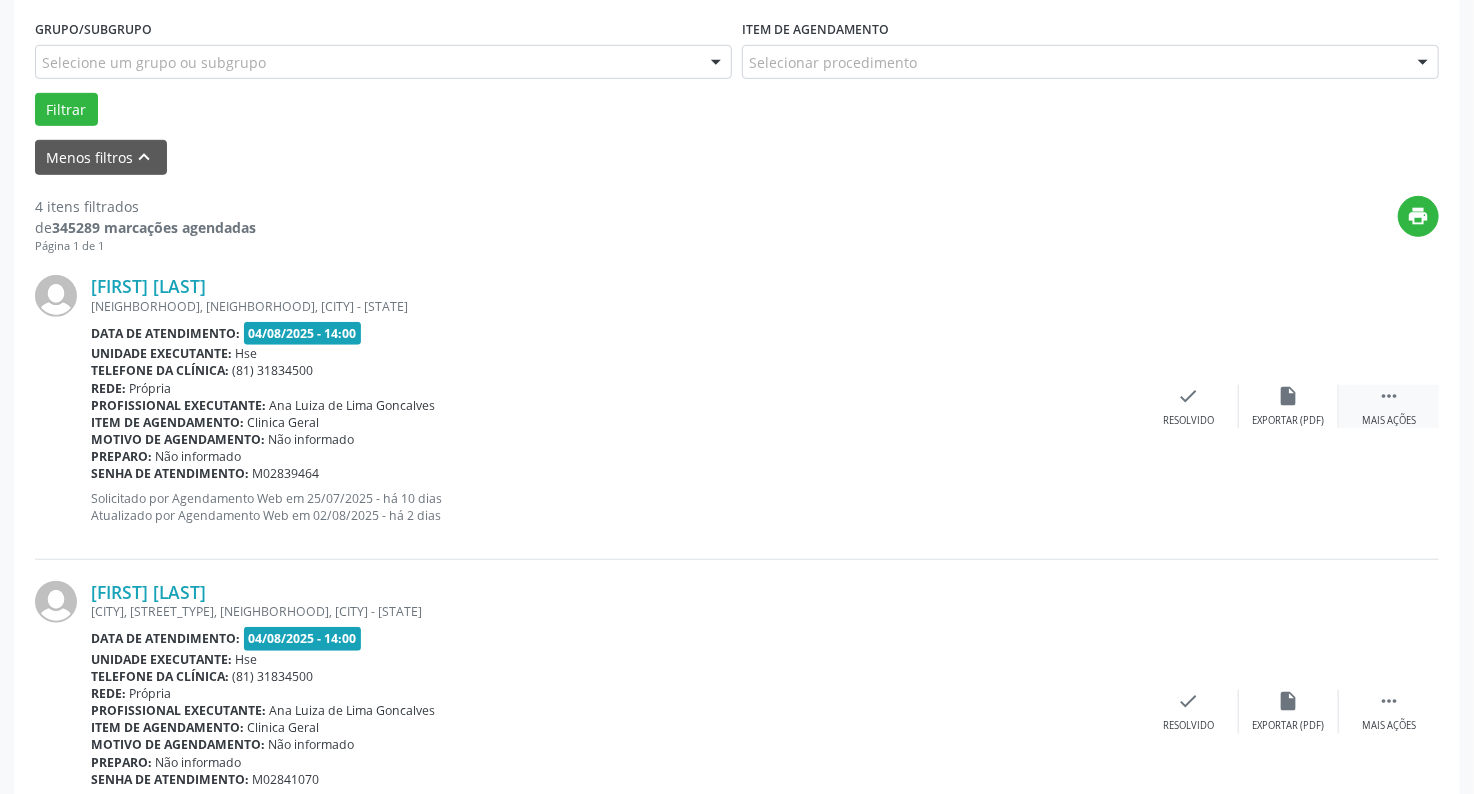 click on "
Mais ações" at bounding box center (1389, 406) 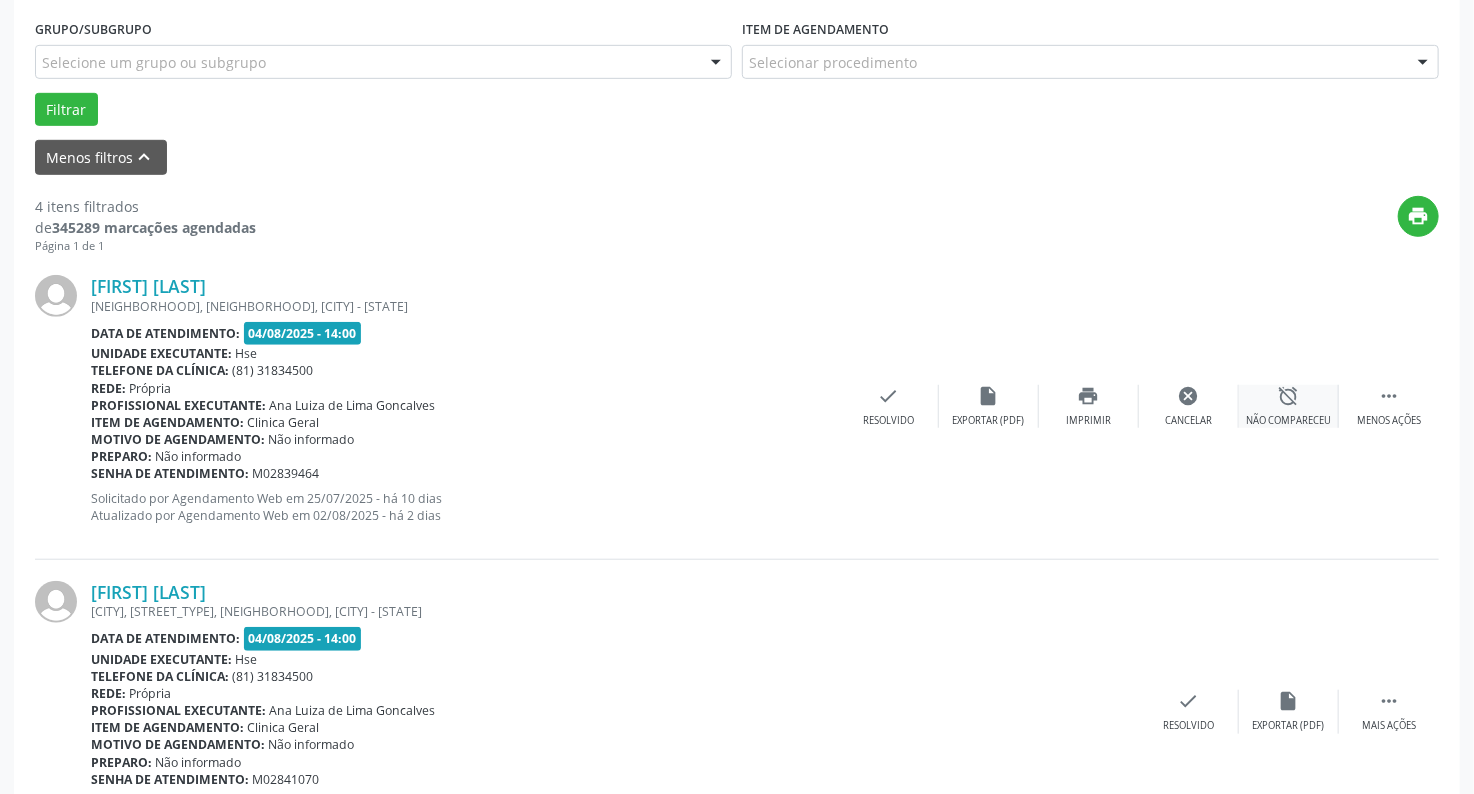 click on "alarm_off
Não compareceu" at bounding box center [1289, 406] 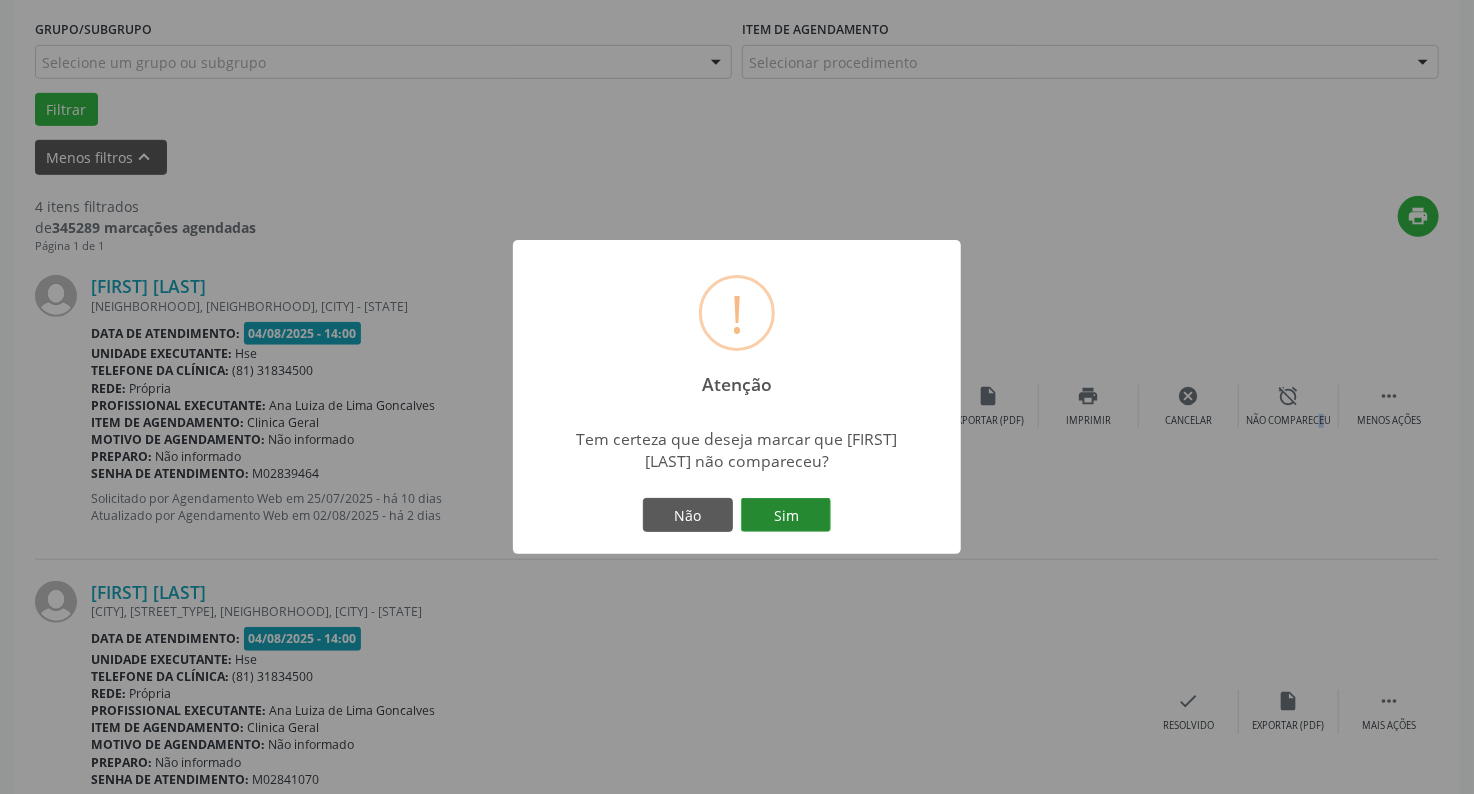 click on "Sim" at bounding box center (786, 515) 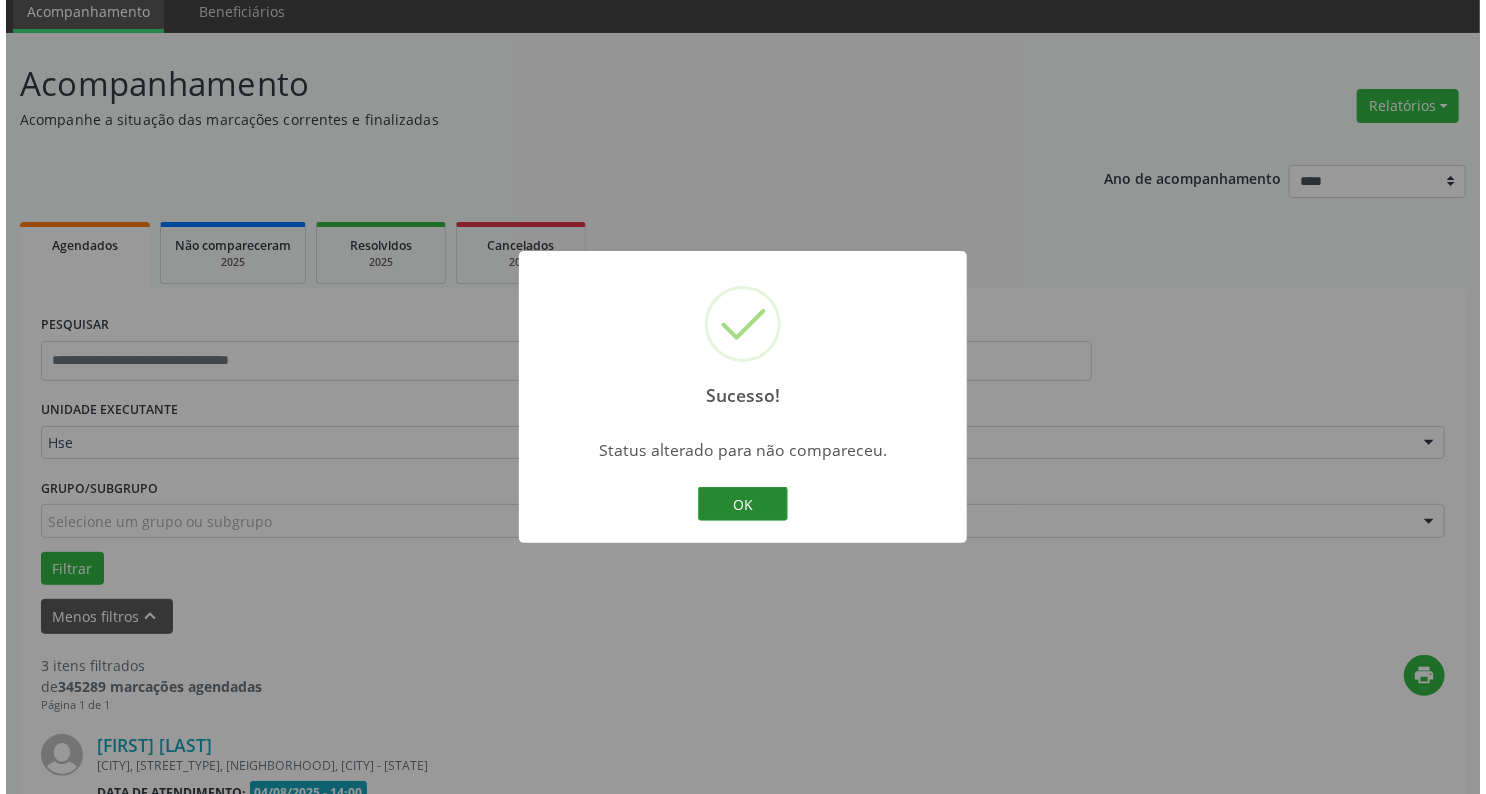 scroll, scrollTop: 536, scrollLeft: 0, axis: vertical 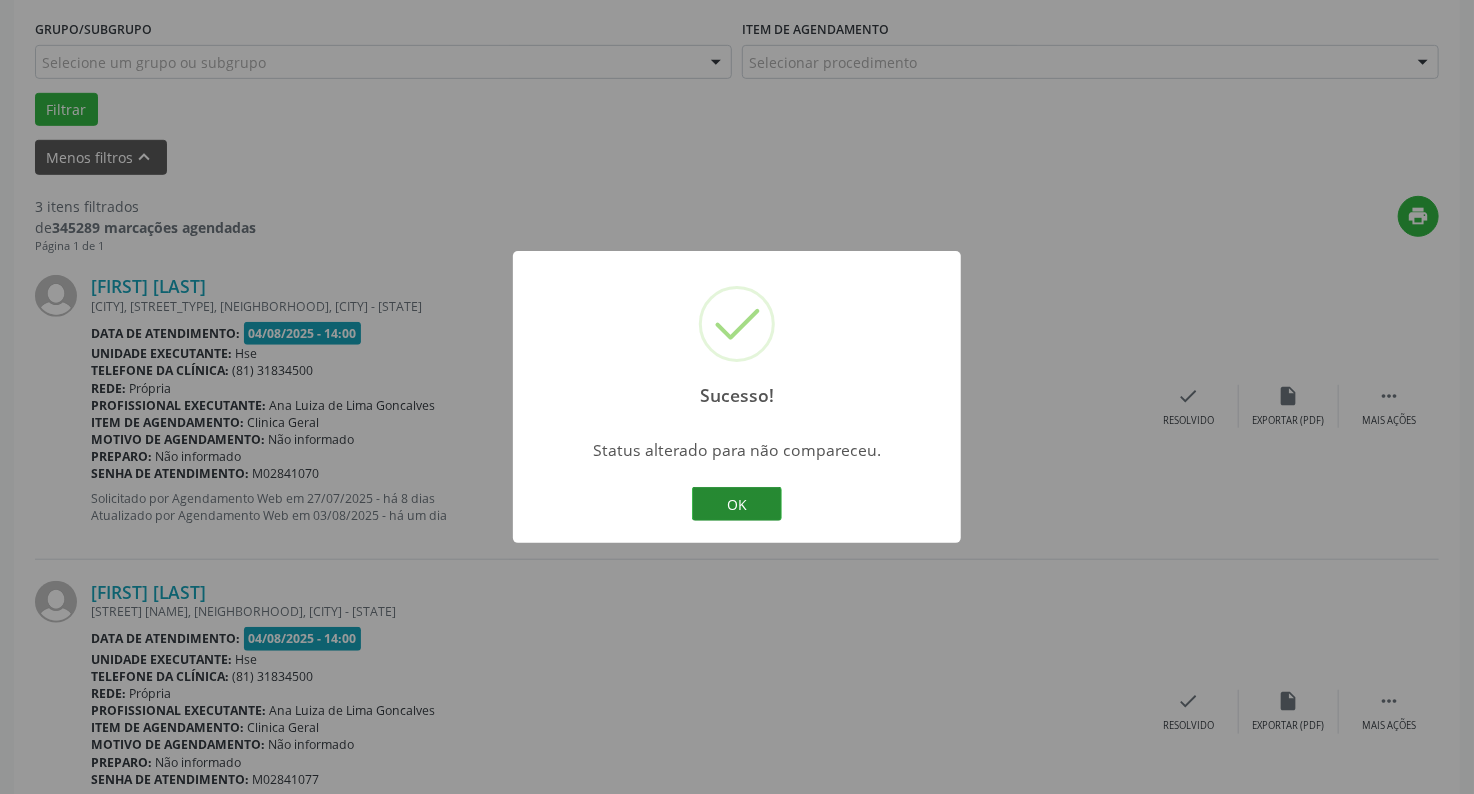 click on "OK" at bounding box center (737, 504) 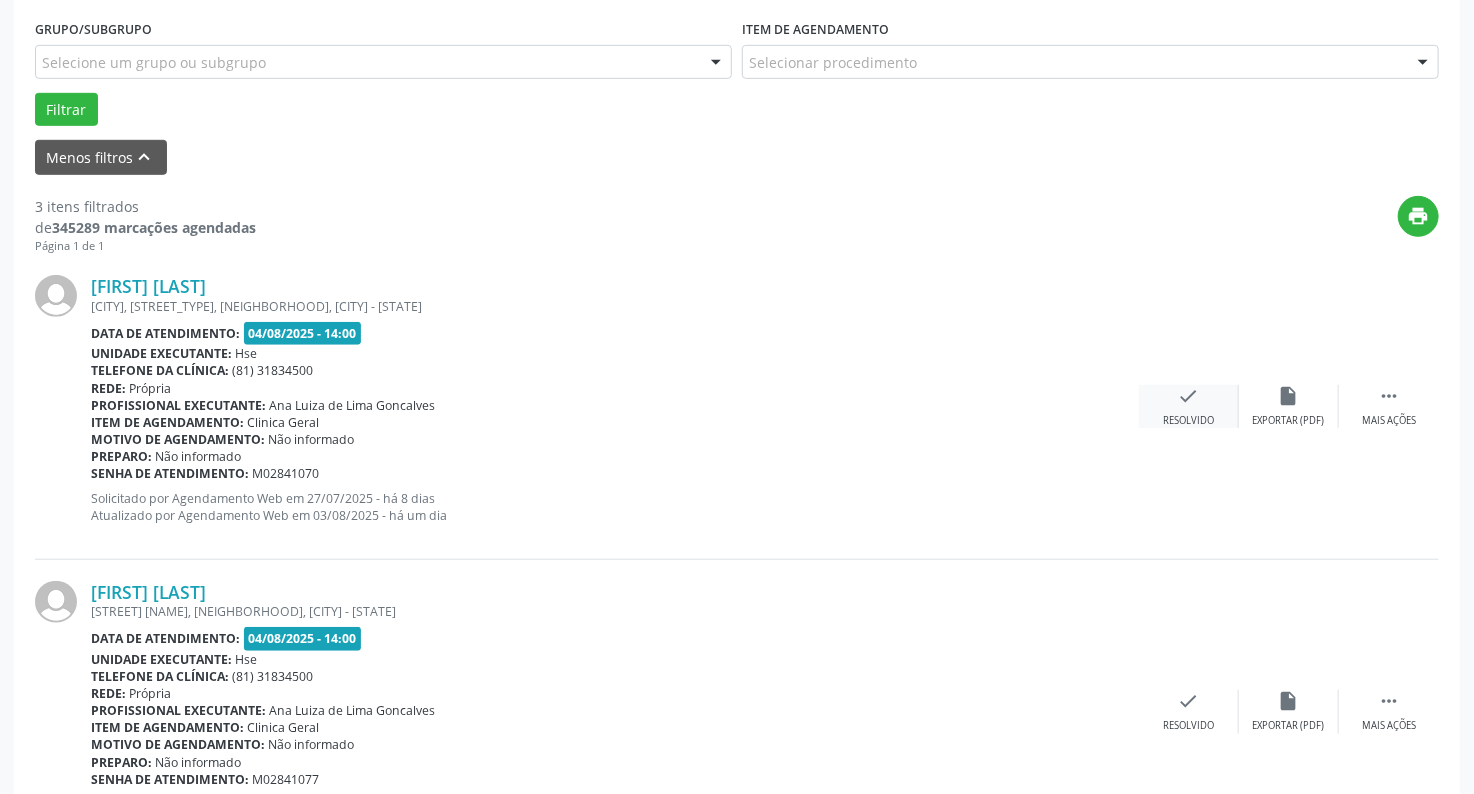 click on "check" at bounding box center (1189, 396) 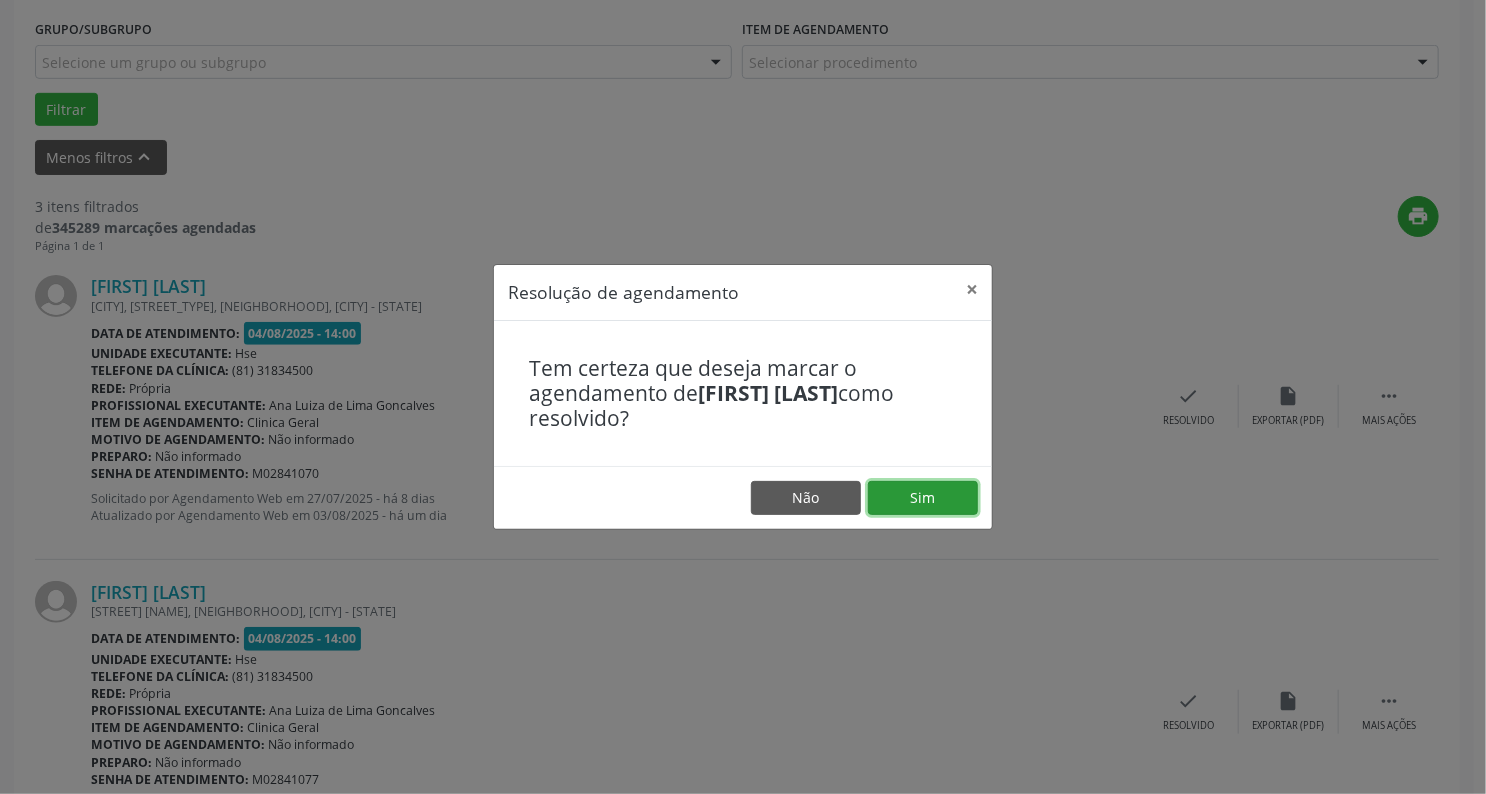 drag, startPoint x: 940, startPoint y: 491, endPoint x: 919, endPoint y: 490, distance: 21.023796 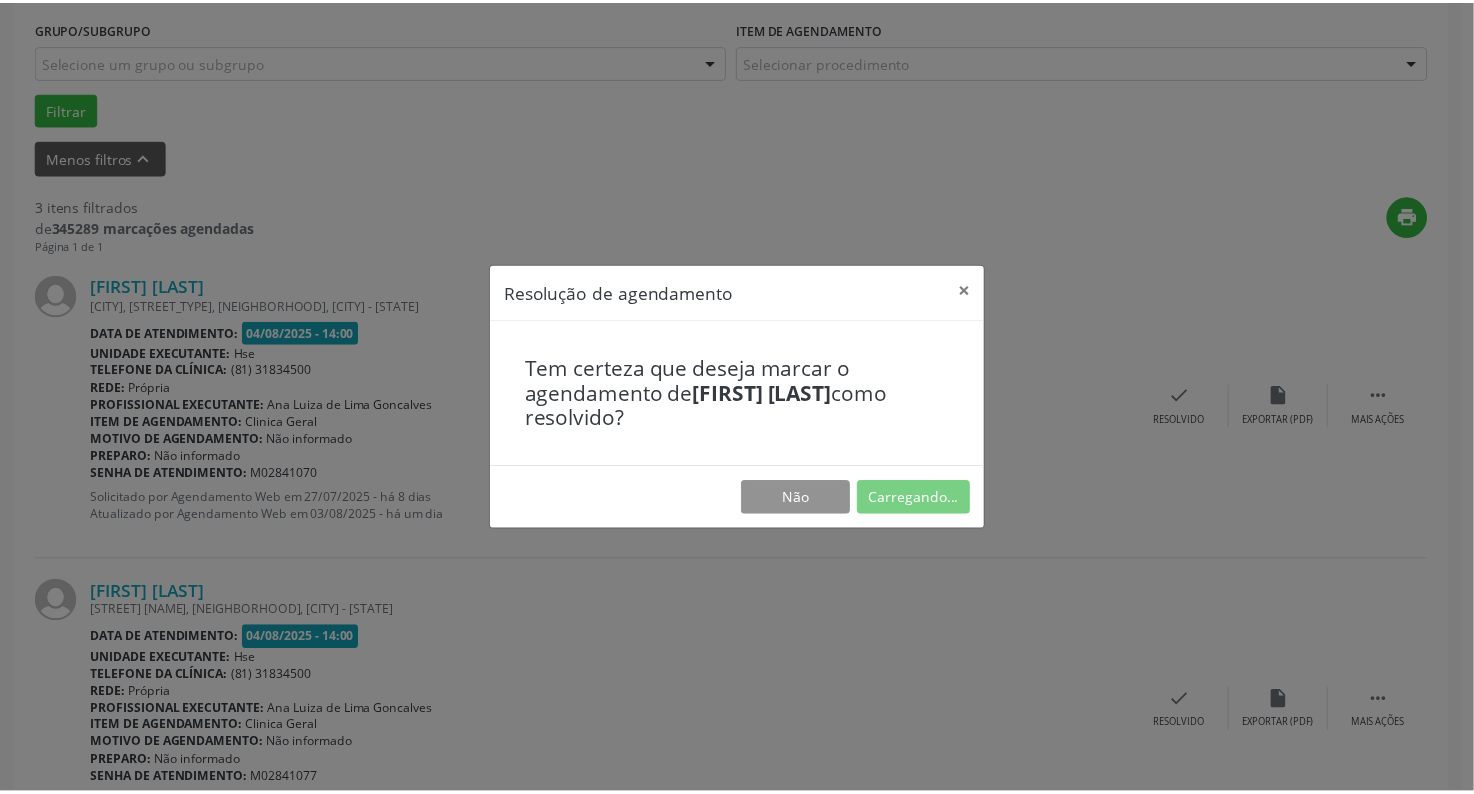 scroll, scrollTop: 56, scrollLeft: 0, axis: vertical 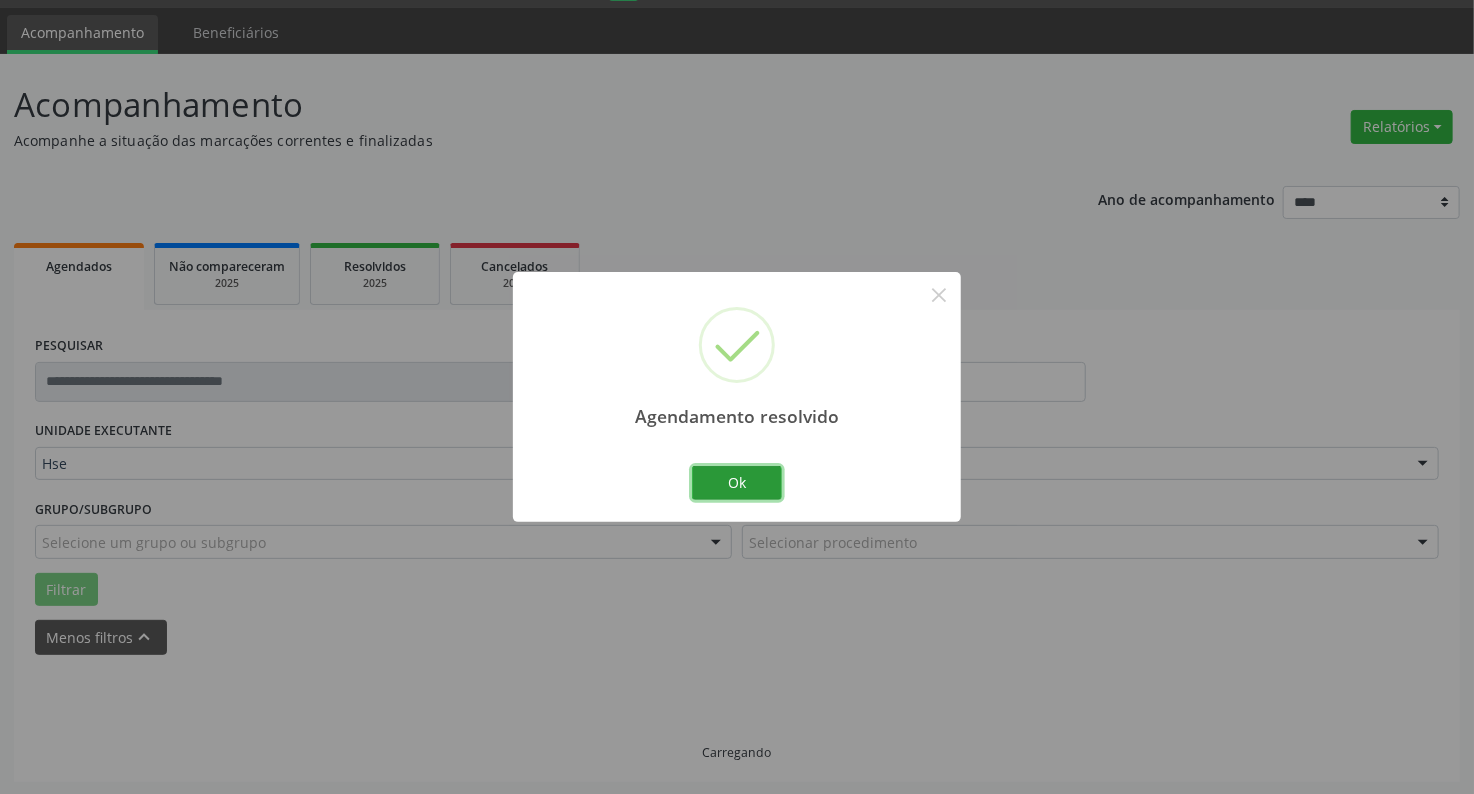 click on "Ok" at bounding box center [737, 483] 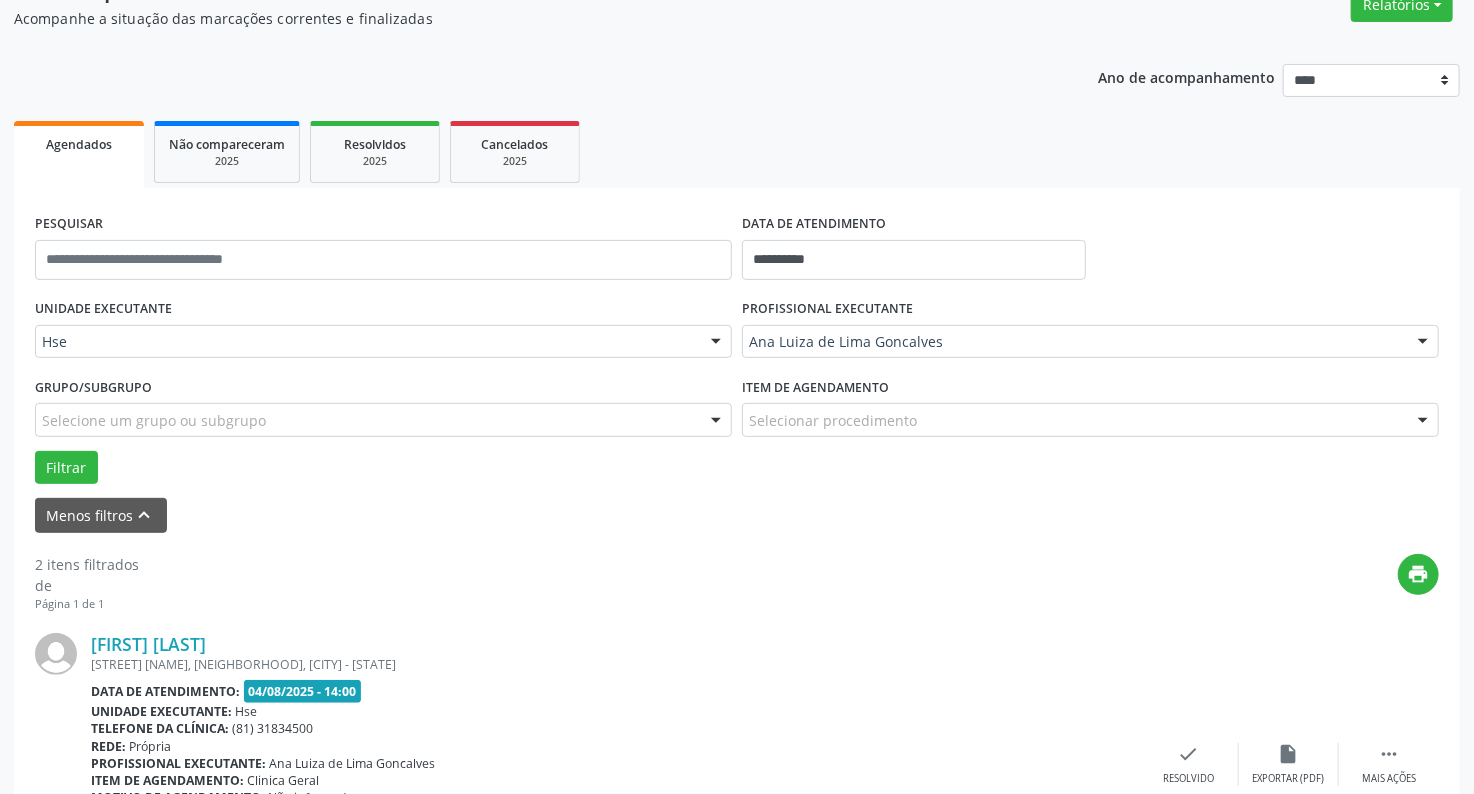 scroll, scrollTop: 376, scrollLeft: 0, axis: vertical 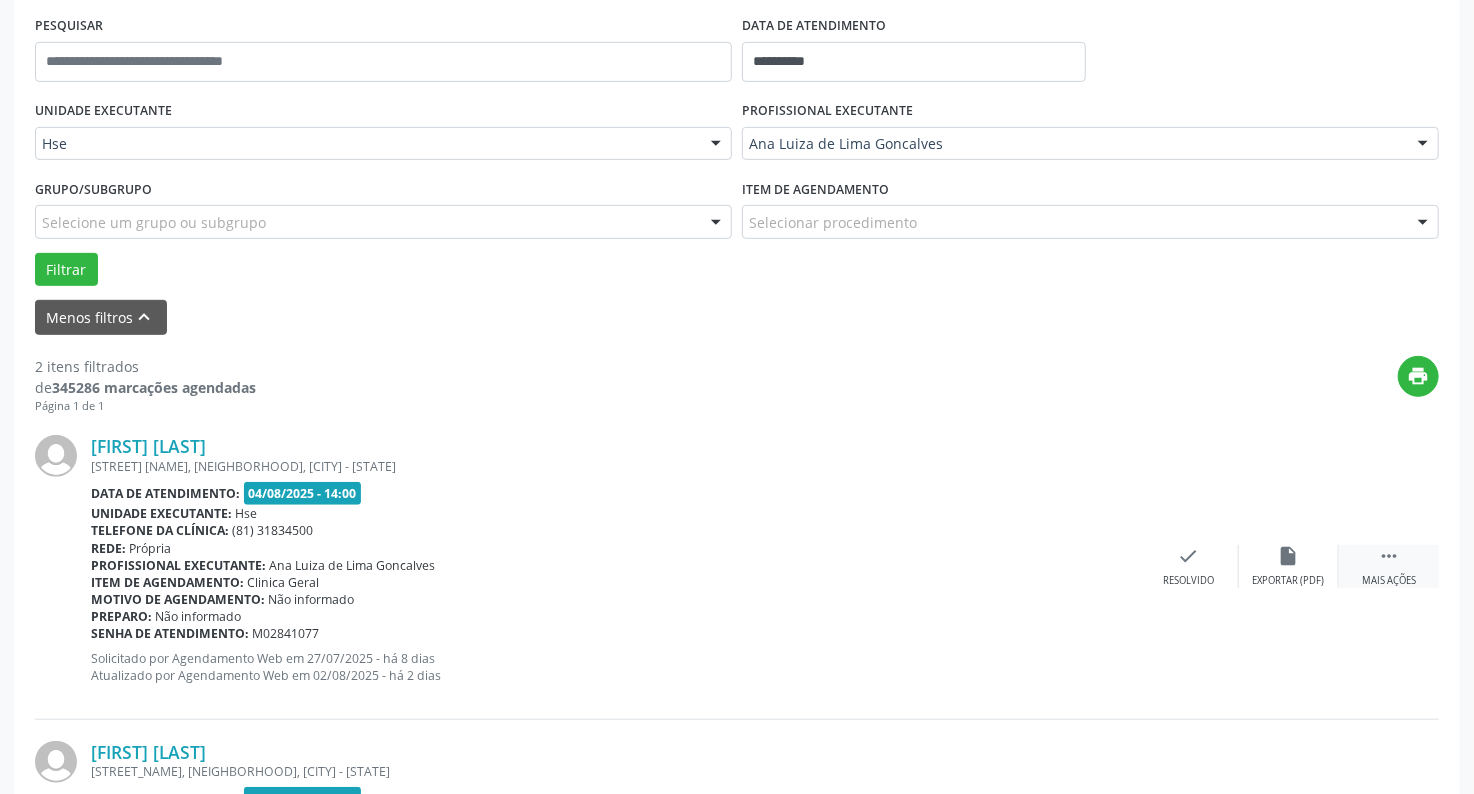 click on "
Mais ações" at bounding box center [1389, 566] 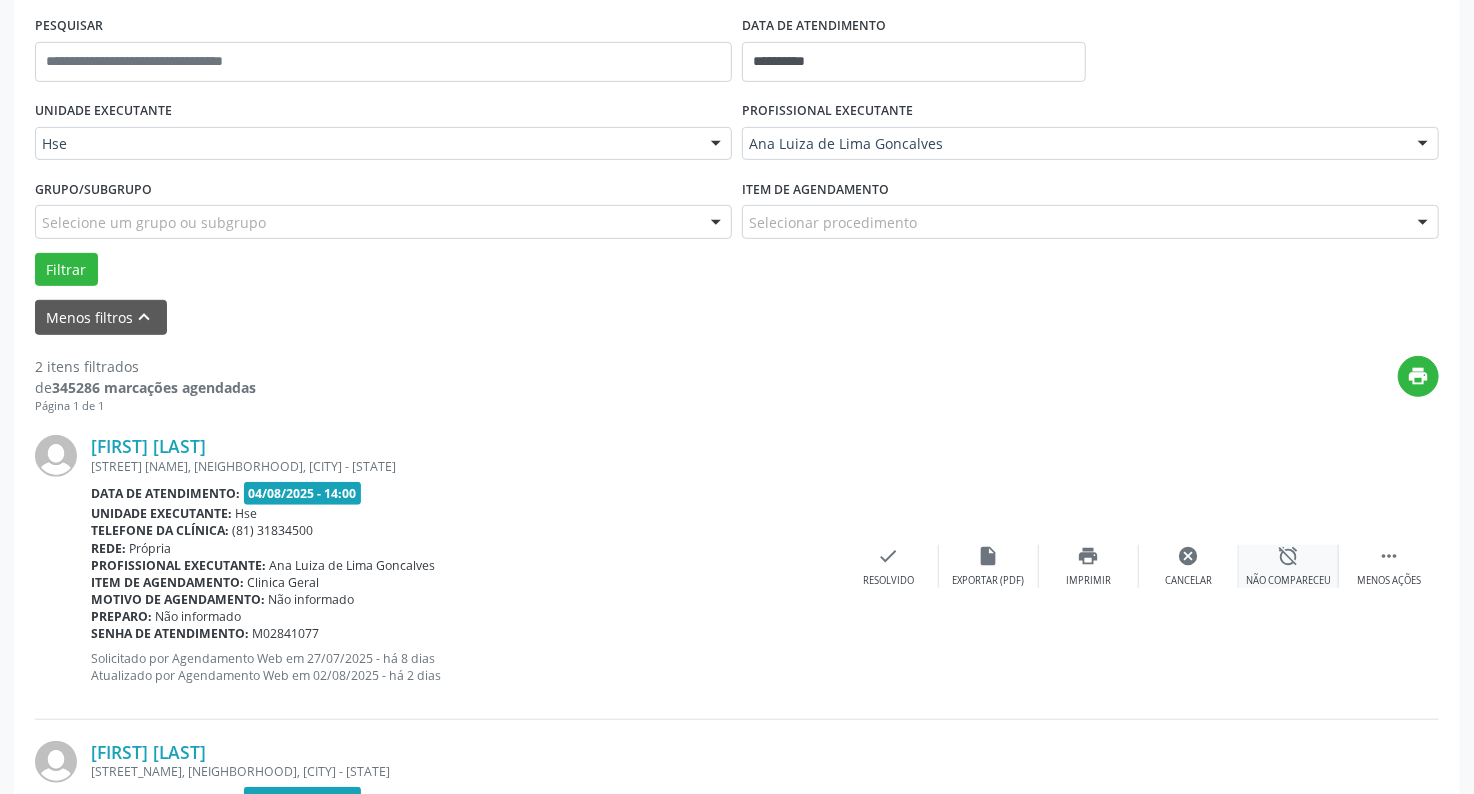 click on "alarm_off
Não compareceu" at bounding box center [1289, 566] 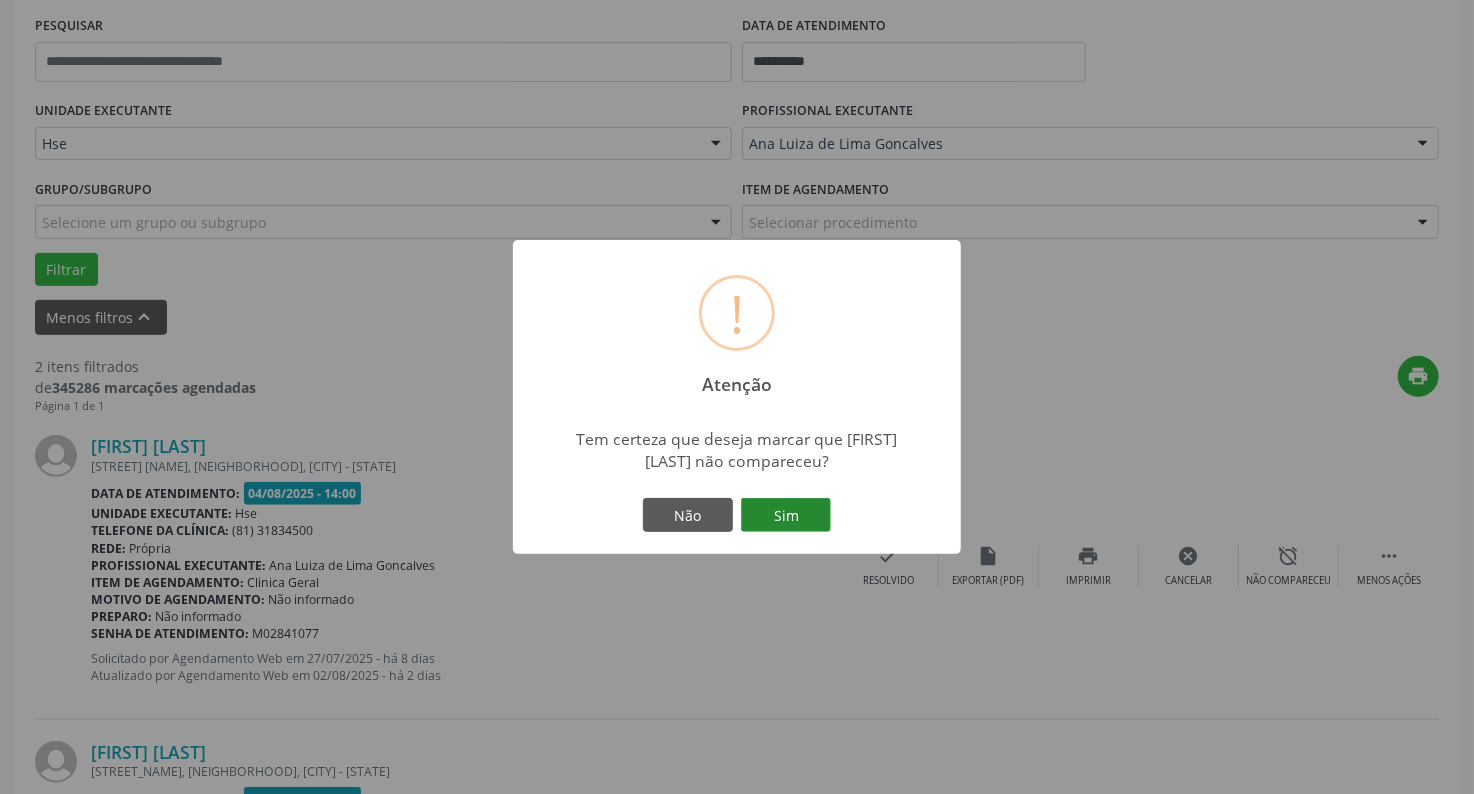 click on "Sim" at bounding box center (786, 515) 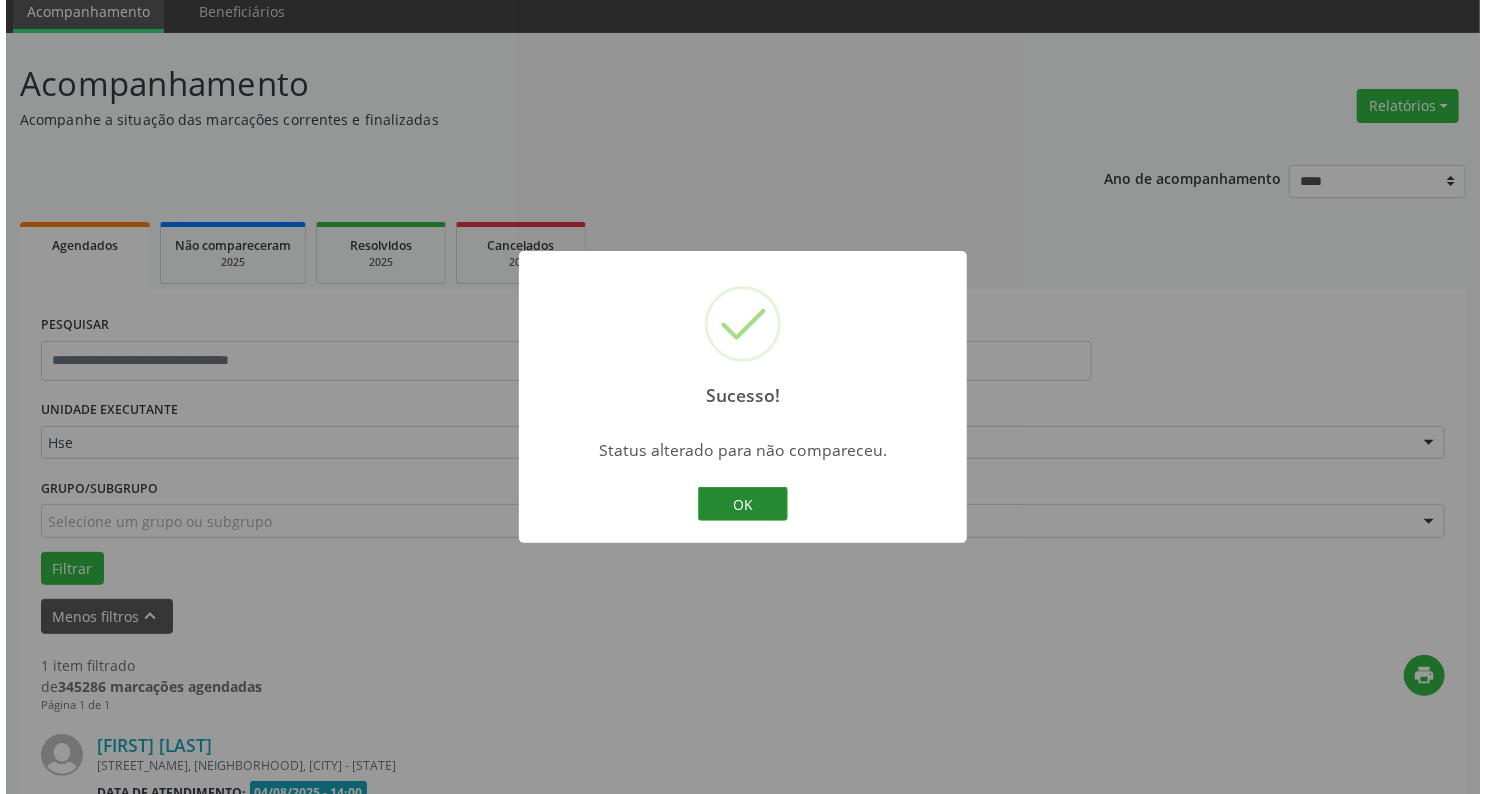 scroll, scrollTop: 334, scrollLeft: 0, axis: vertical 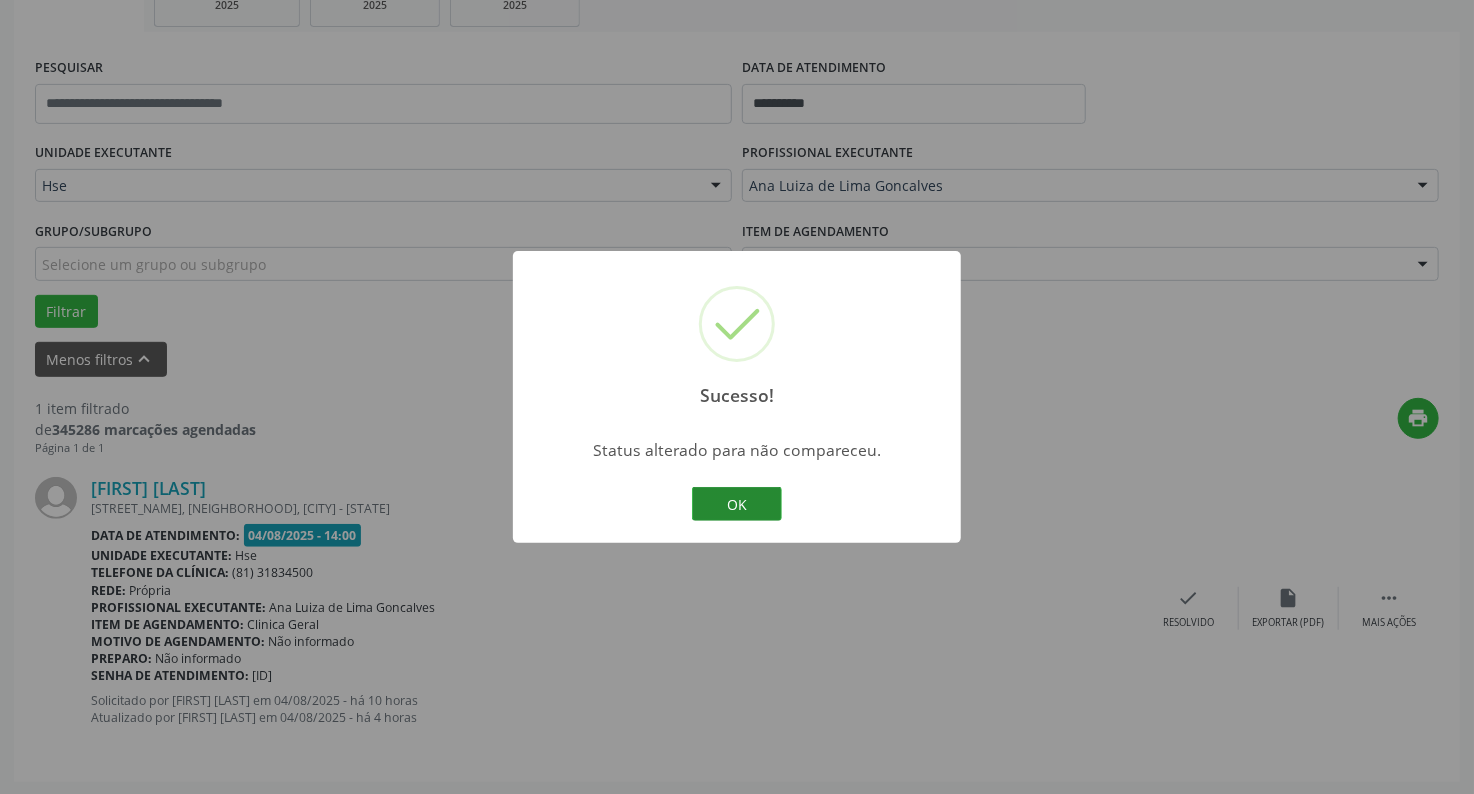 click on "OK" at bounding box center [737, 504] 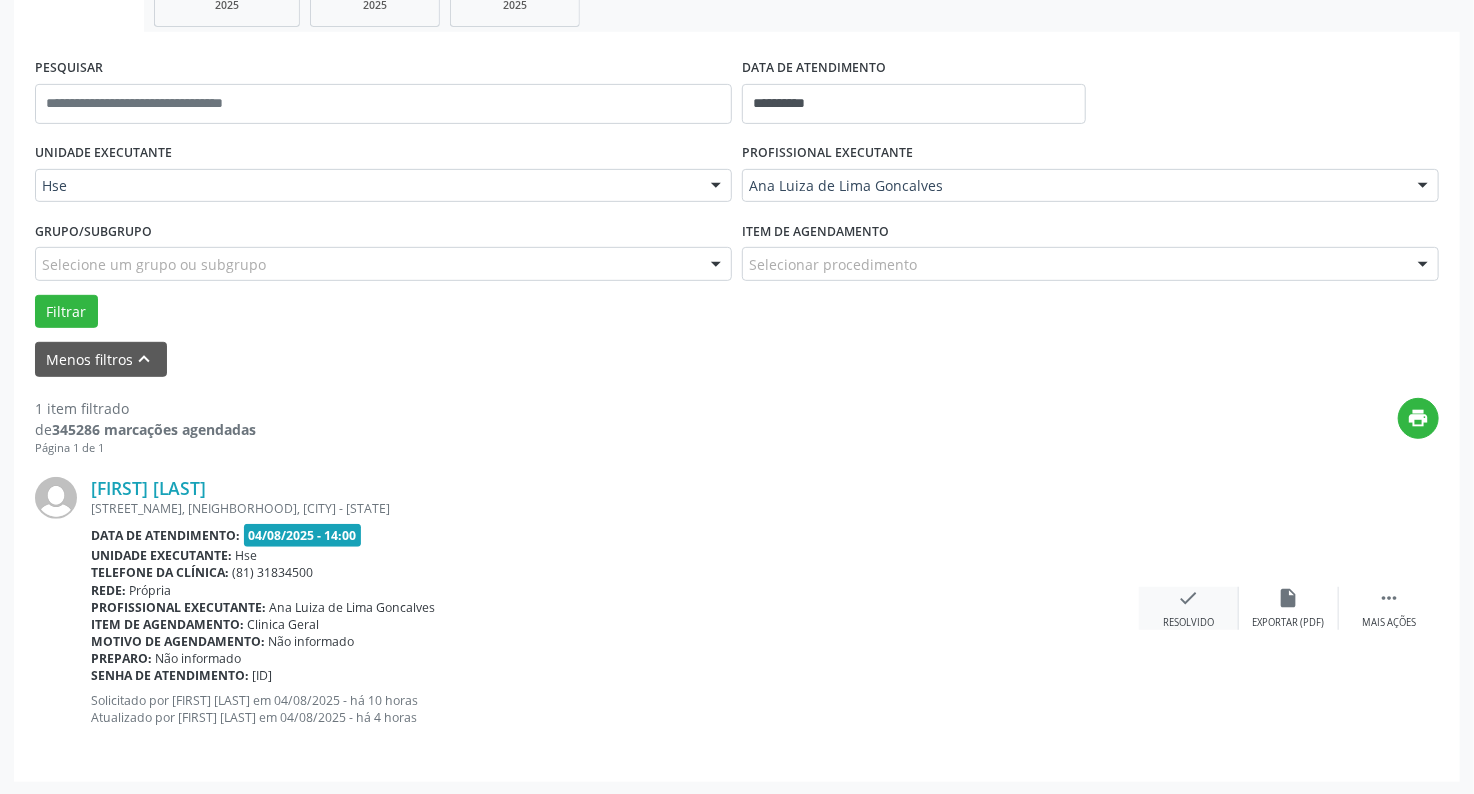 click on "check" at bounding box center (1189, 598) 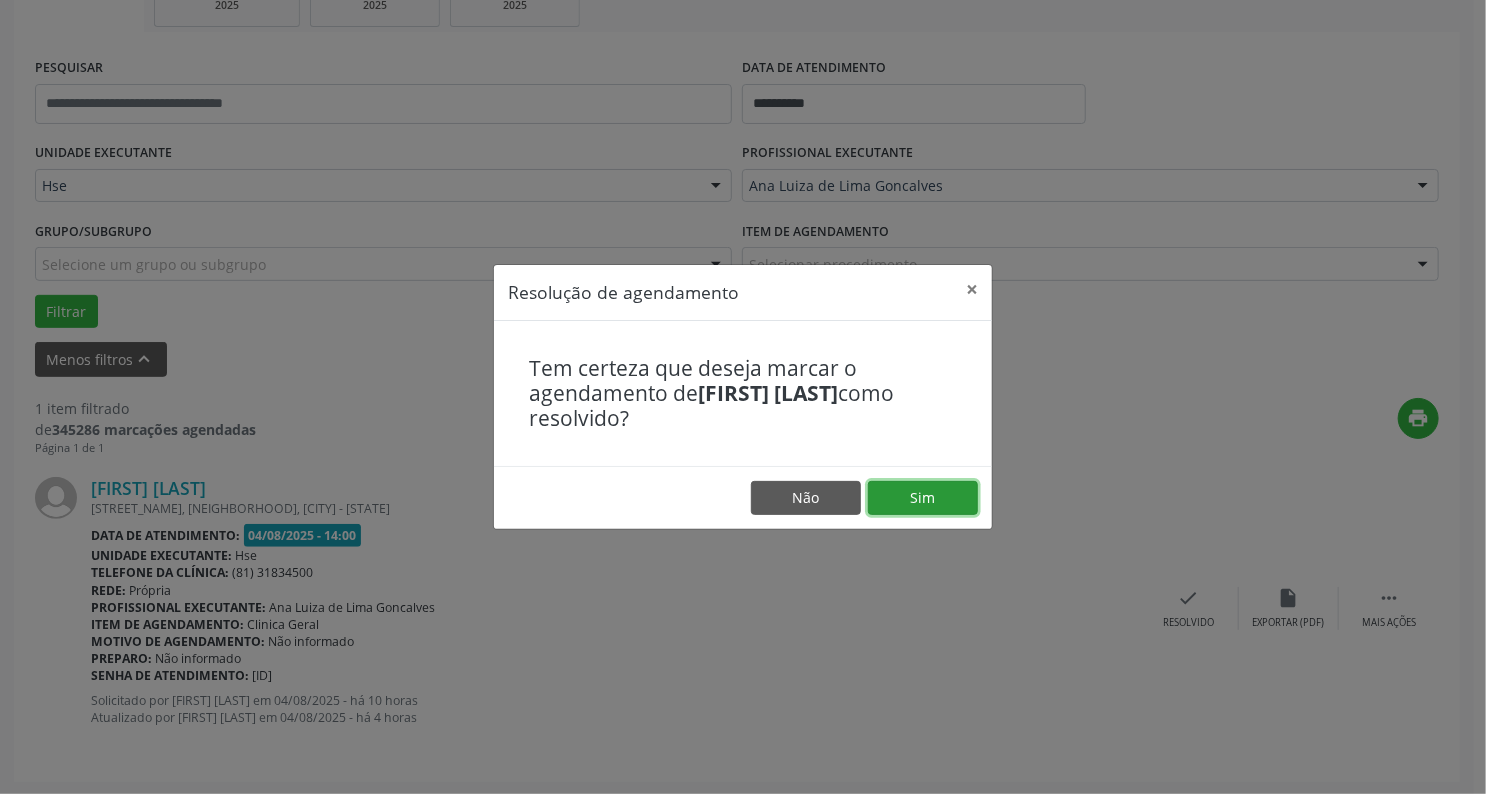 click on "Sim" at bounding box center [923, 498] 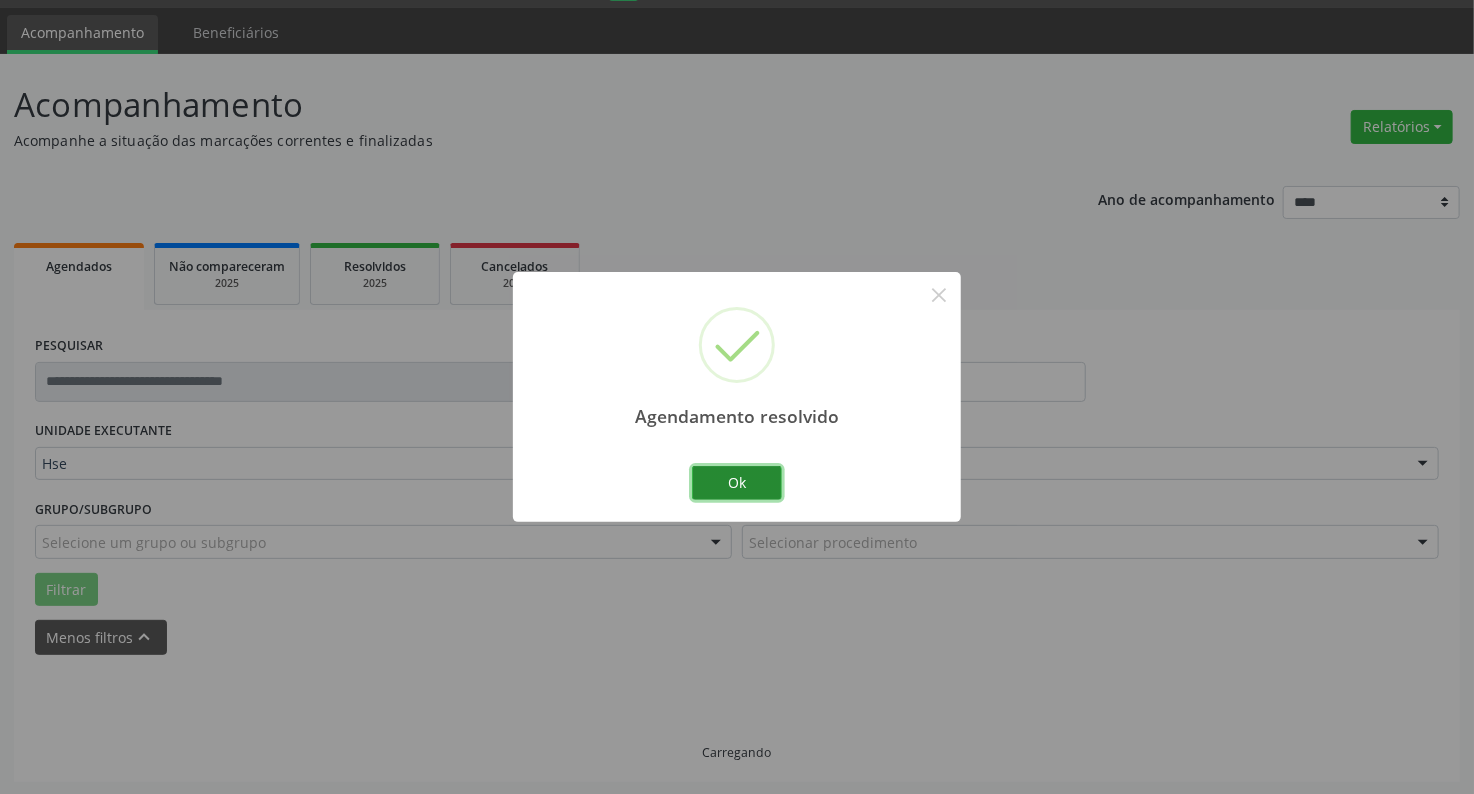 click on "Ok" at bounding box center (737, 483) 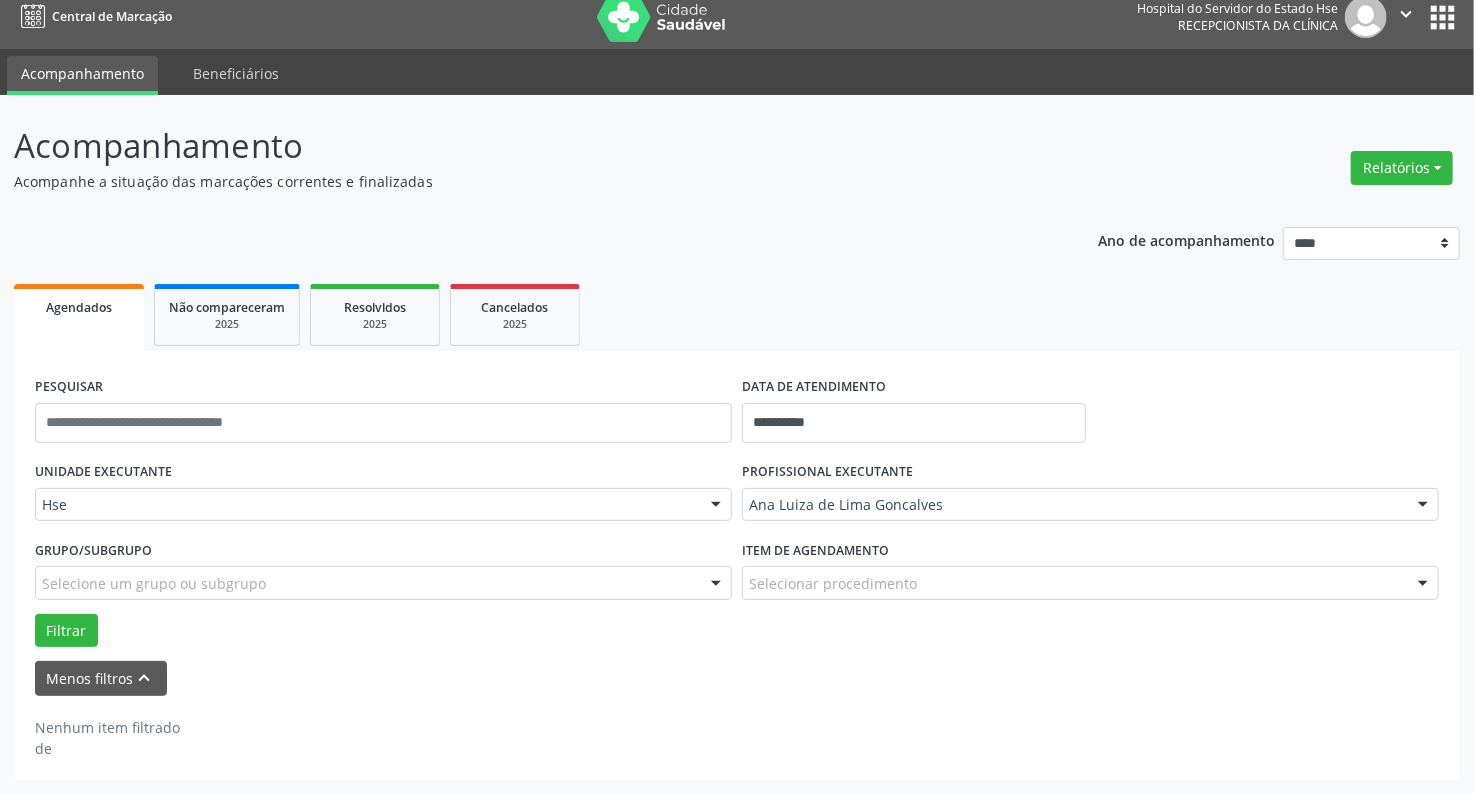 scroll, scrollTop: 13, scrollLeft: 0, axis: vertical 